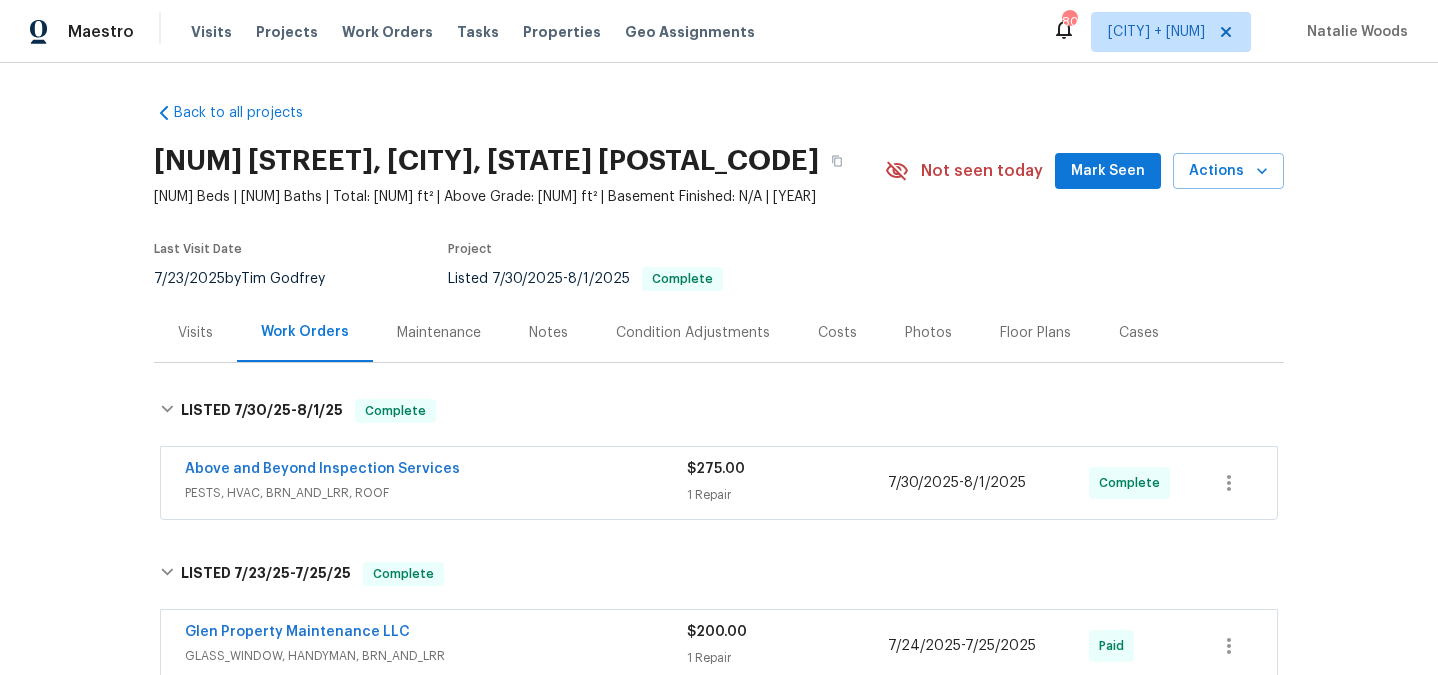 scroll, scrollTop: 0, scrollLeft: 0, axis: both 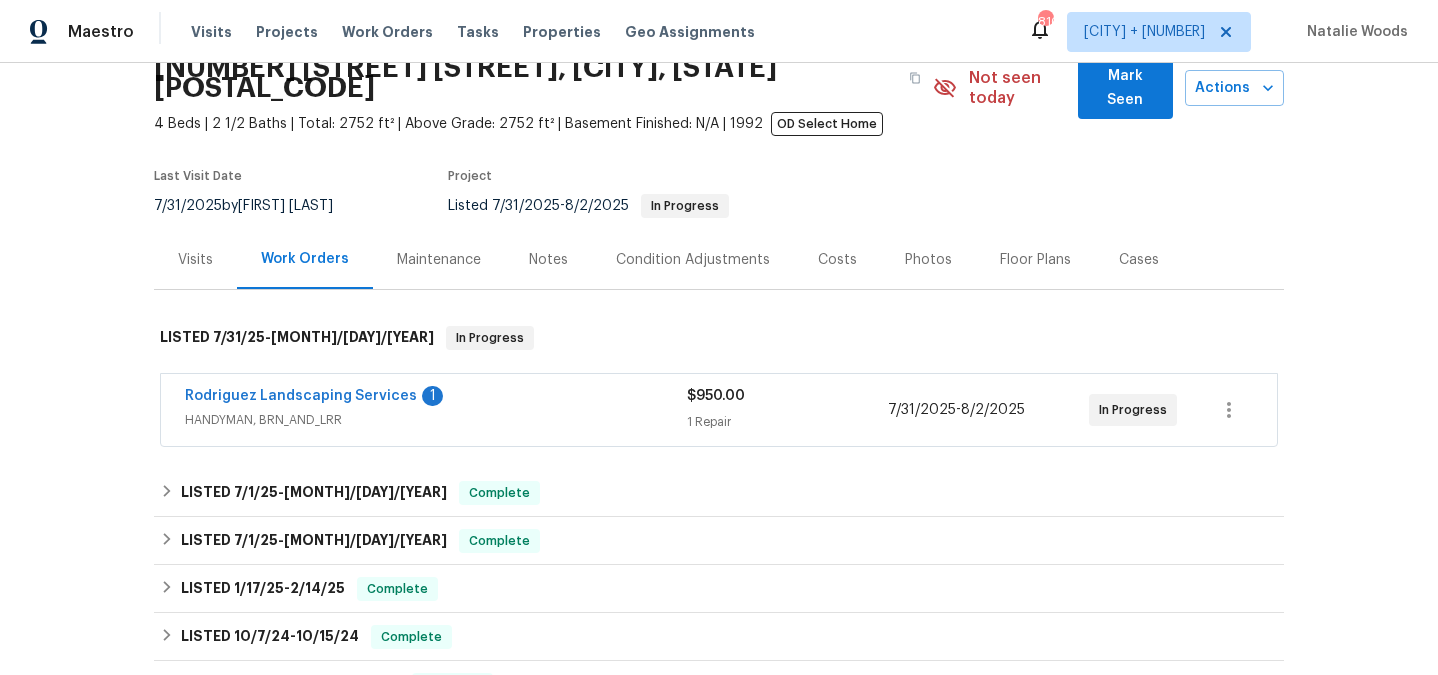 click on "HANDYMAN, BRN_AND_LRR" at bounding box center [436, 420] 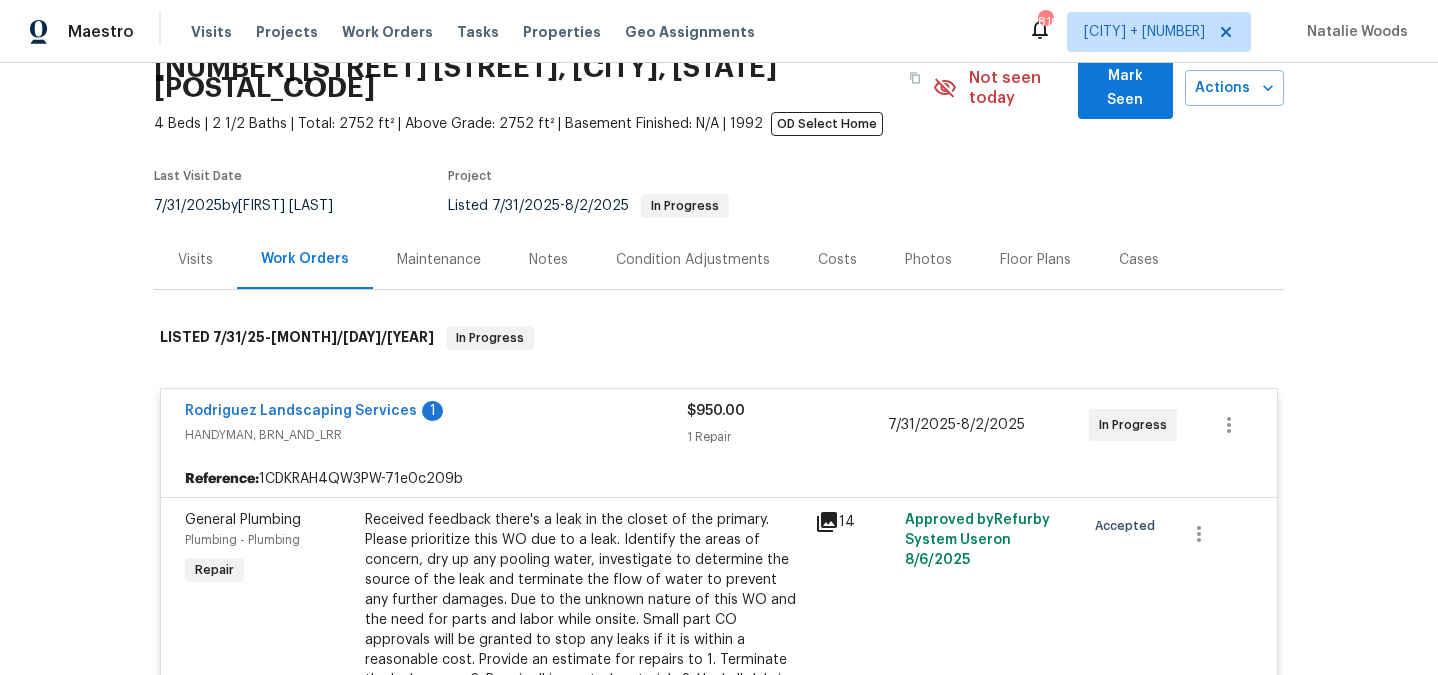 click on "Visits" at bounding box center (195, 260) 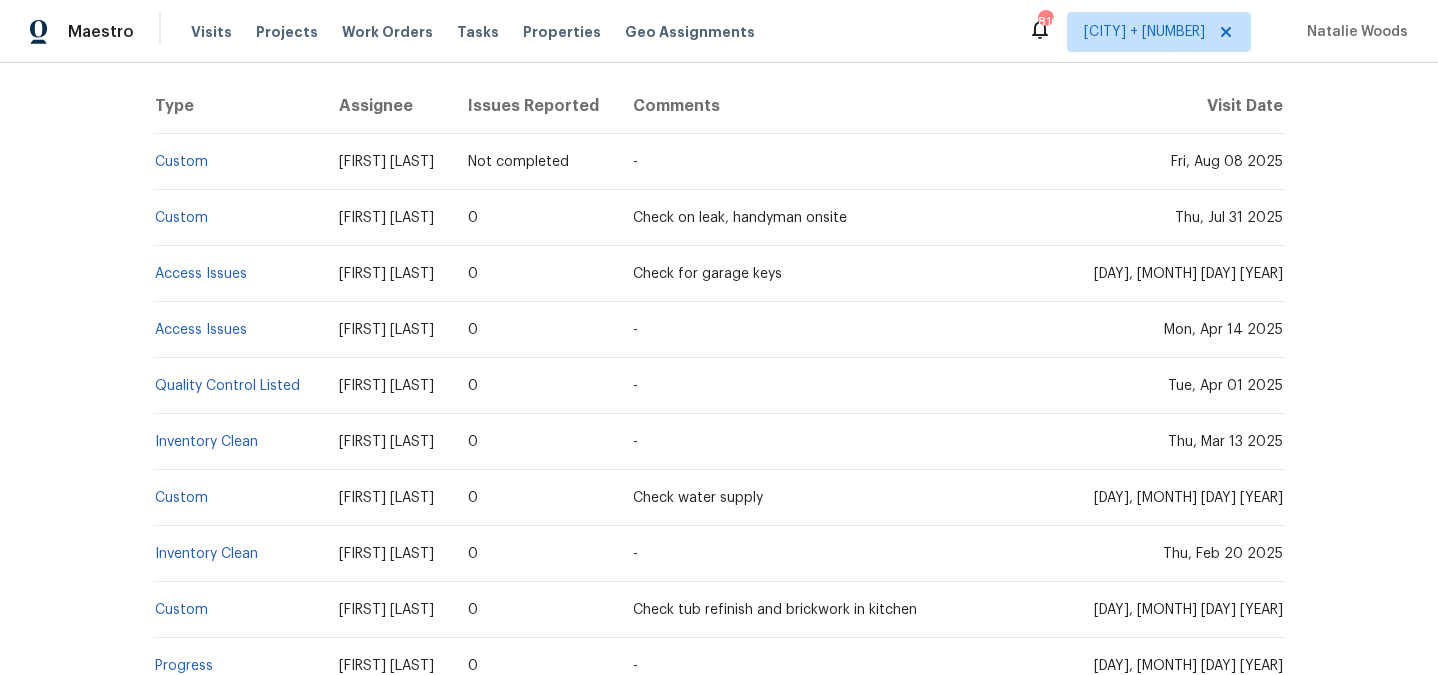 scroll, scrollTop: 399, scrollLeft: 0, axis: vertical 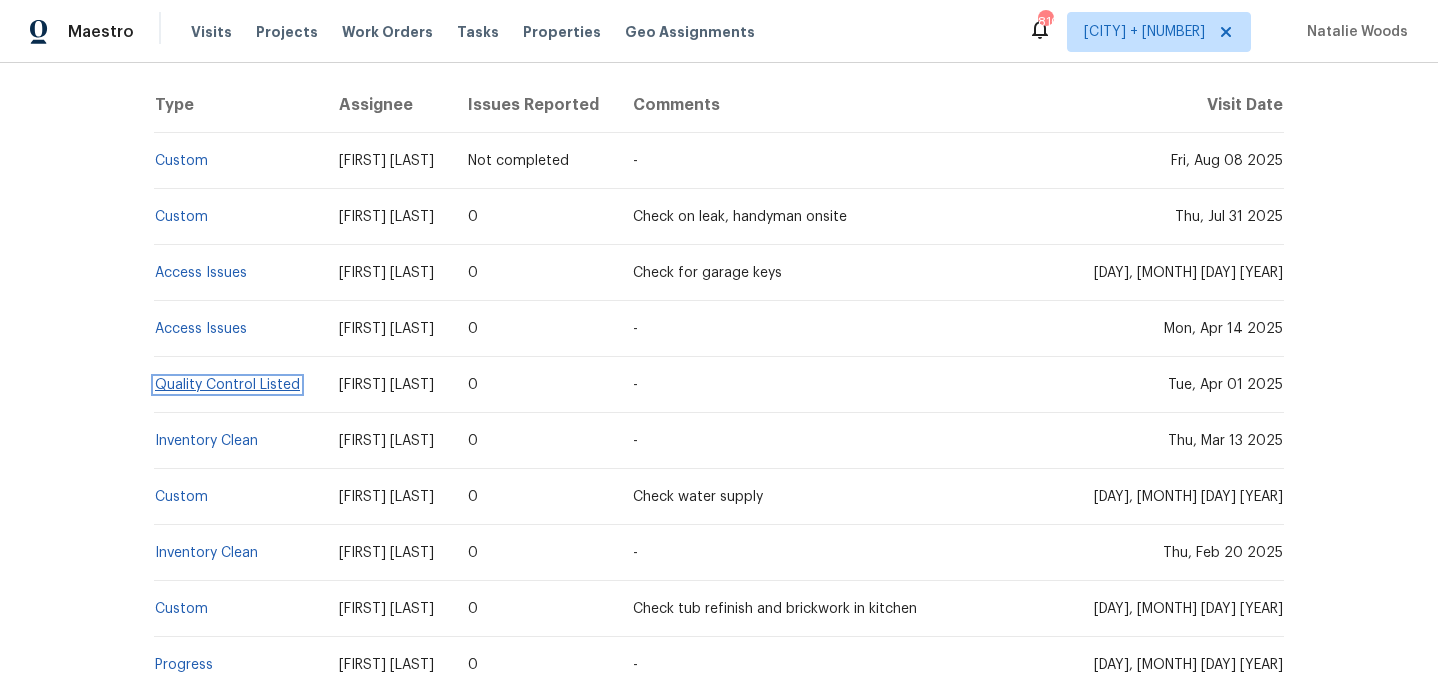 click on "Quality Control Listed" at bounding box center [227, 385] 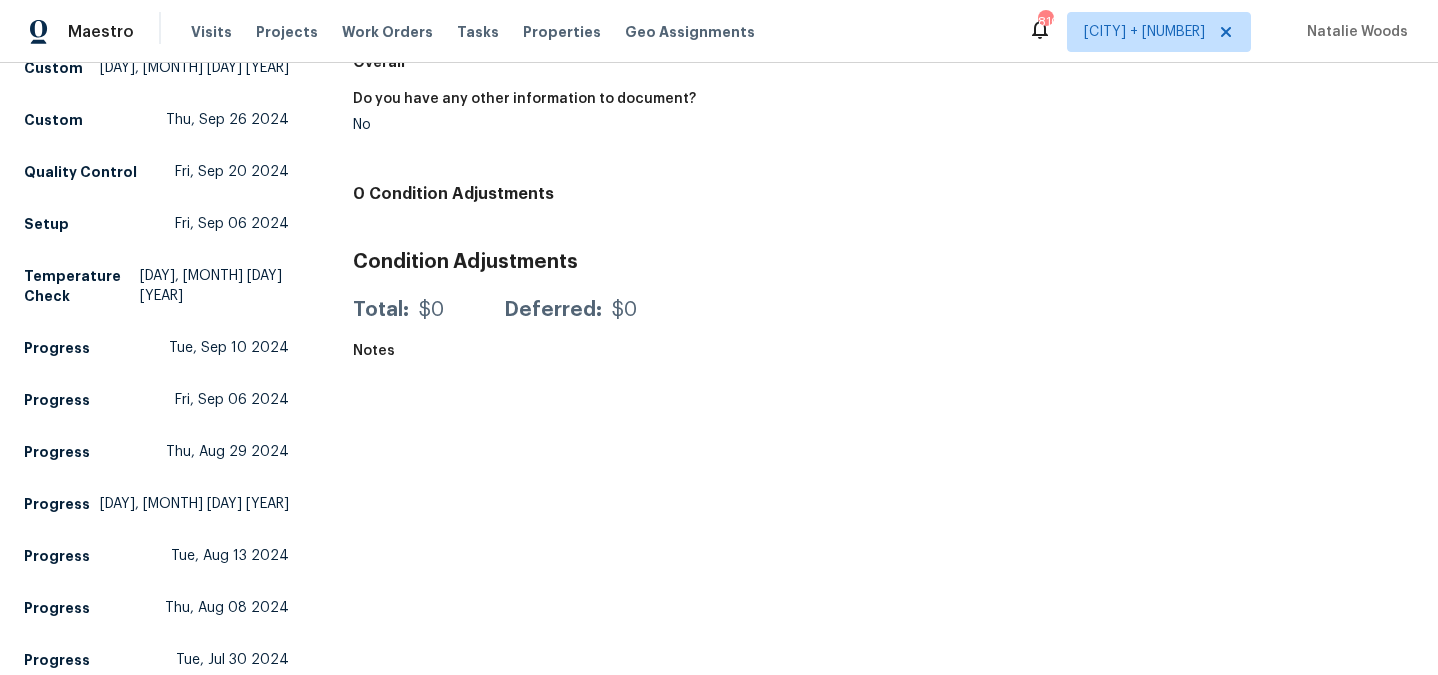 scroll, scrollTop: 0, scrollLeft: 0, axis: both 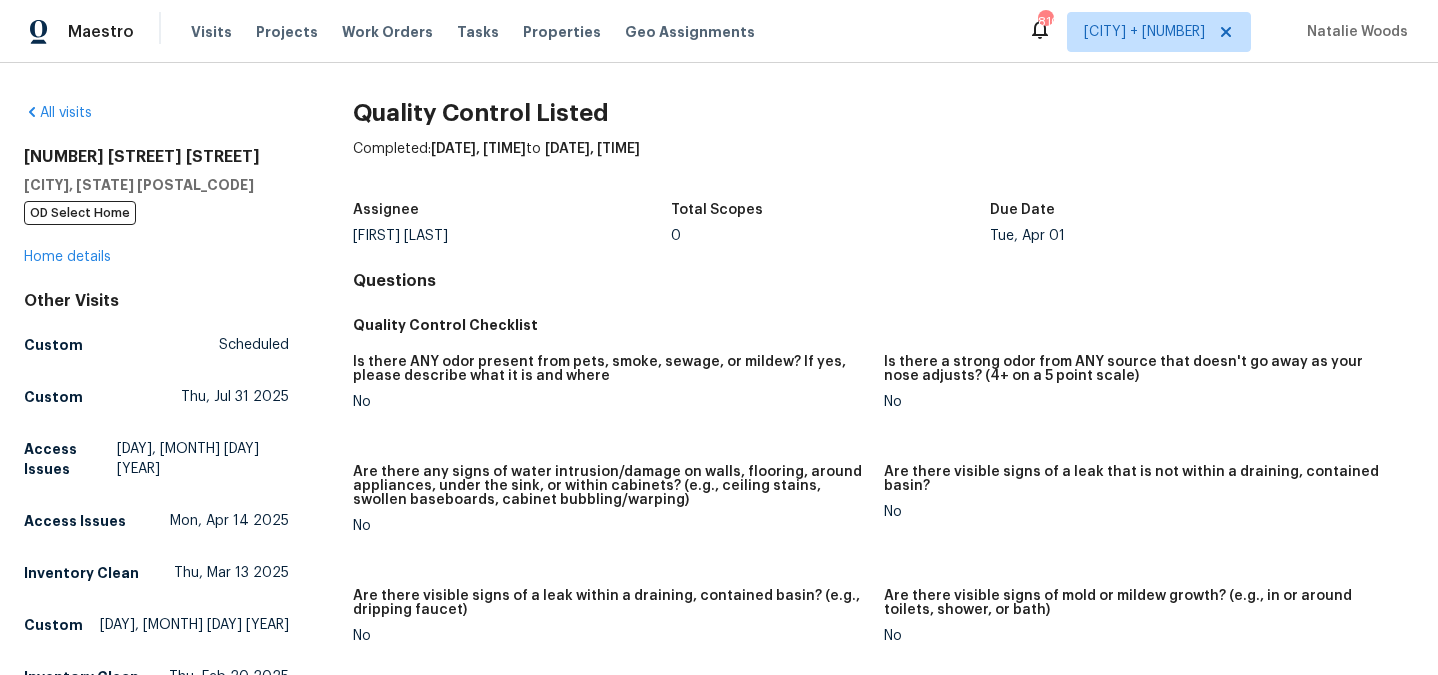 click on "437 El Llano Ln NW Los Ranchos, NM 87107 OD Select Home Home details" at bounding box center (156, 207) 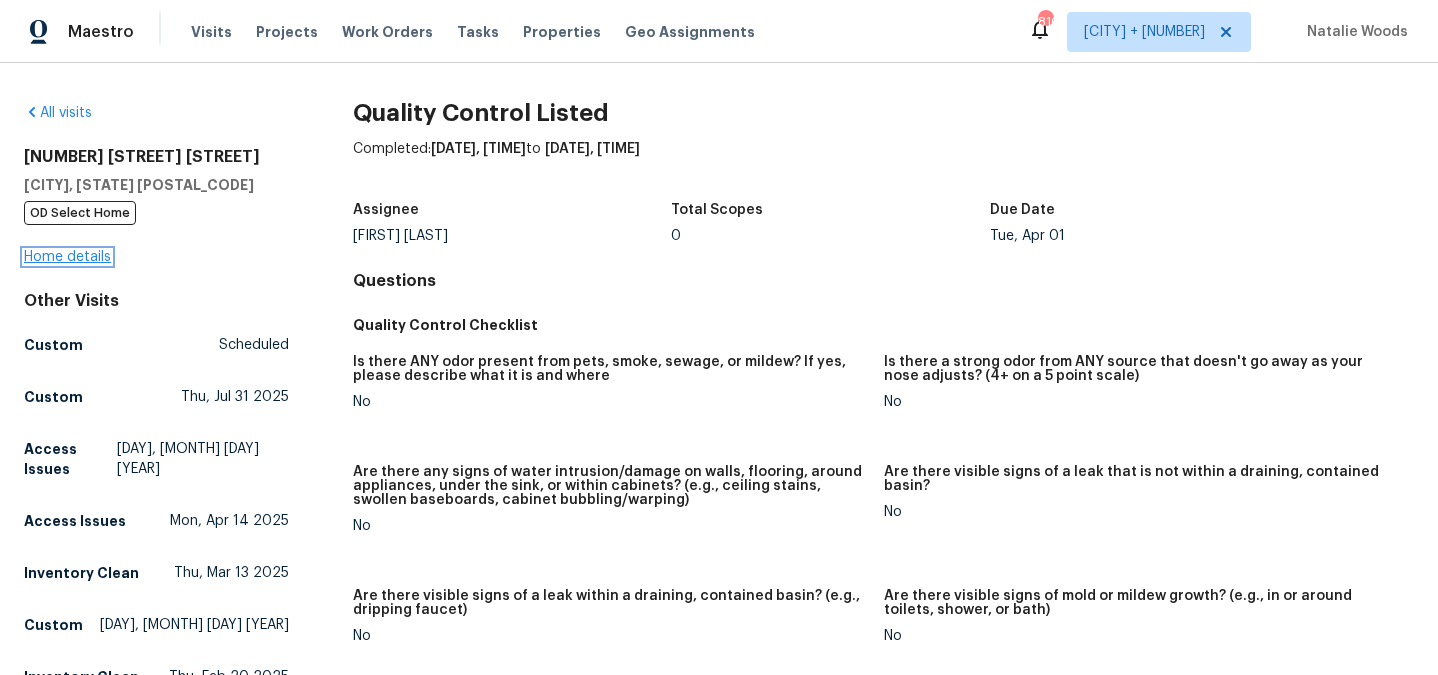 click on "Home details" at bounding box center [67, 257] 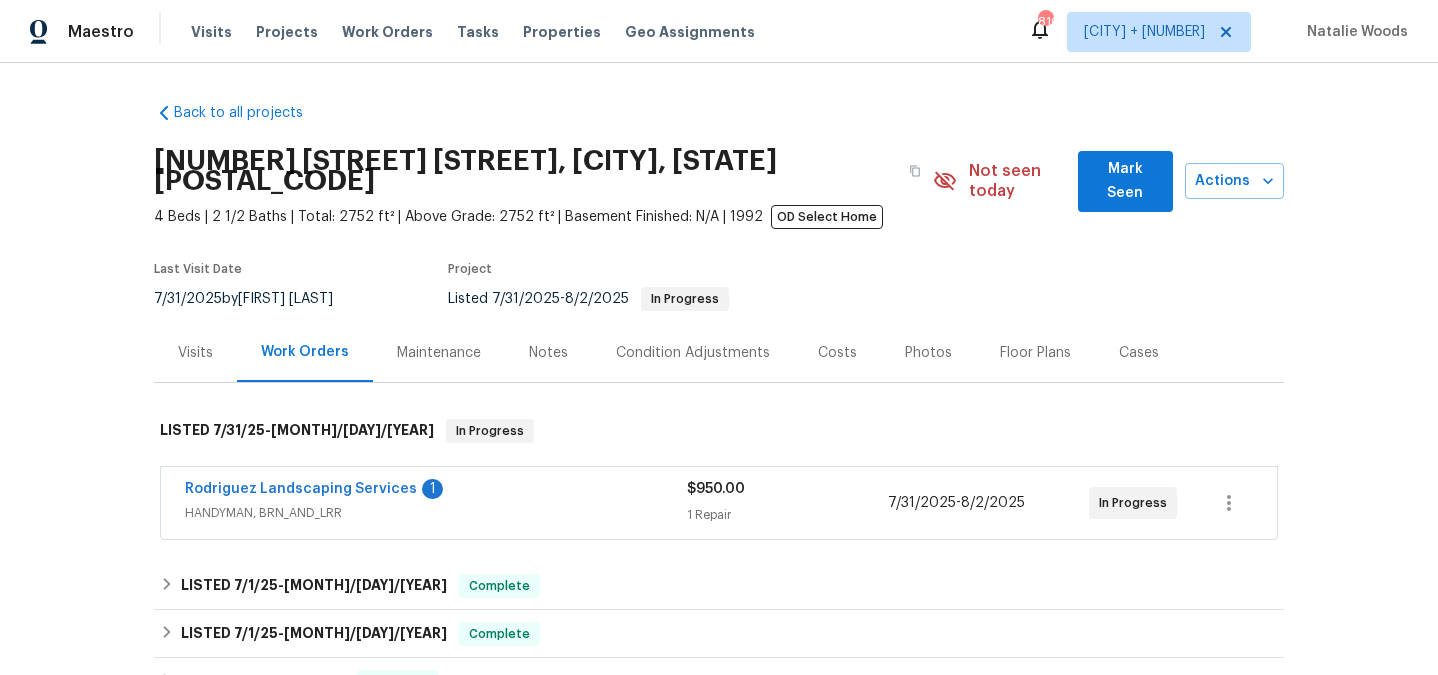 click on "Visits" at bounding box center (195, 353) 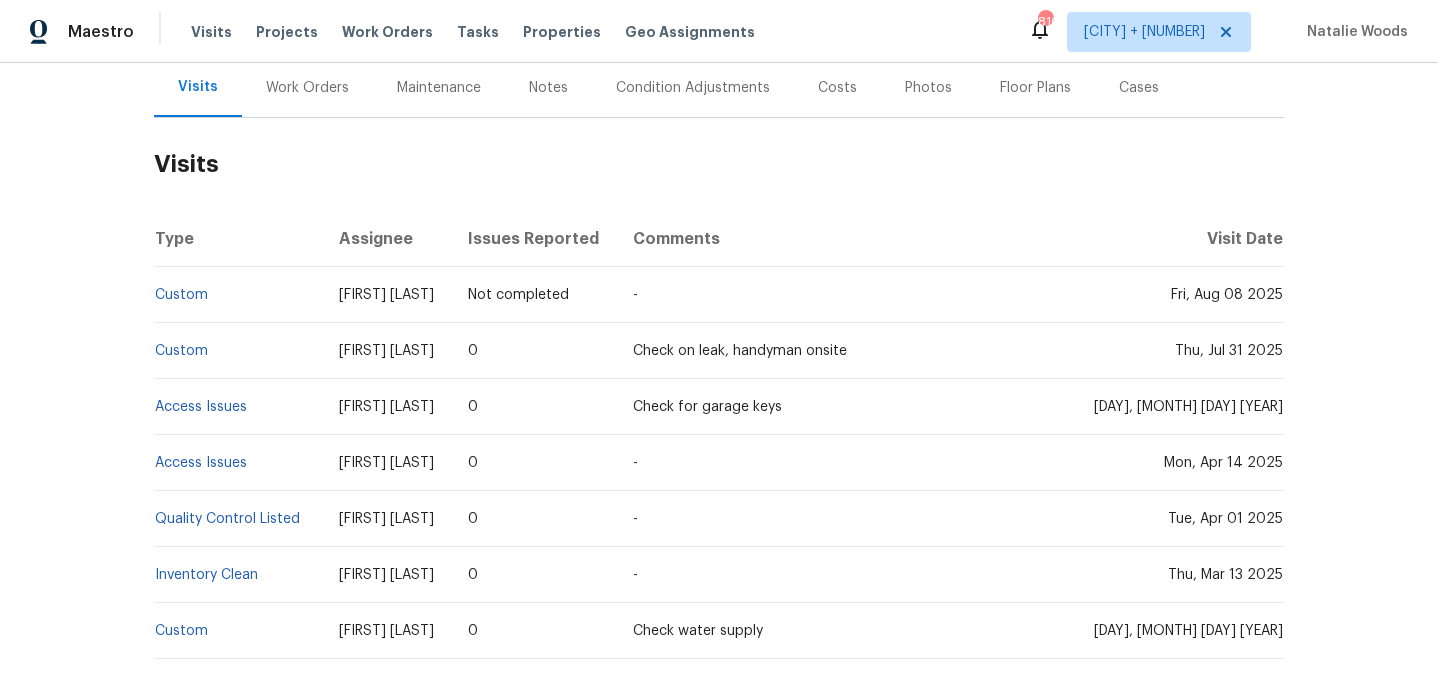 scroll, scrollTop: 341, scrollLeft: 0, axis: vertical 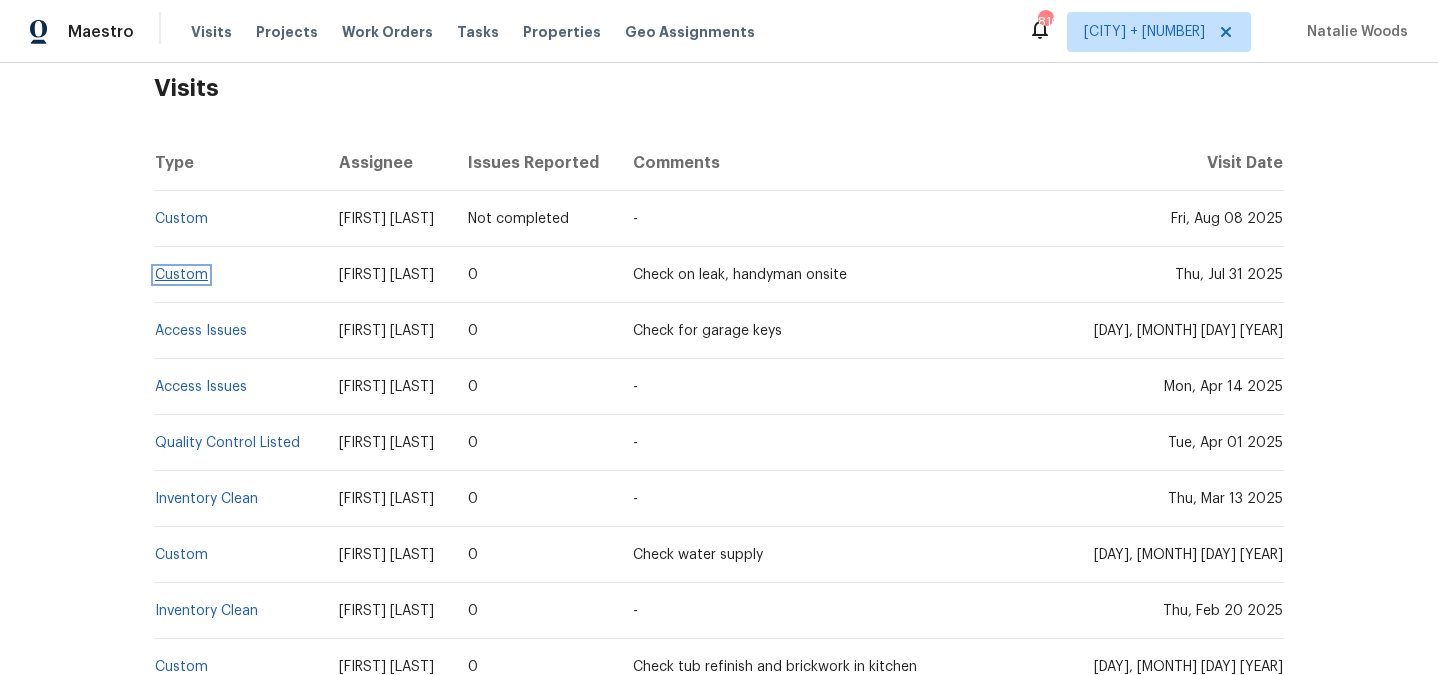 click on "Custom" at bounding box center (181, 275) 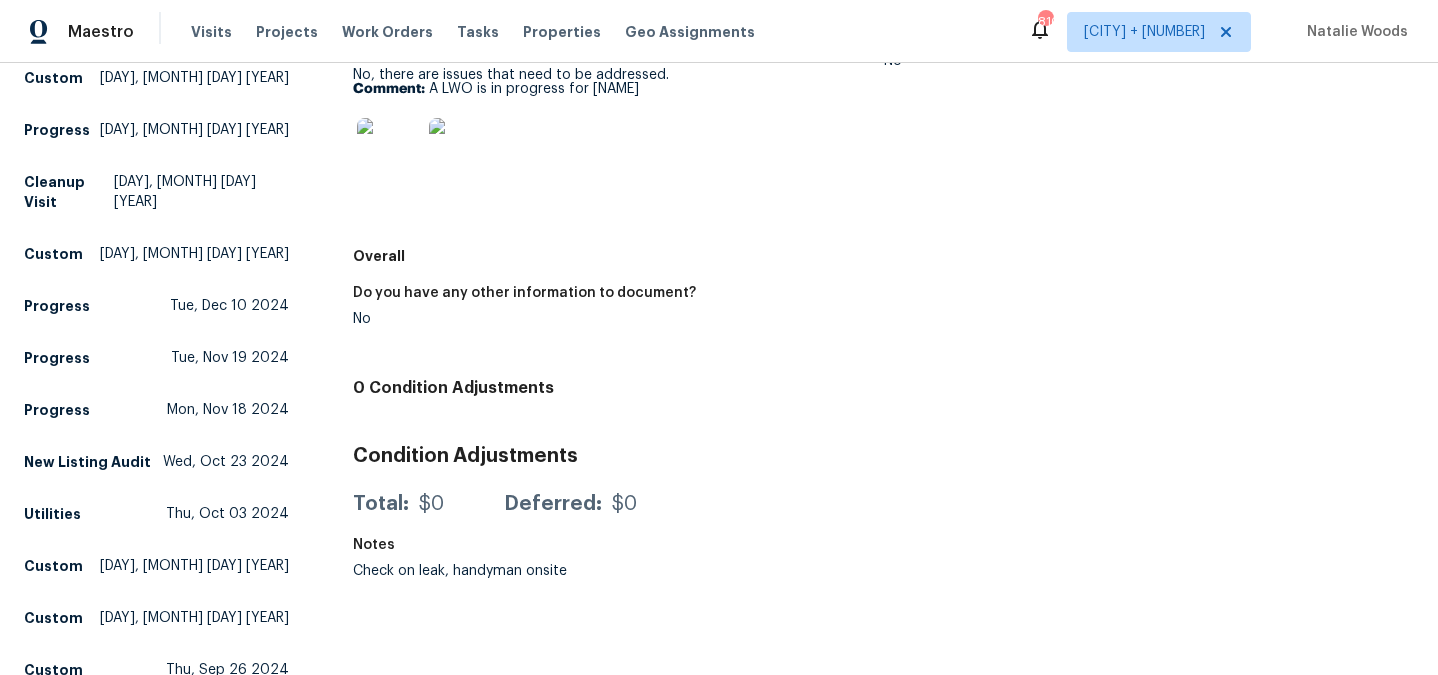 scroll, scrollTop: 0, scrollLeft: 0, axis: both 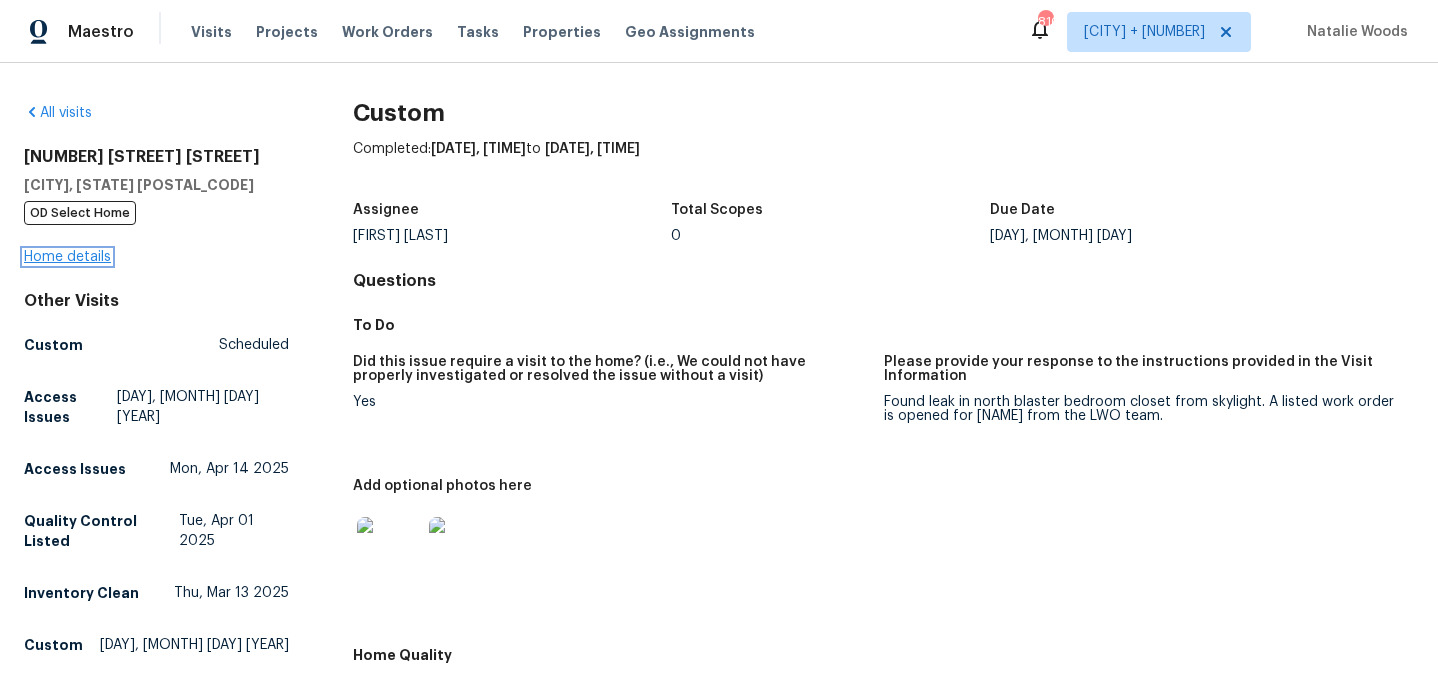 click on "Home details" at bounding box center [67, 257] 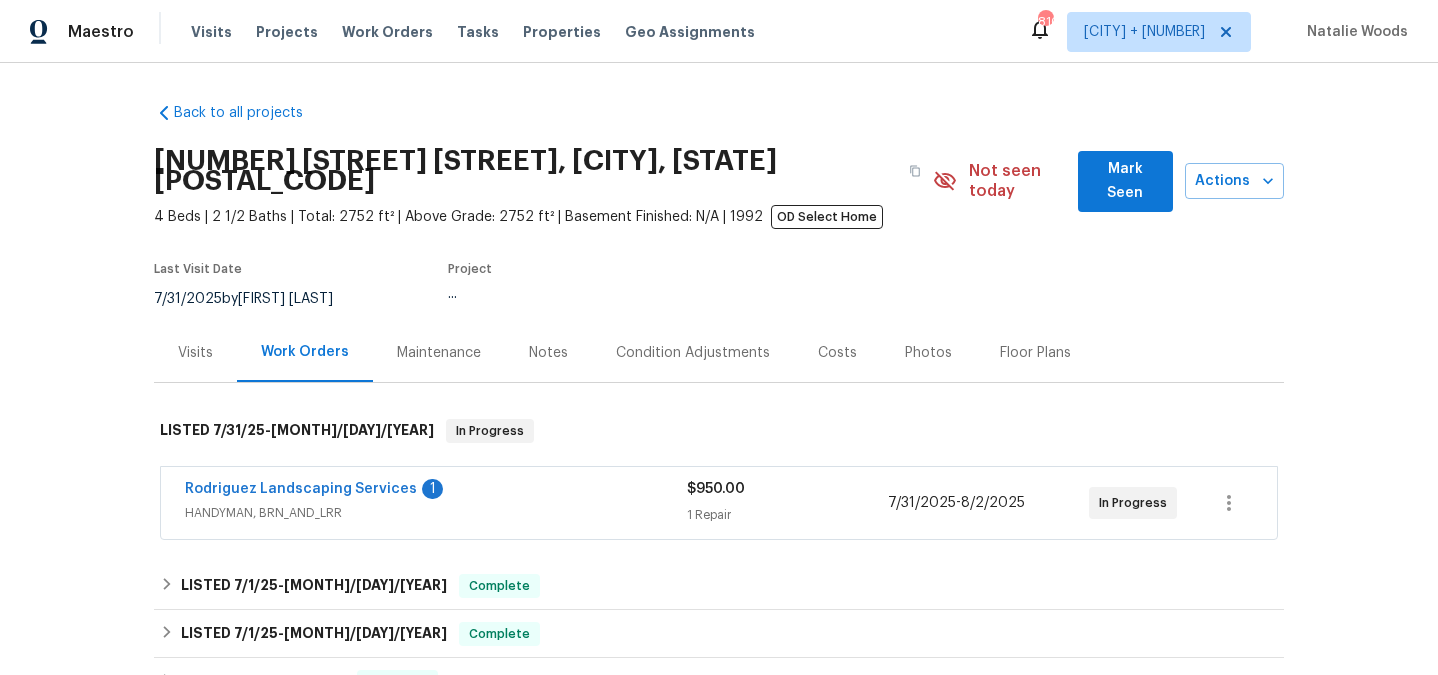click on "Visits" at bounding box center (195, 352) 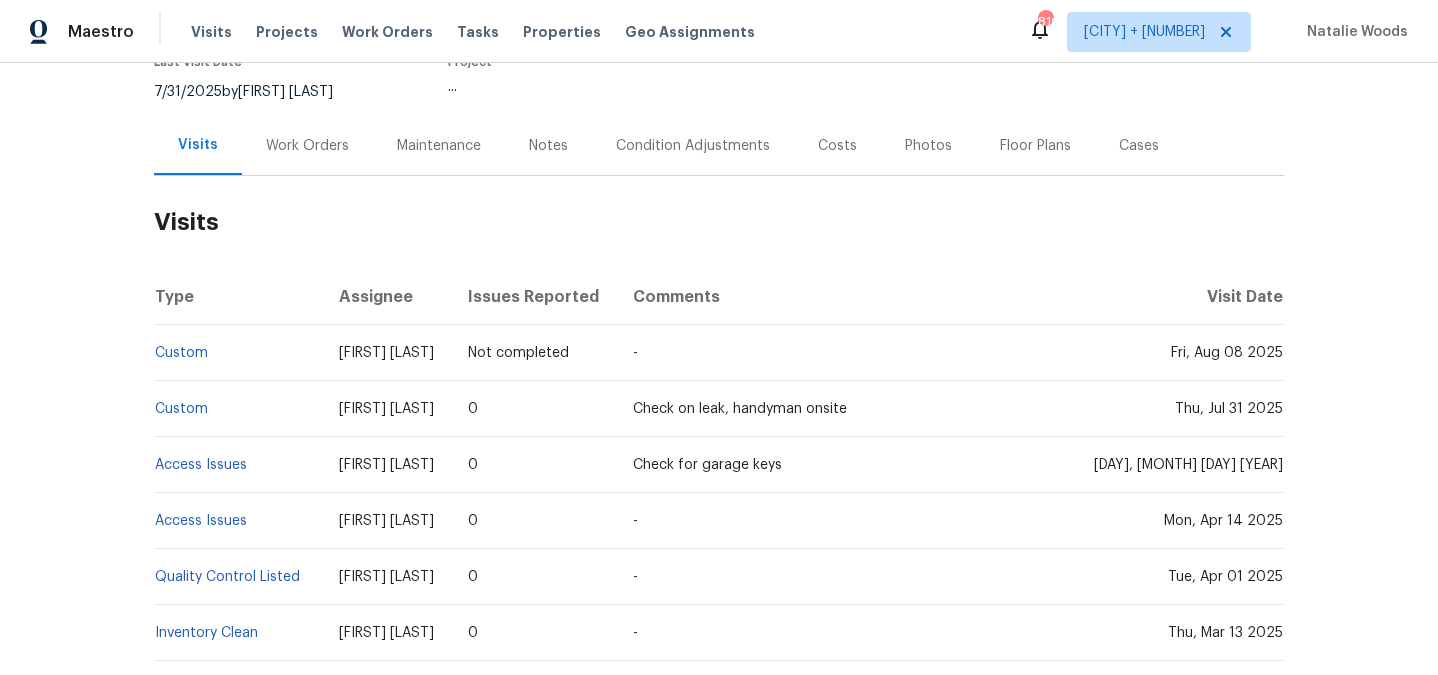 scroll, scrollTop: 249, scrollLeft: 0, axis: vertical 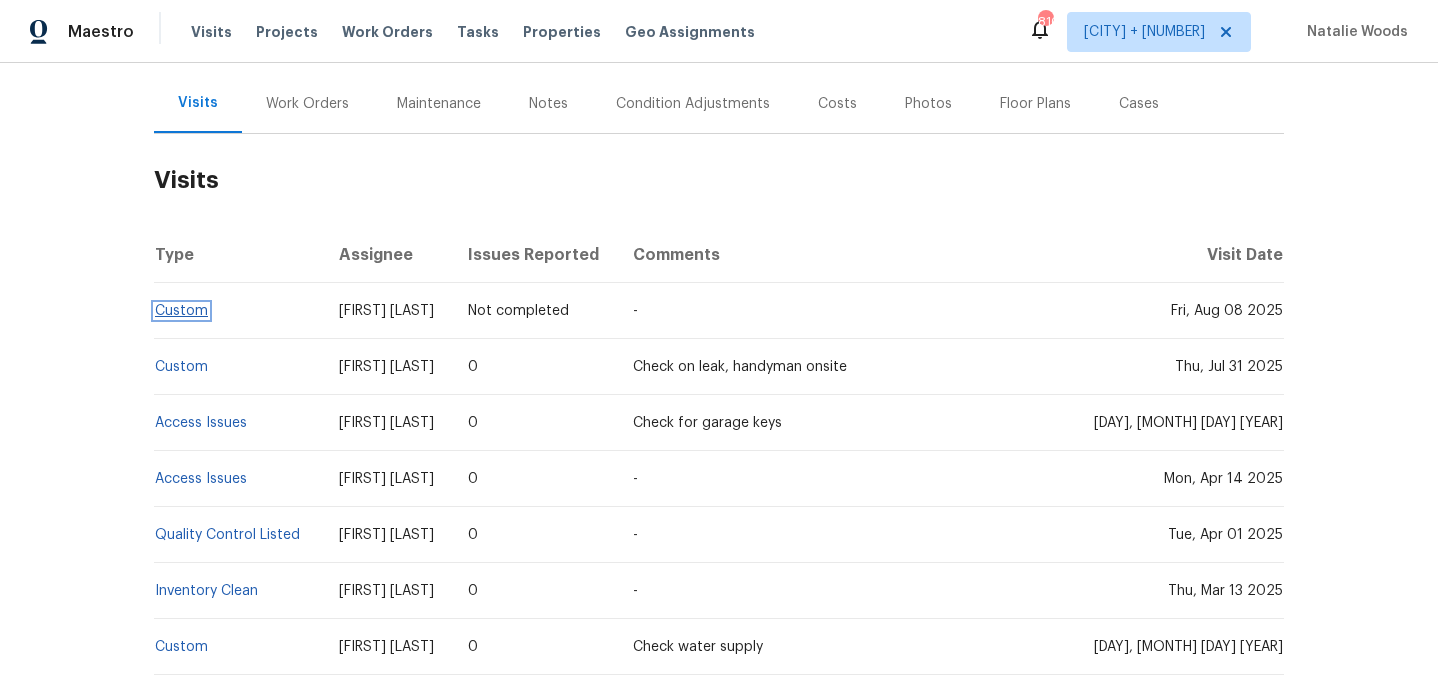 click on "Custom" at bounding box center [181, 311] 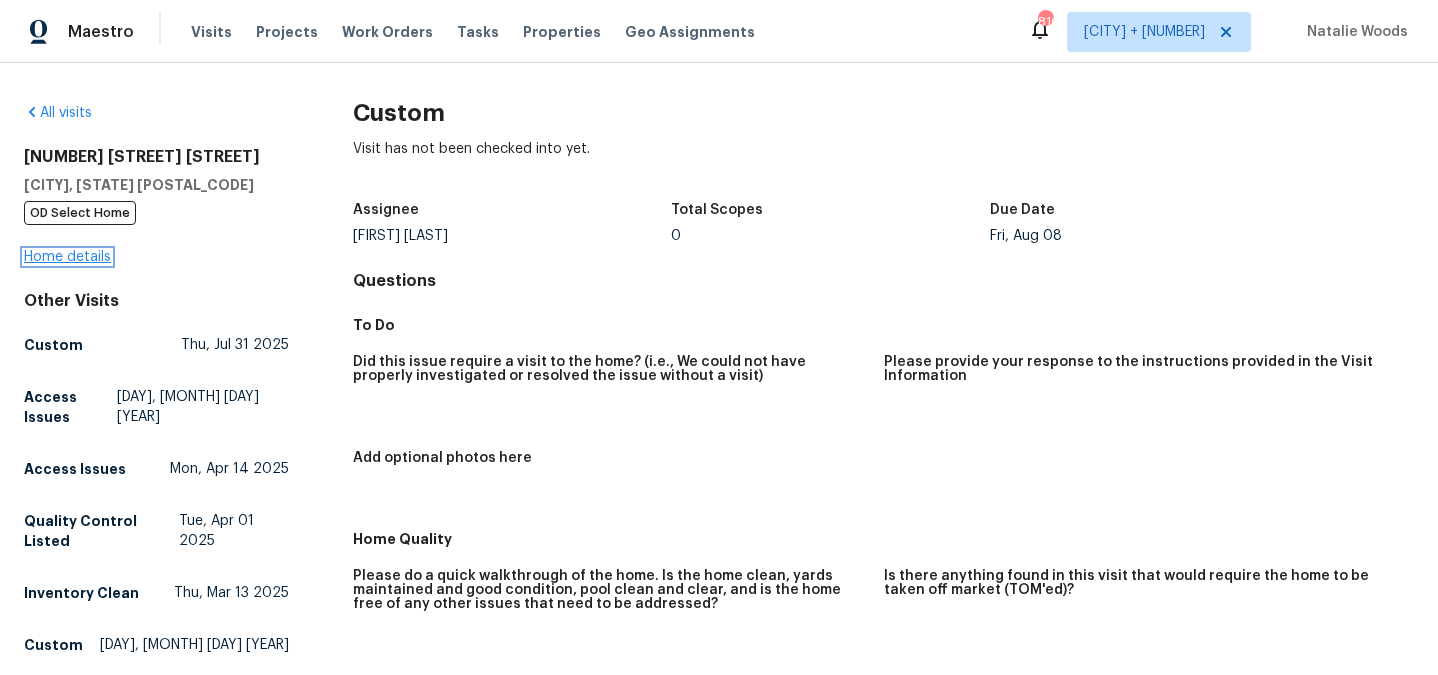 click on "Home details" at bounding box center [67, 257] 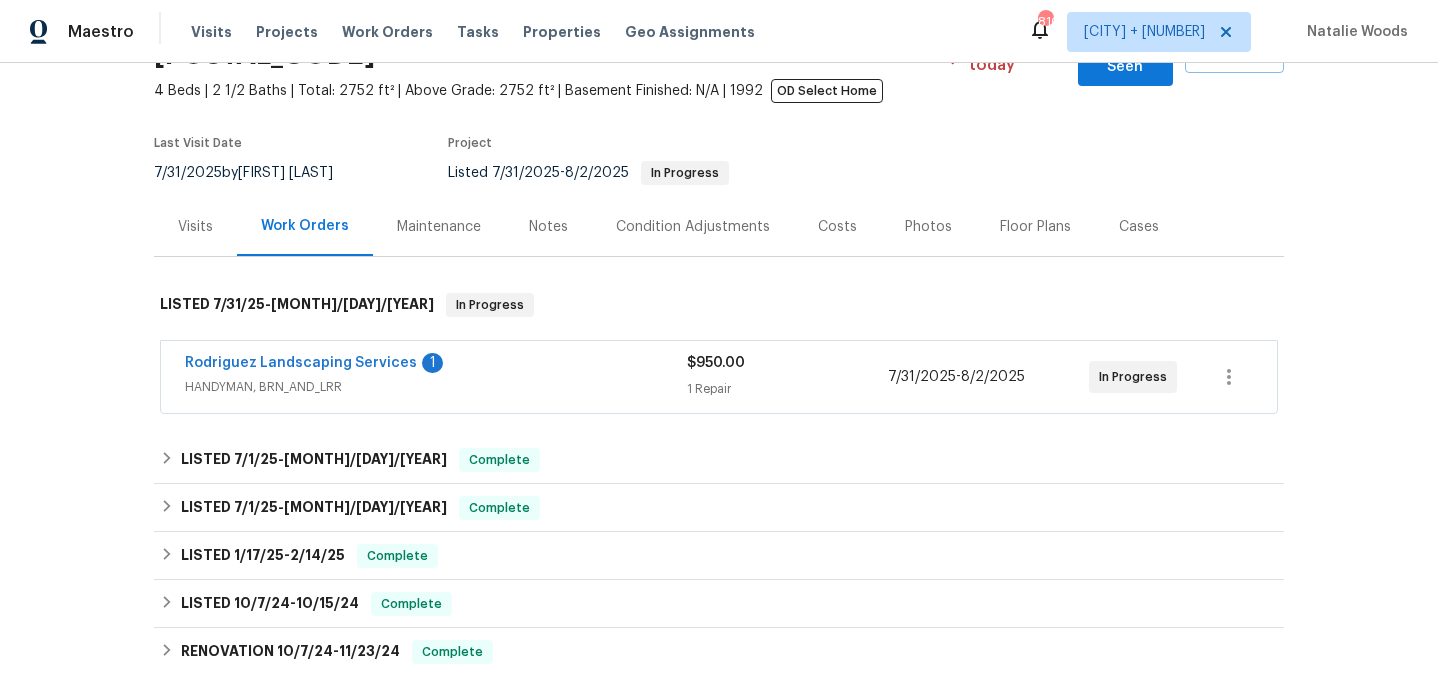 scroll, scrollTop: 150, scrollLeft: 0, axis: vertical 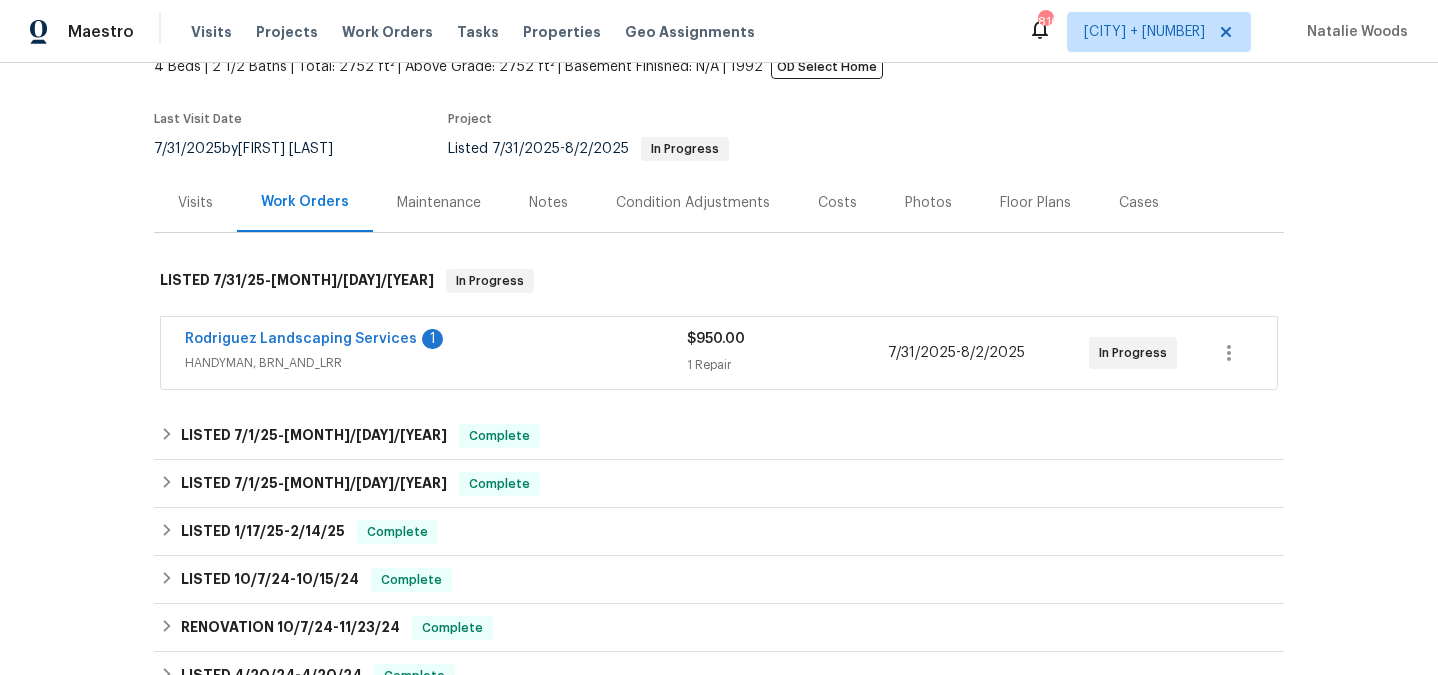 click on "Visits" at bounding box center [195, 203] 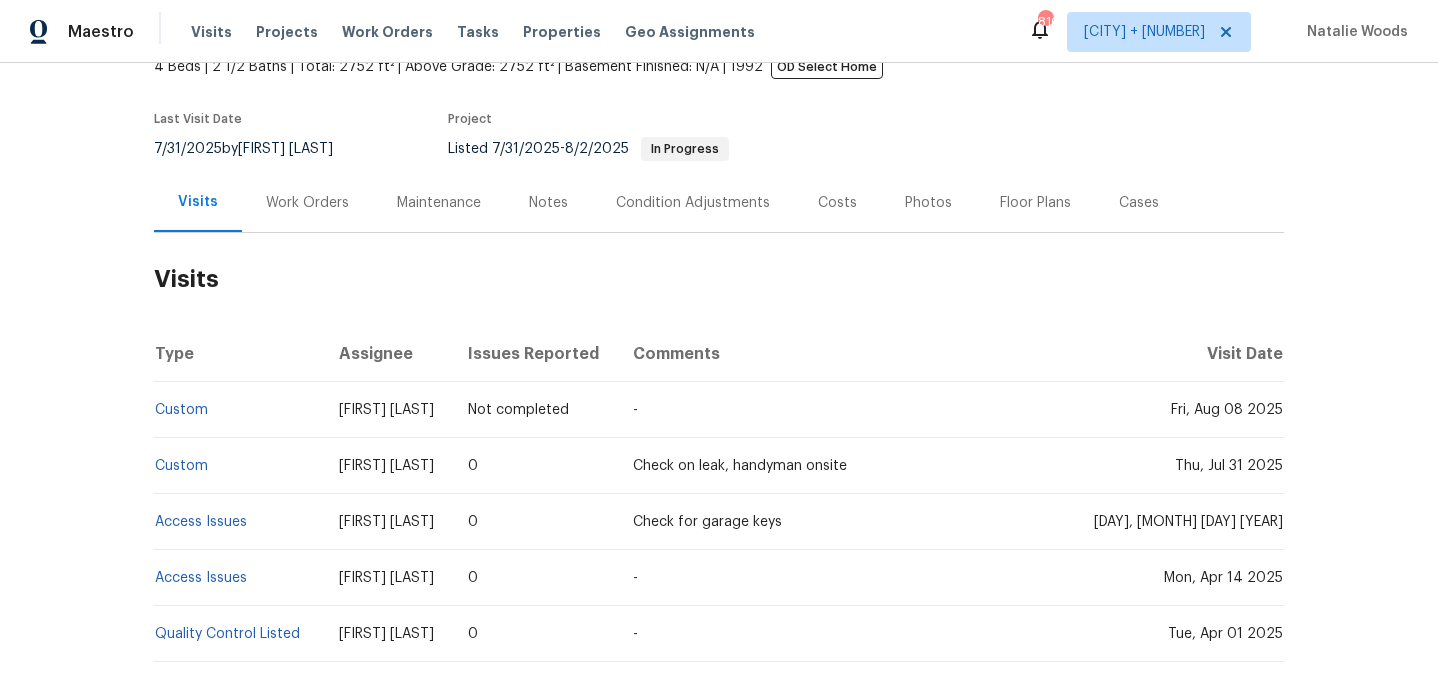 scroll, scrollTop: 173, scrollLeft: 0, axis: vertical 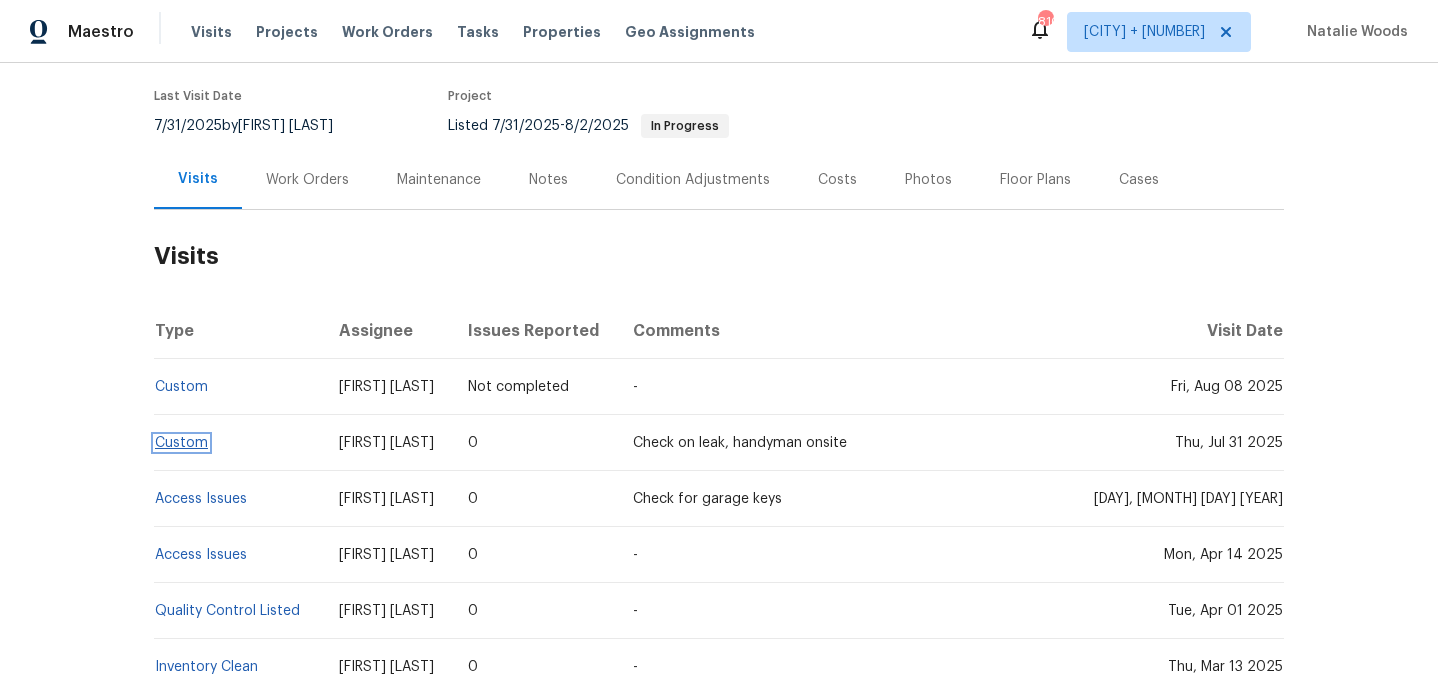 click on "Custom" at bounding box center (181, 443) 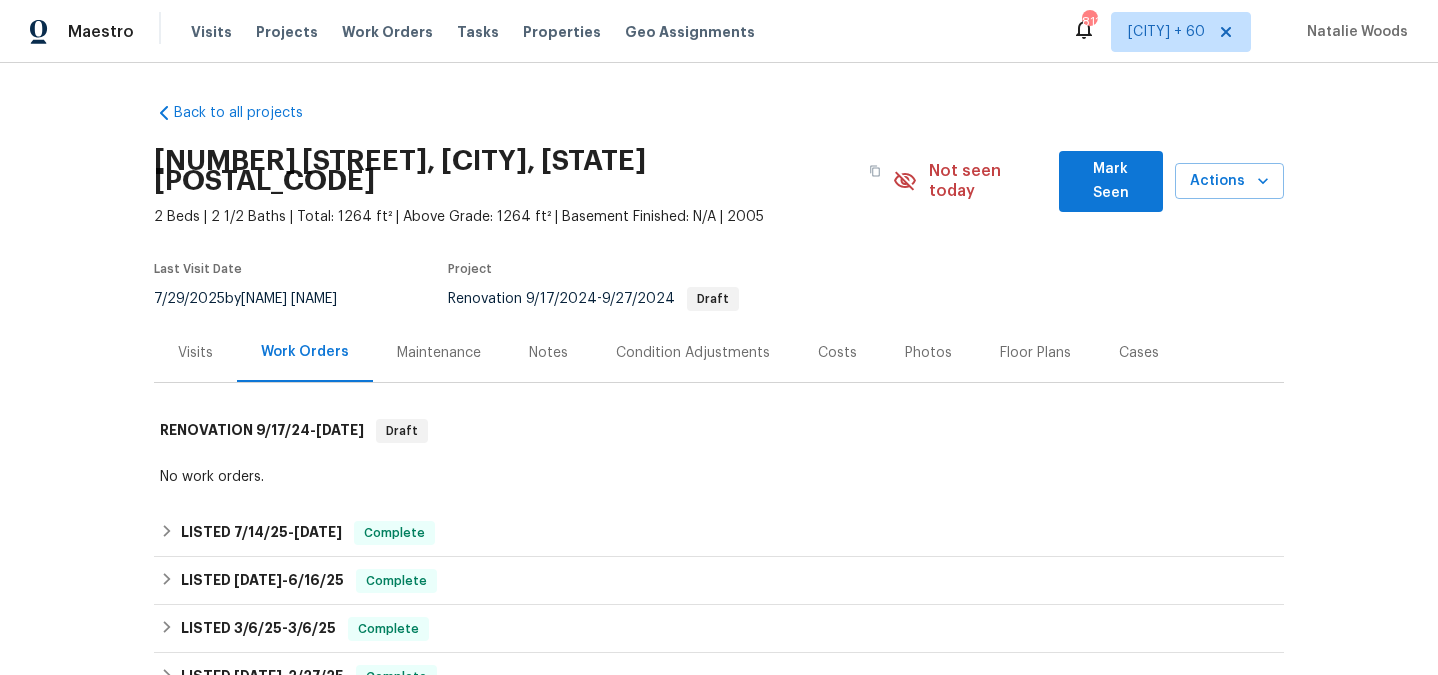 scroll, scrollTop: 0, scrollLeft: 0, axis: both 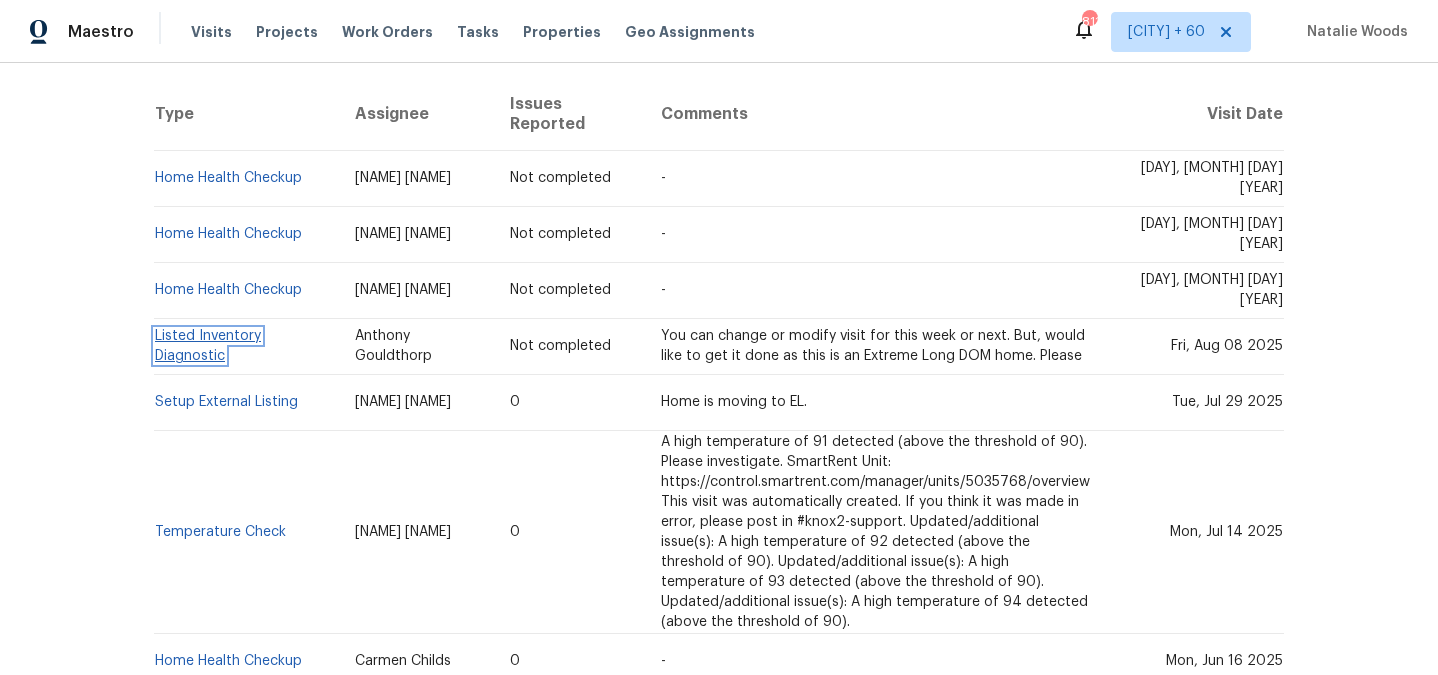 click on "Listed Inventory Diagnostic" at bounding box center (208, 346) 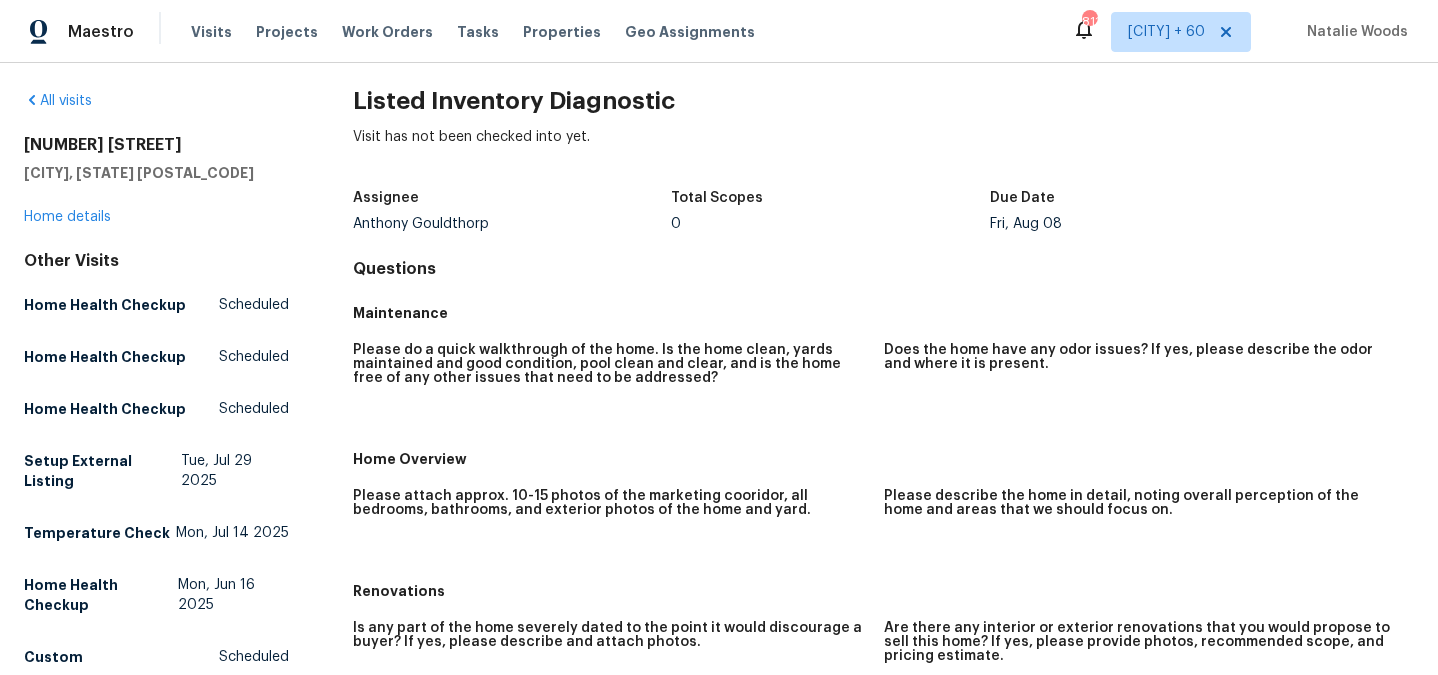 scroll, scrollTop: 0, scrollLeft: 0, axis: both 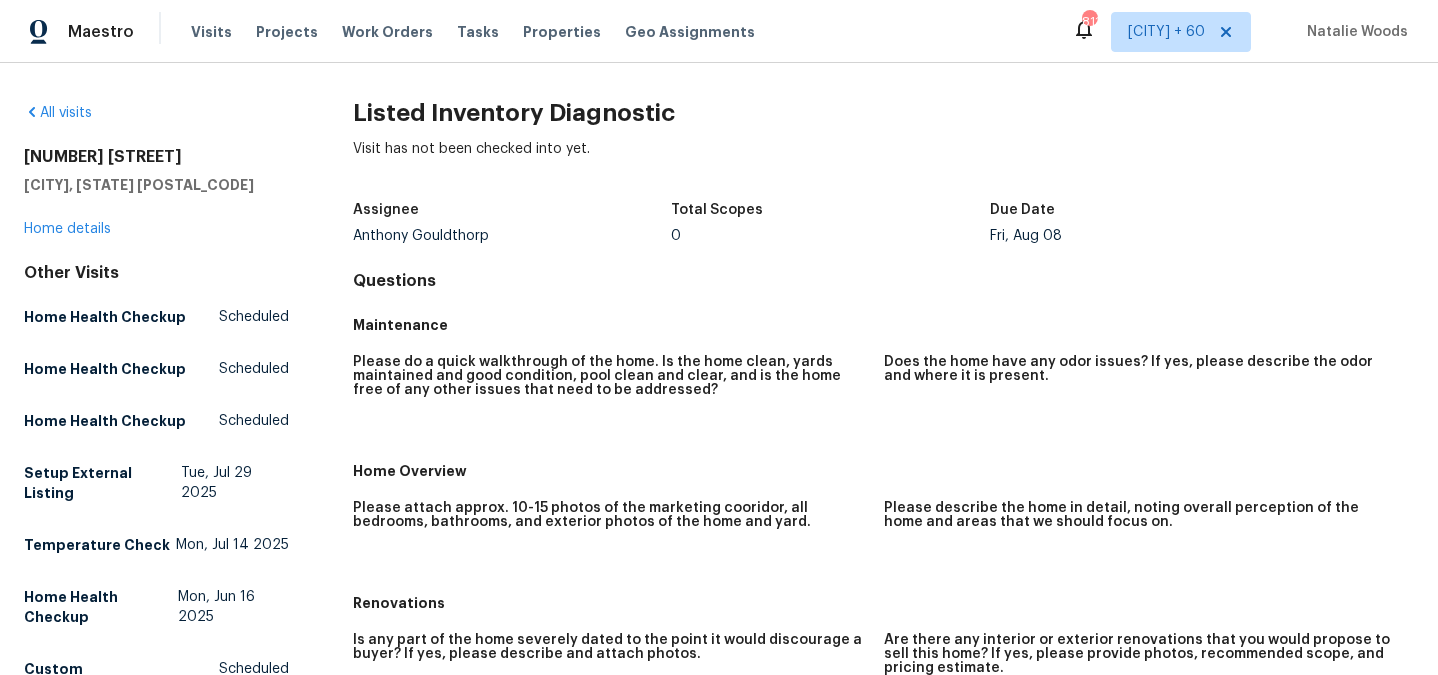 click on "2575 Walden Lake Dr Decatur, GA 30035 Home details" at bounding box center [156, 193] 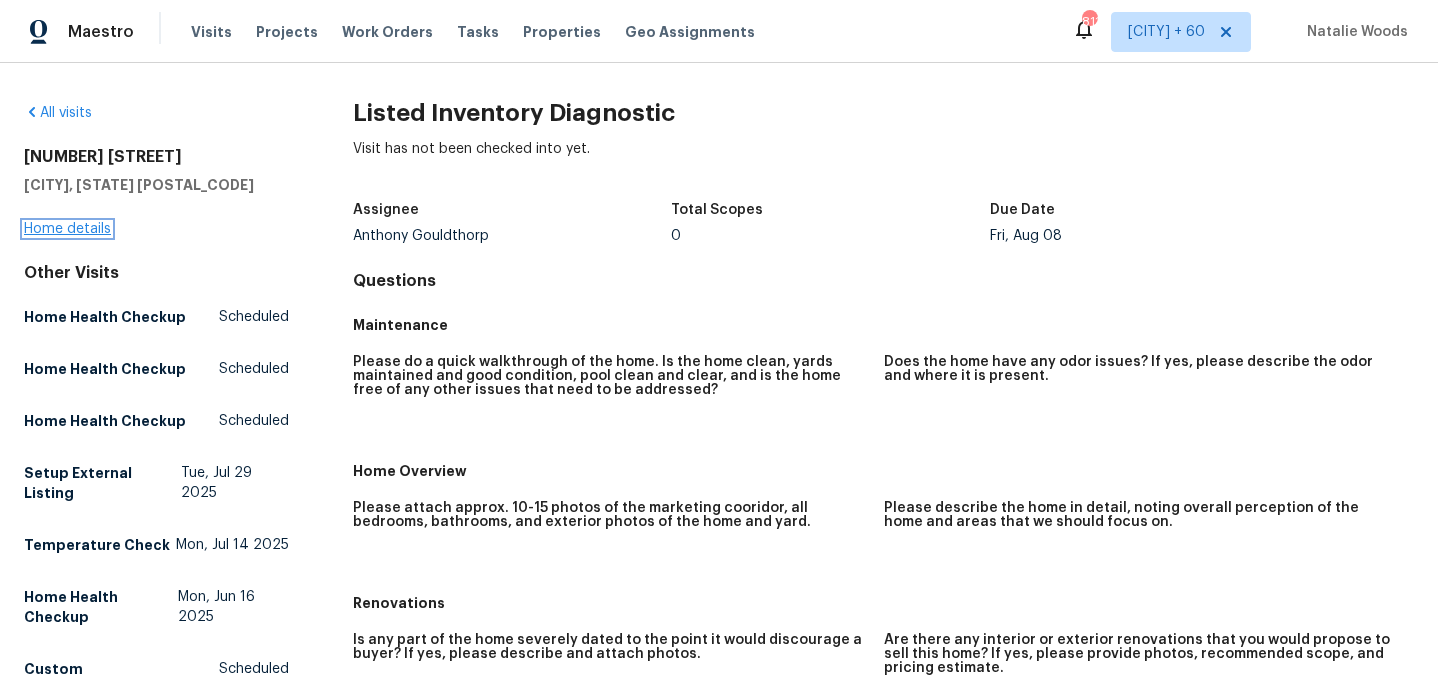 click on "Home details" at bounding box center (67, 229) 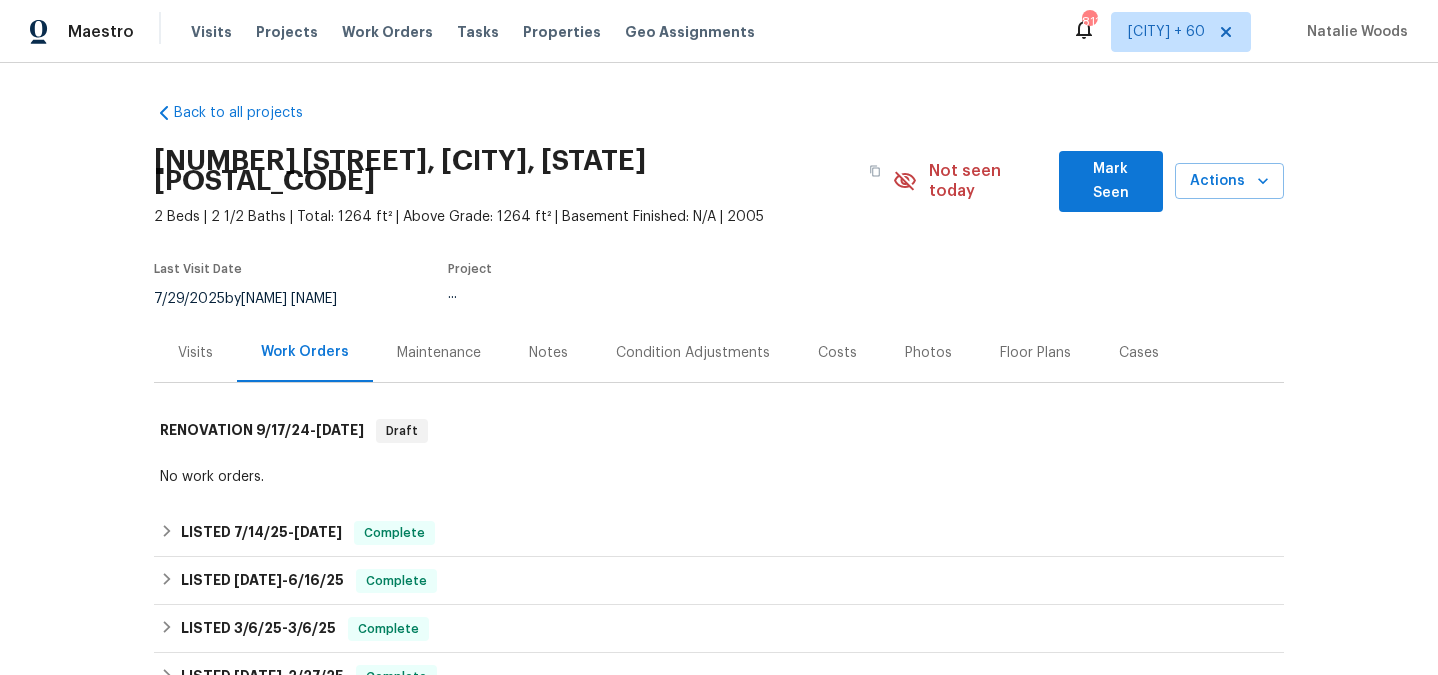 click on "Work Orders" at bounding box center (305, 352) 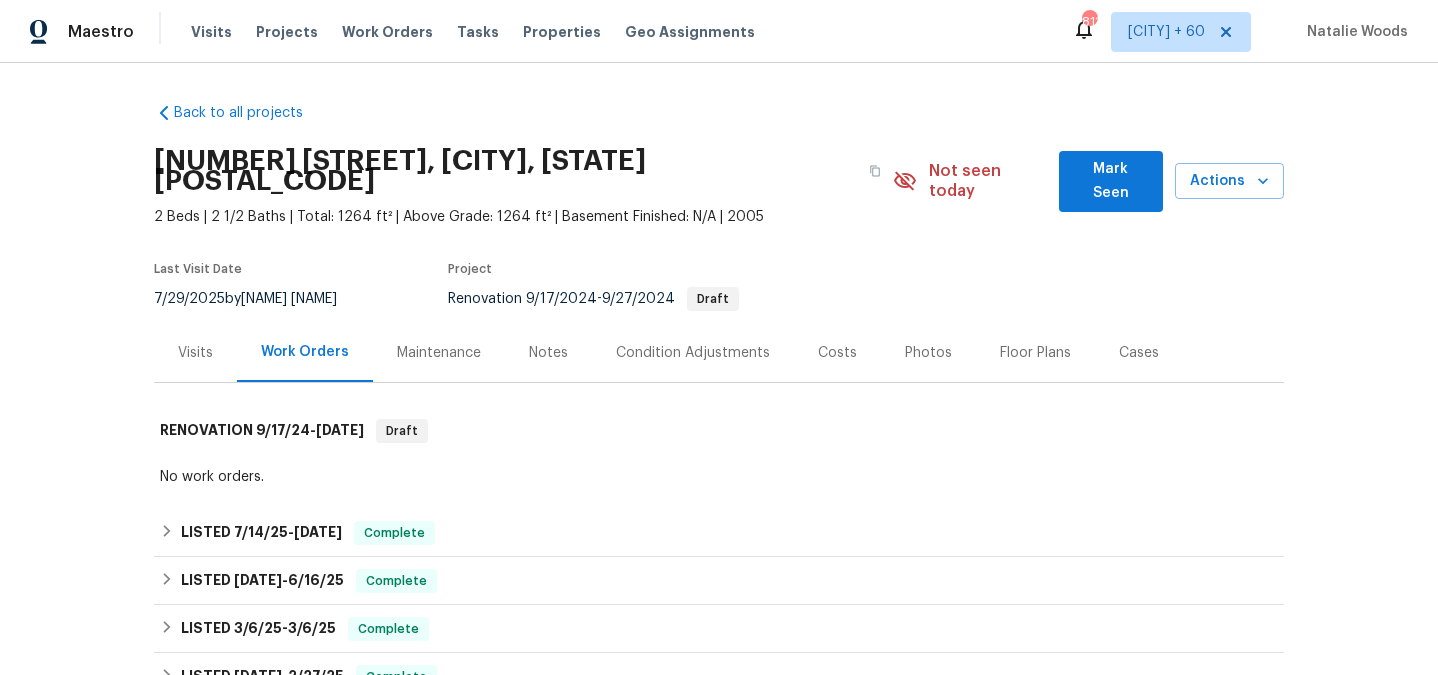 click on "Visits" at bounding box center [195, 353] 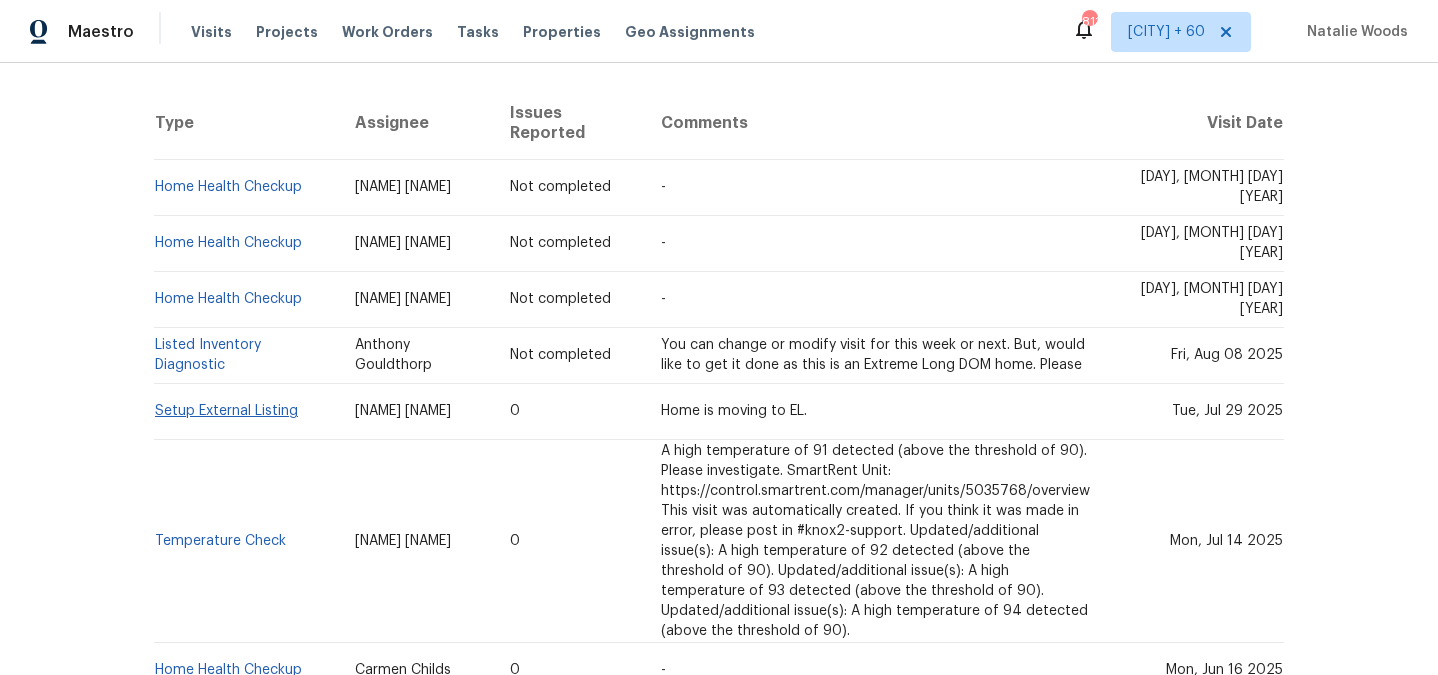 scroll, scrollTop: 397, scrollLeft: 0, axis: vertical 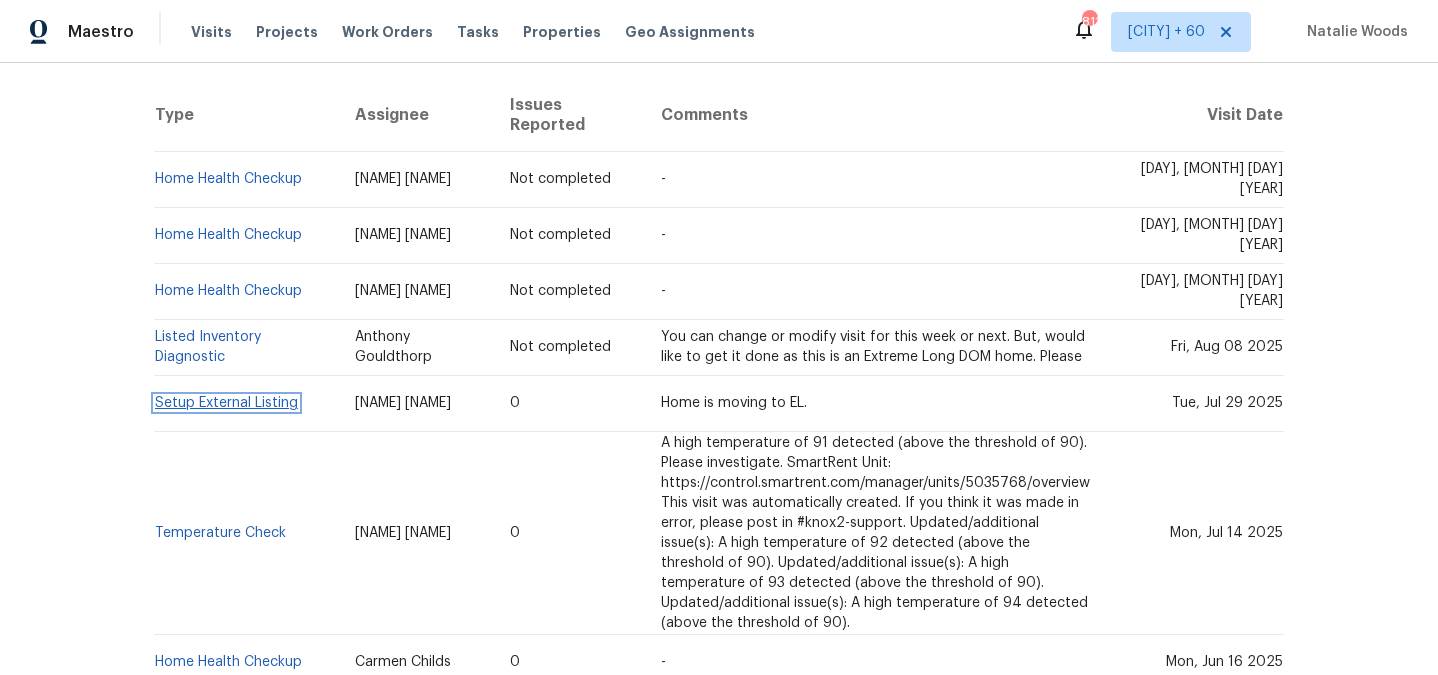 click on "Setup External Listing" at bounding box center (226, 403) 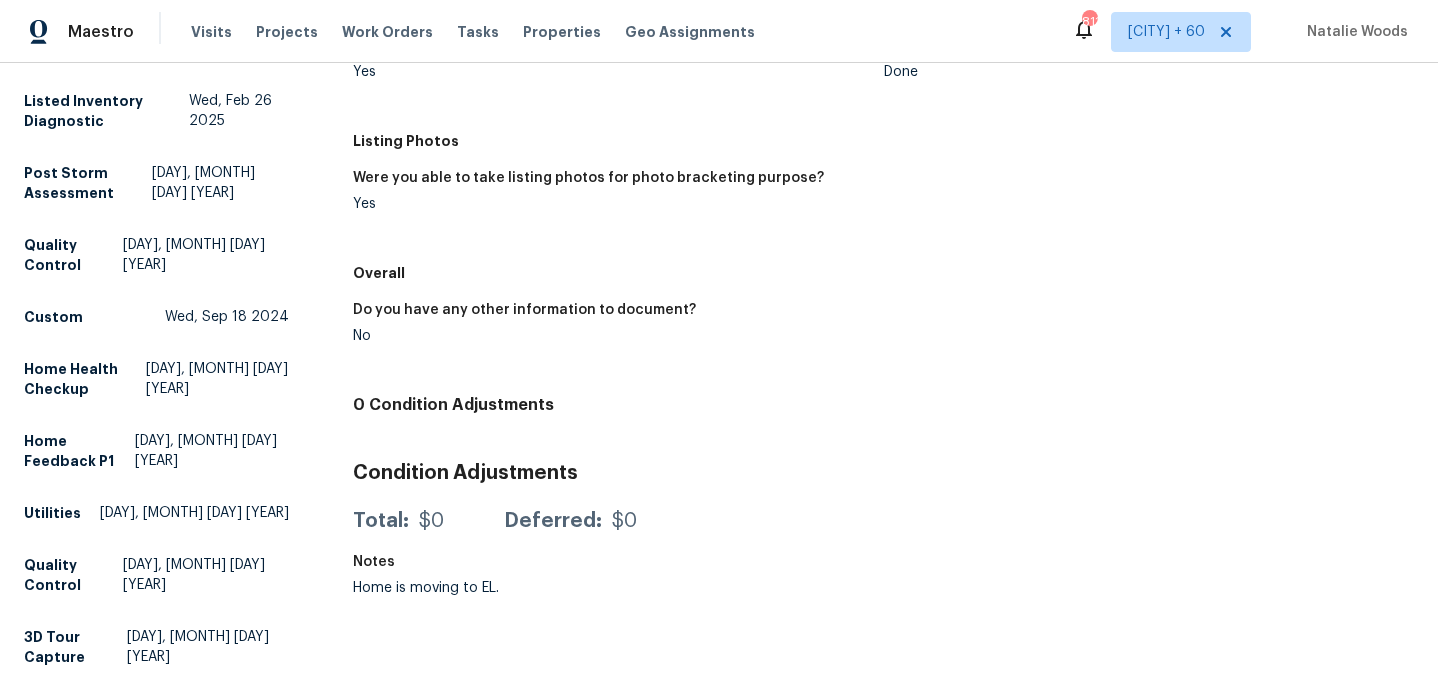 scroll, scrollTop: 0, scrollLeft: 0, axis: both 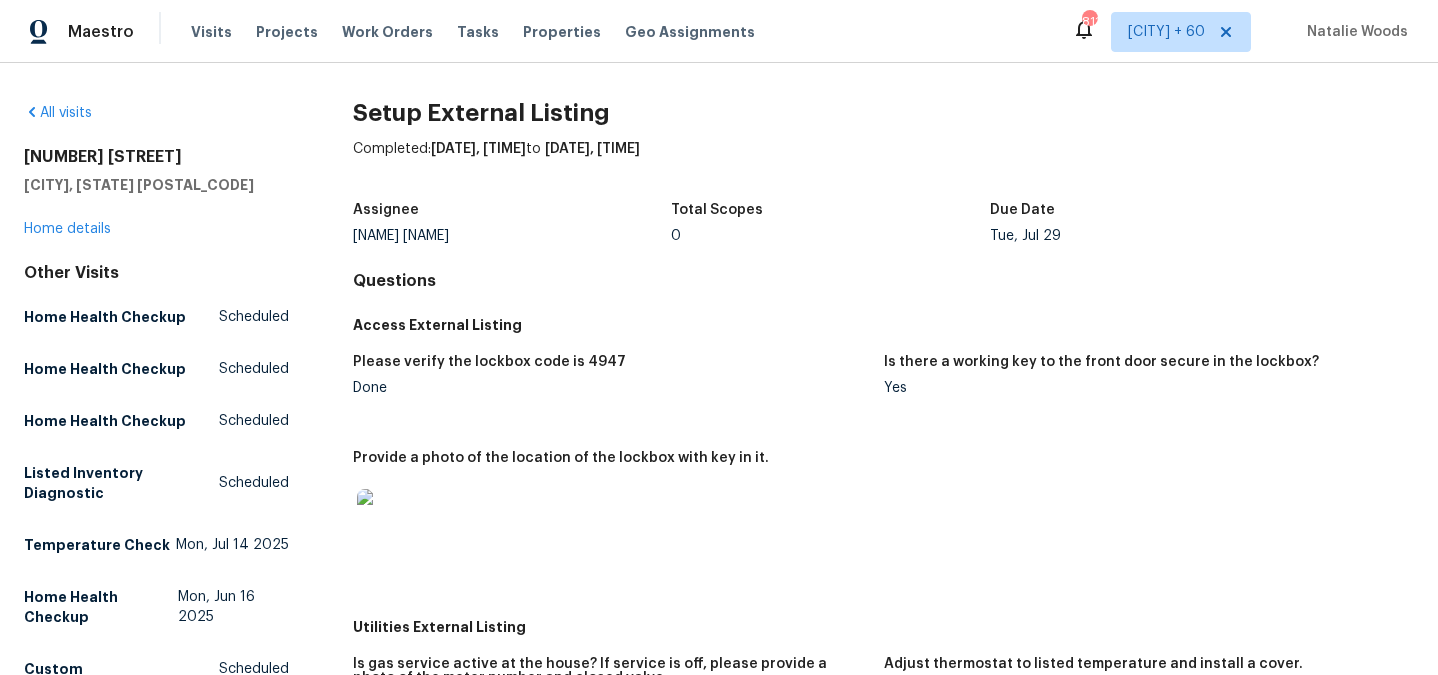 click on "2575 Walden Lake Dr Decatur, GA 30035 Home details" at bounding box center (156, 193) 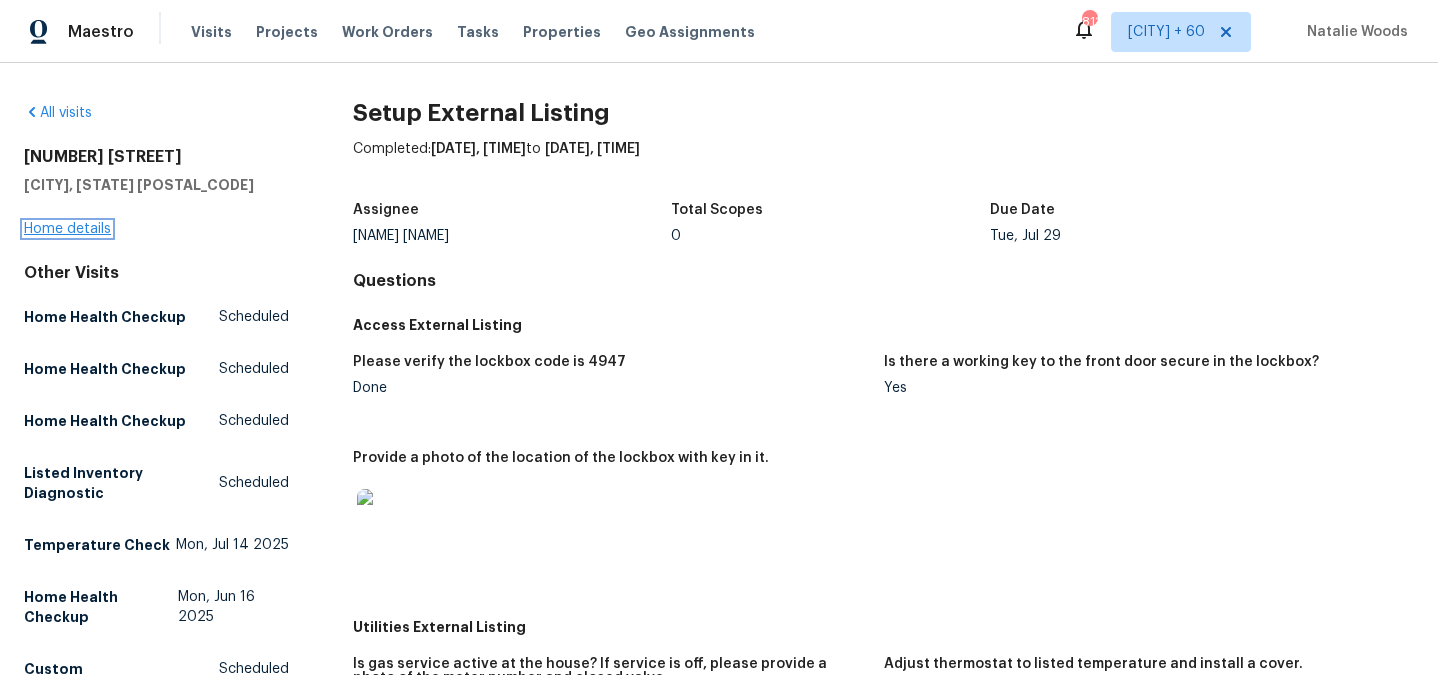 click on "Home details" at bounding box center [67, 229] 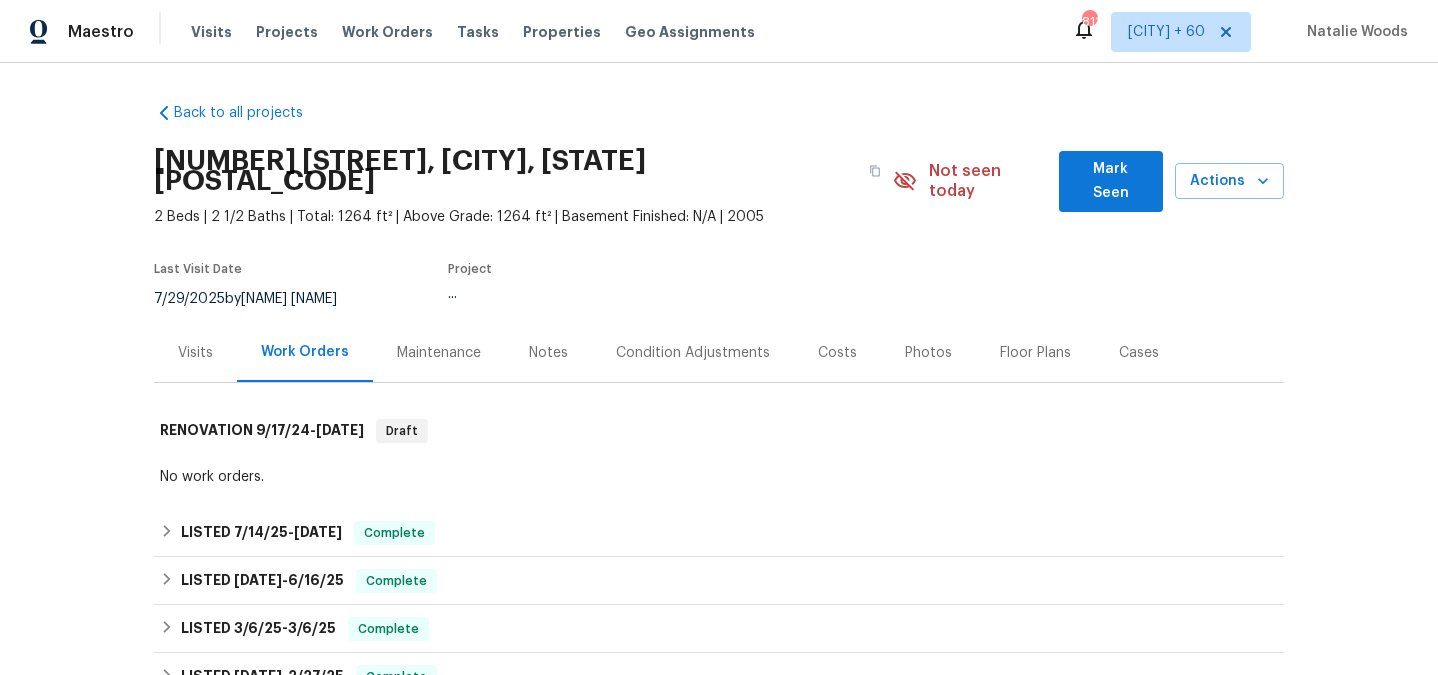 click on "Back to all projects 2575 Walden Lake Dr, Decatur, GA 30035 2 Beds | 2 1/2 Baths | Total: 1264 ft² | Above Grade: 1264 ft² | Basement Finished: N/A | 2005 Not seen today Mark Seen Actions Last Visit Date 7/29/2025  by  Juan Lozano   Project ... Visits Work Orders Maintenance Notes Condition Adjustments Costs Photos Floor Plans Cases RENOVATION   9/17/24  -  9/27/24 Draft No work orders. LISTED   7/14/25  -  7/16/25 Complete Davis Turnkey HVAC, ROOF, BRN_AND_LRR, HANDYMAN $250.00 1 Repair 7/14/2025  -  7/16/2025 Complete LISTED   6/12/25  -  6/16/25 Complete Glen Property Maintenance LLC GLASS_WINDOW, HANDYMAN, BRN_AND_LRR $350.00 1 Repair 6/13/2025  -  6/15/2025 Paid LISTED   3/6/25  -  3/6/25 Complete Aseem Renovations LLC GENERAL_CONTRACTOR $75.00 1 Repair 3/6/2025  -  3/6/2025 Paid LISTED   2/26/25  -  2/27/25 Complete Davis Turnkey GENERAL_CONTRACTOR $300.00 1 Repair 2/26/2025  -  2/27/2025 Paid LISTED   12/30/24  -  1/2/25 Complete LM Painting $120.00 2 Repairs 12/30/2024  -  1/2/2025 Paid LISTED    -" at bounding box center (719, 369) 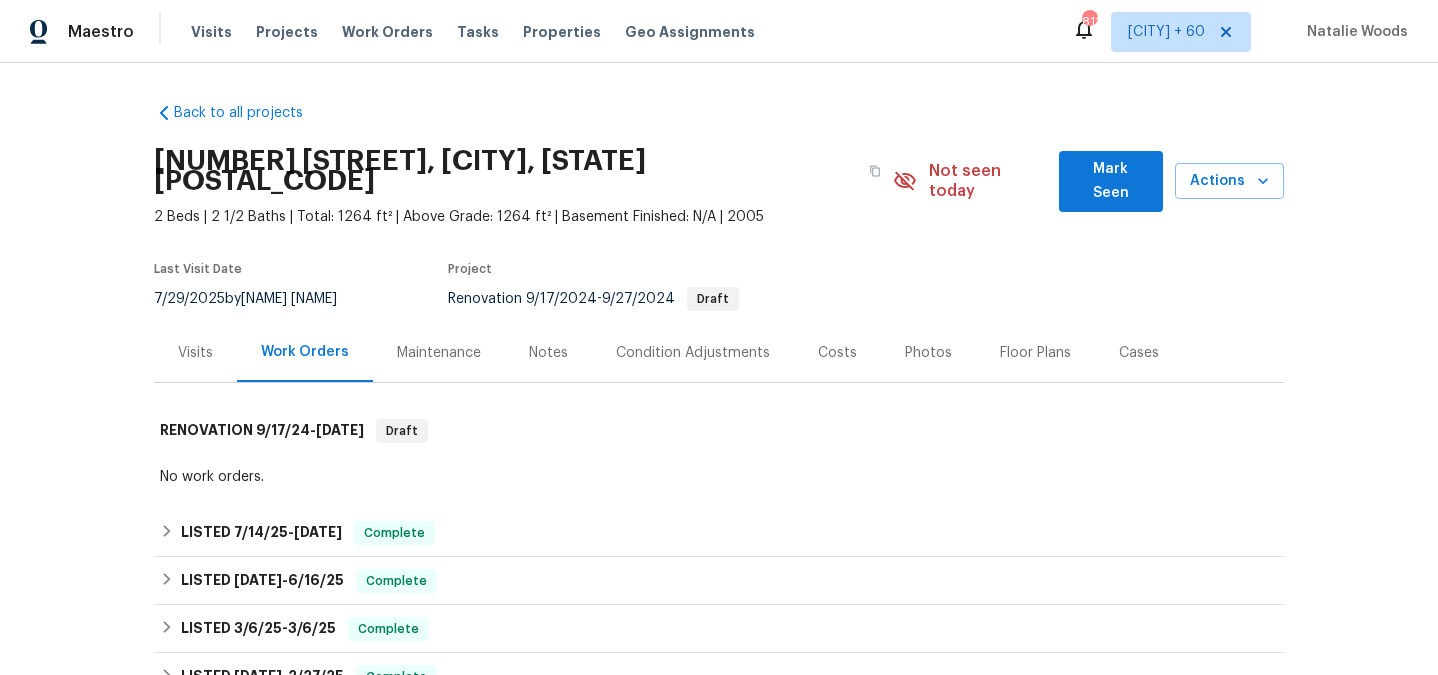 click on "Visits" at bounding box center [195, 353] 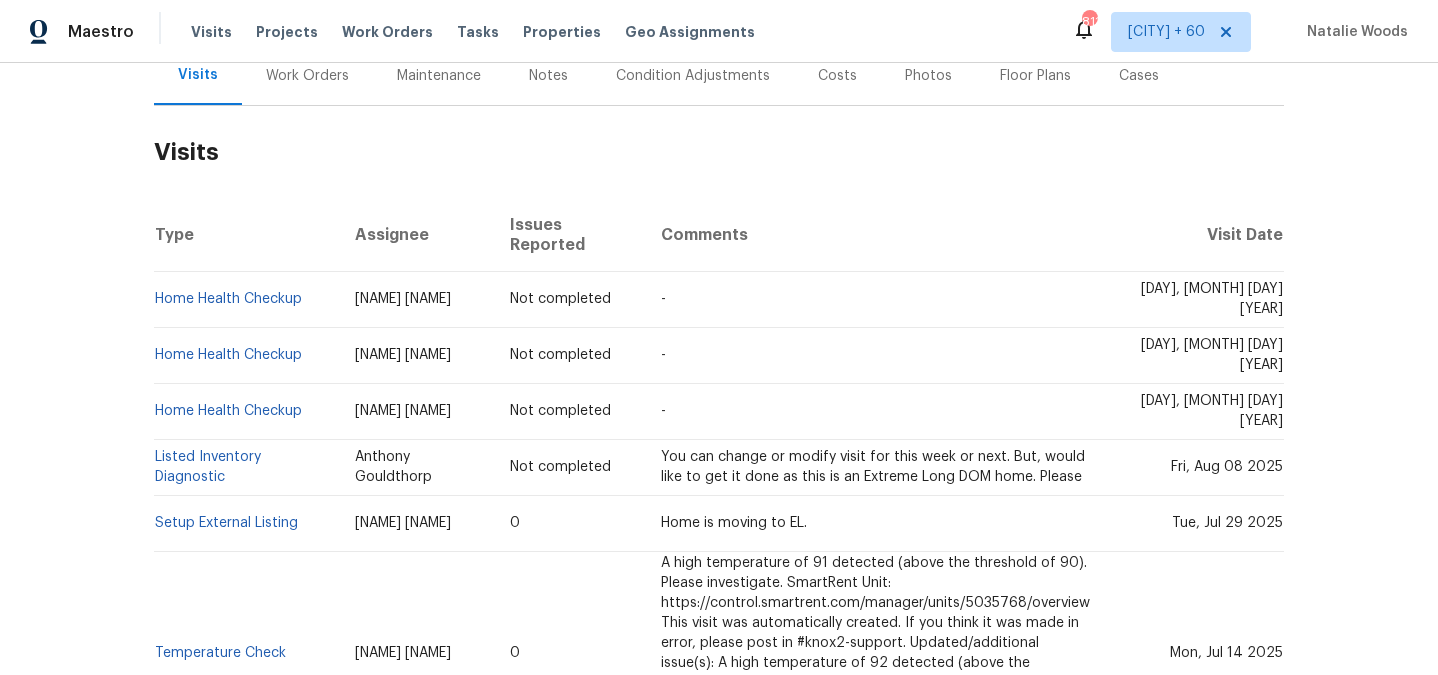 scroll, scrollTop: 452, scrollLeft: 0, axis: vertical 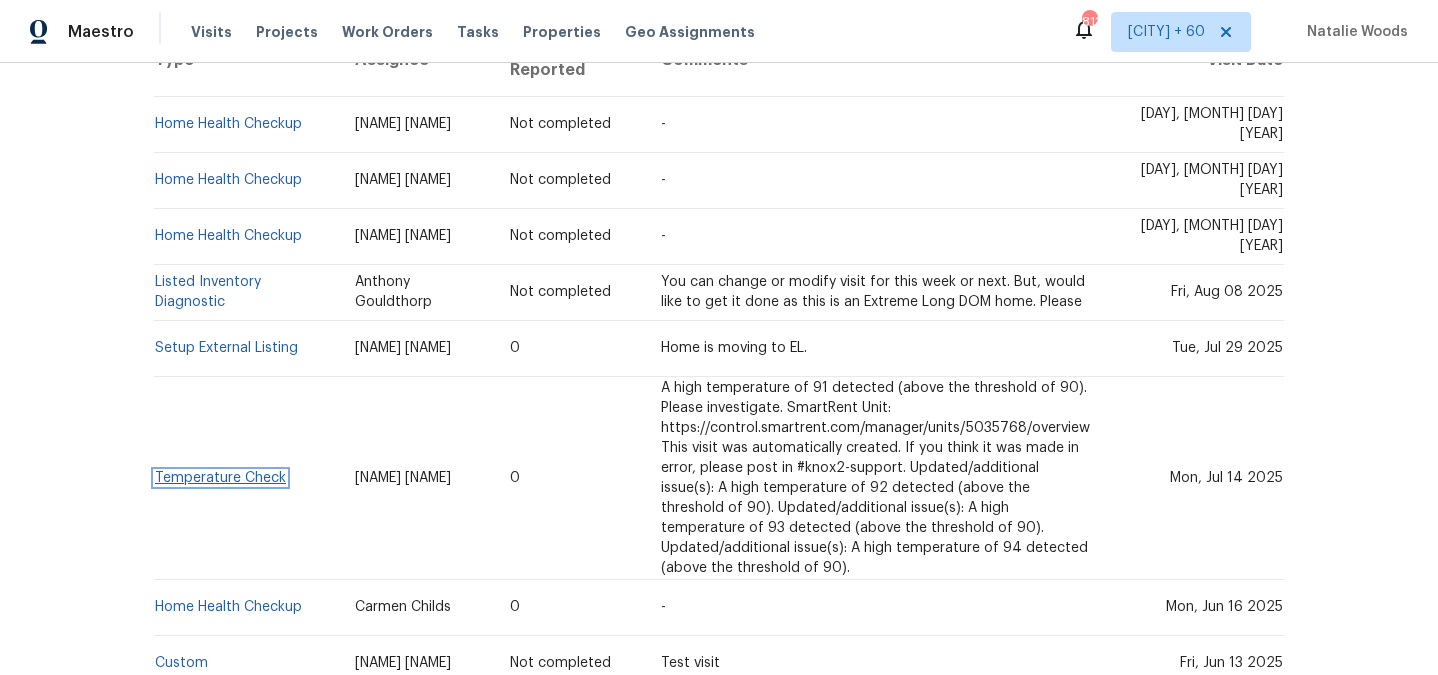 click on "Temperature Check" at bounding box center [220, 478] 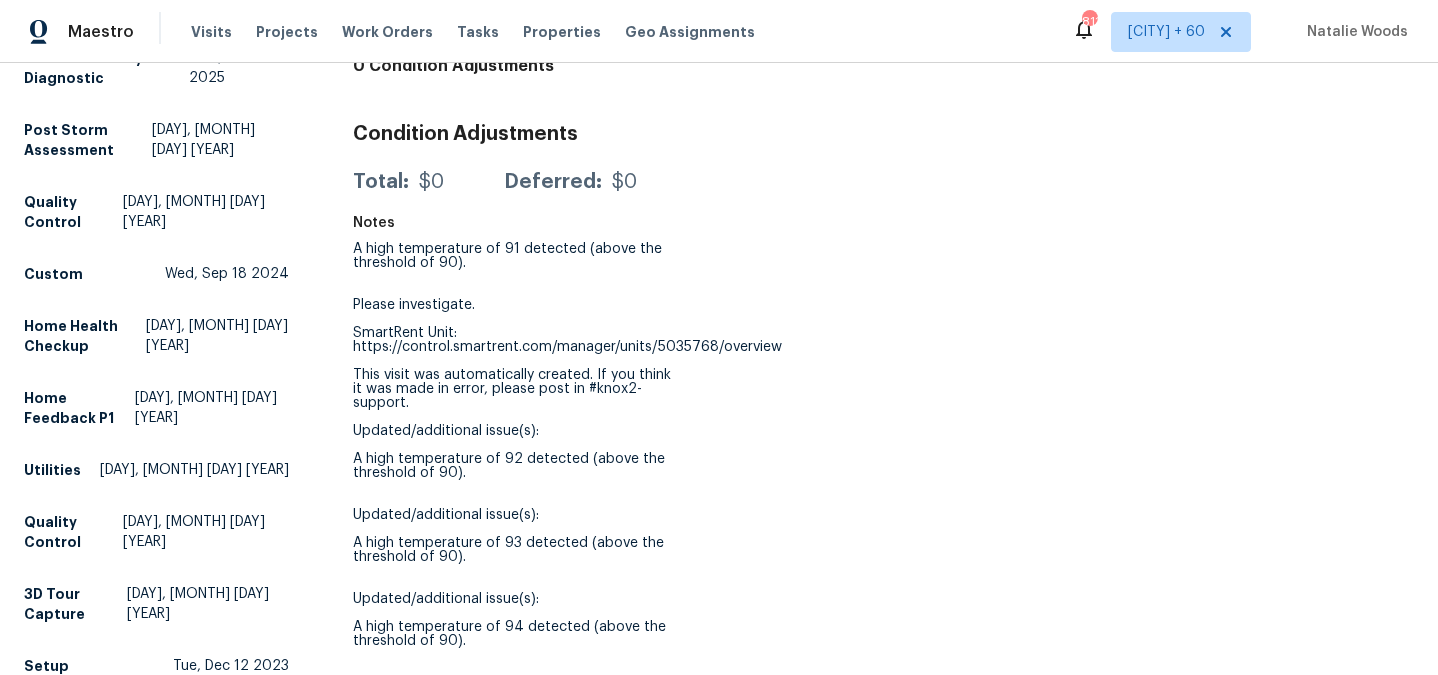 scroll, scrollTop: 0, scrollLeft: 0, axis: both 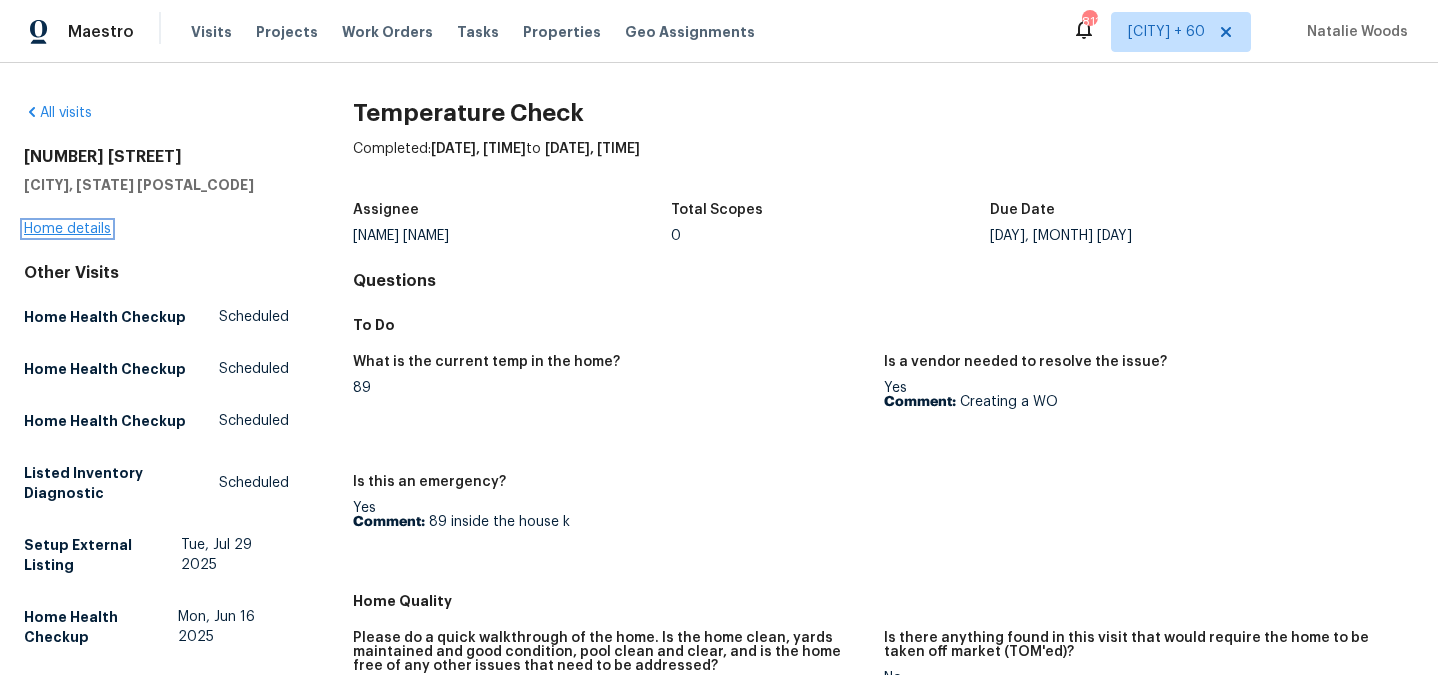 click on "Home details" at bounding box center [67, 229] 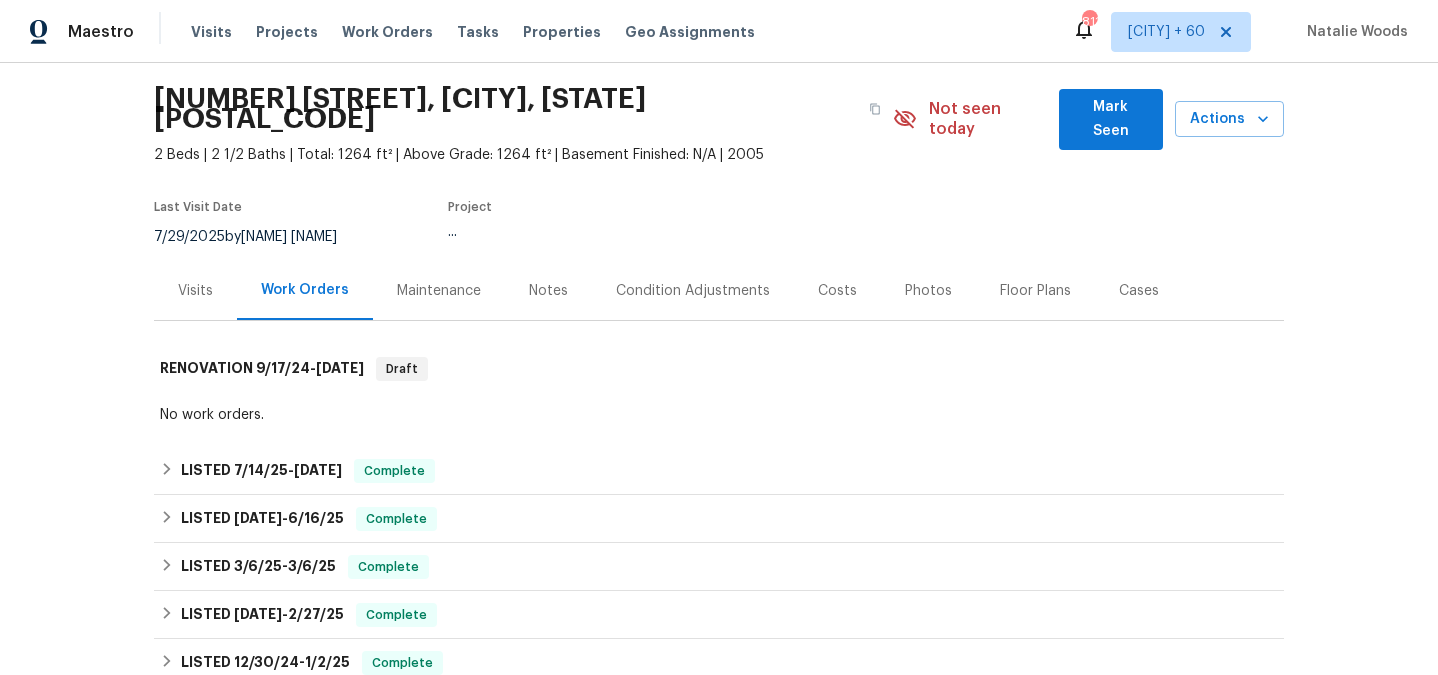 scroll, scrollTop: 61, scrollLeft: 0, axis: vertical 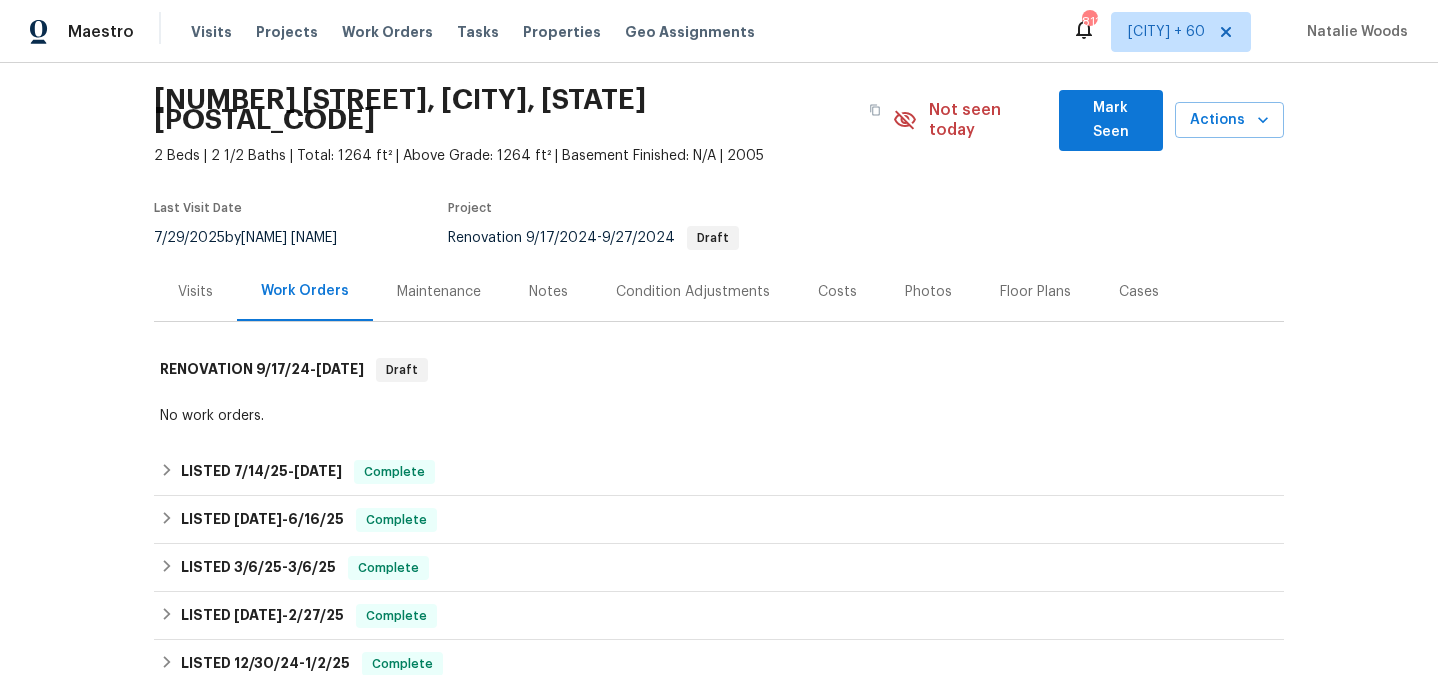 click on "Visits" at bounding box center [195, 292] 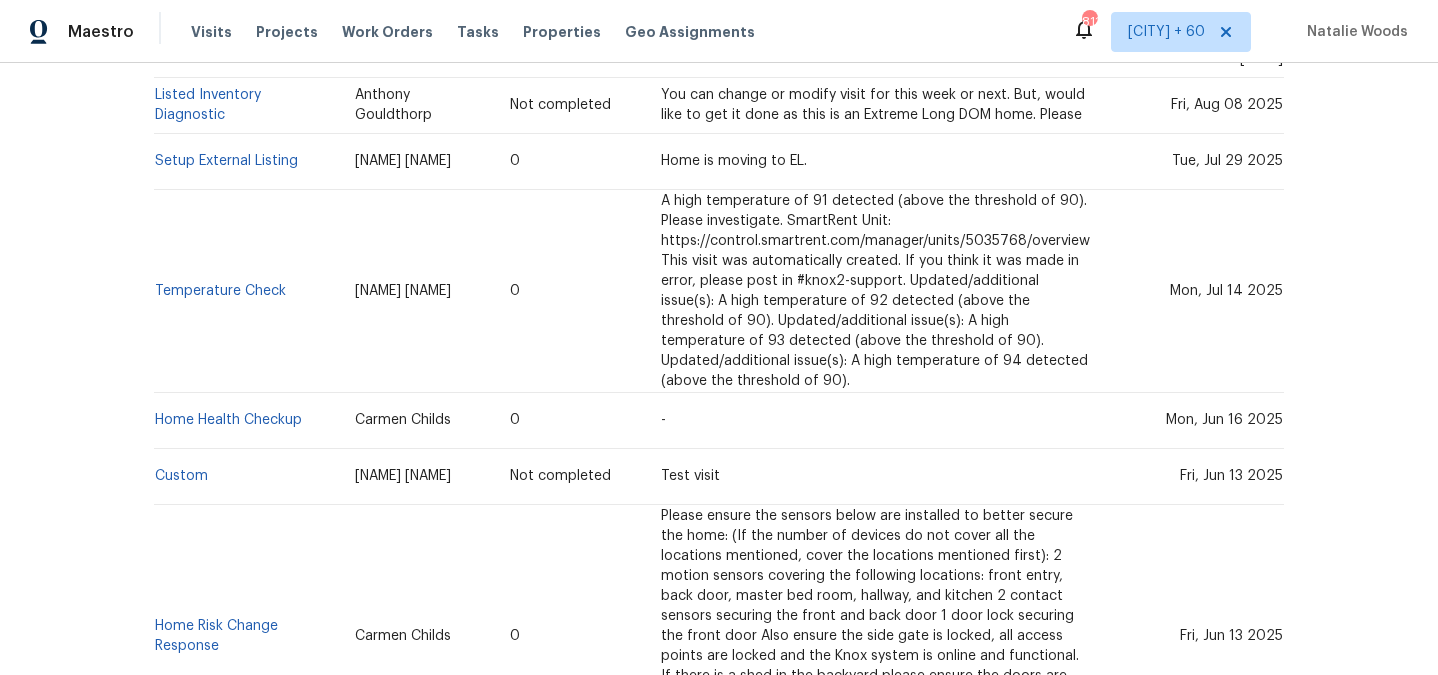 scroll, scrollTop: 715, scrollLeft: 0, axis: vertical 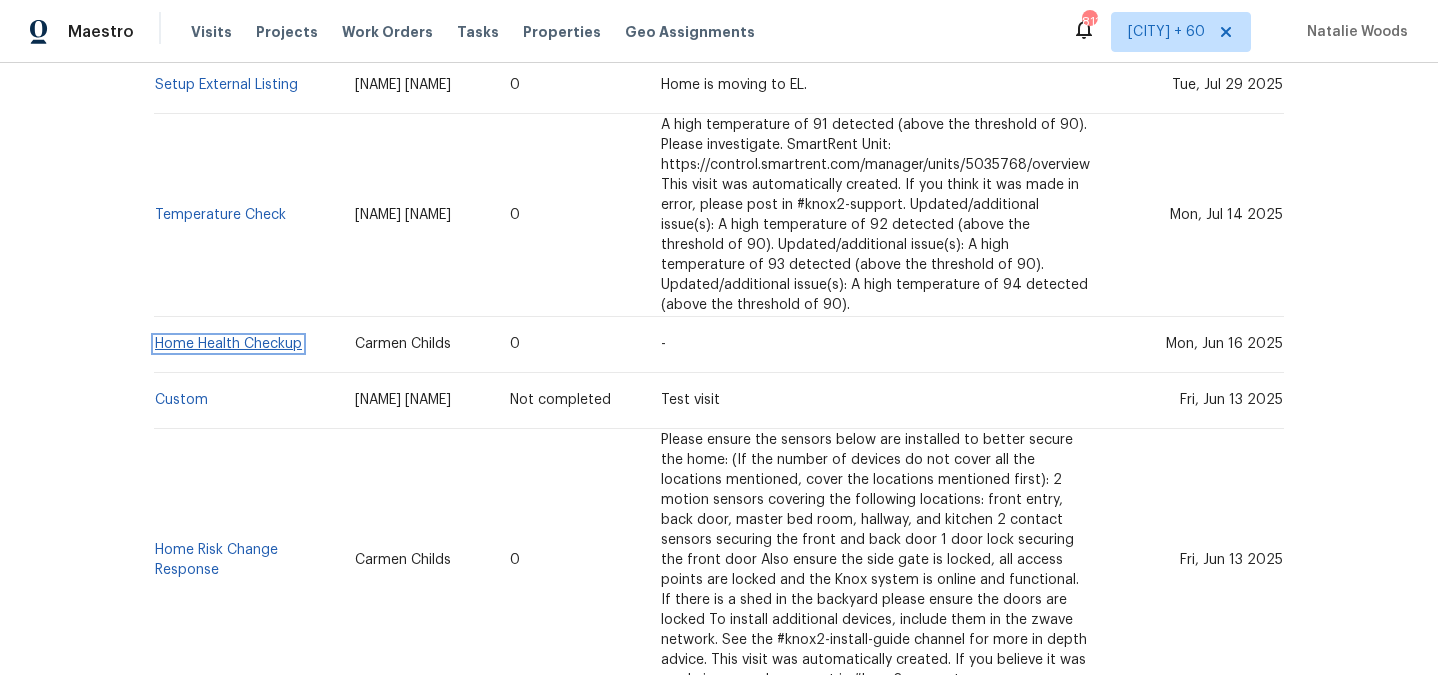 click on "Home Health Checkup" at bounding box center [228, 344] 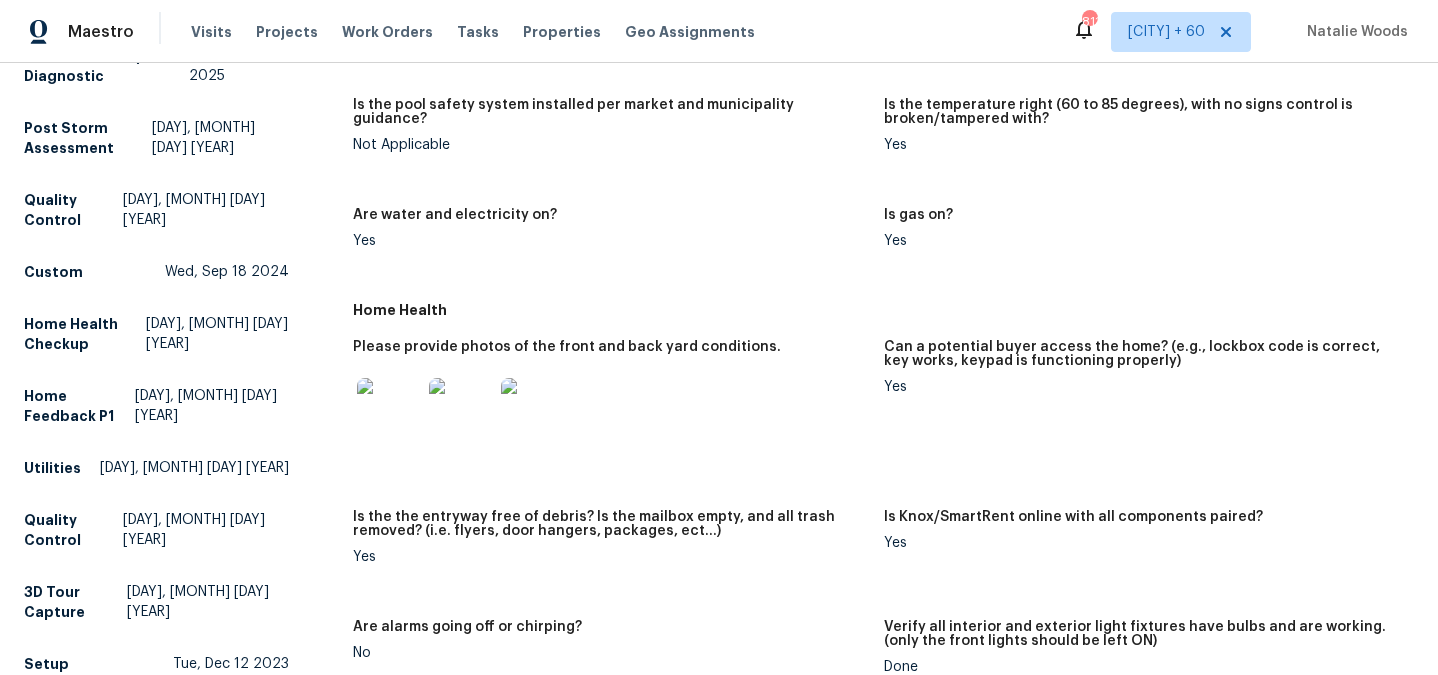 scroll, scrollTop: 810, scrollLeft: 0, axis: vertical 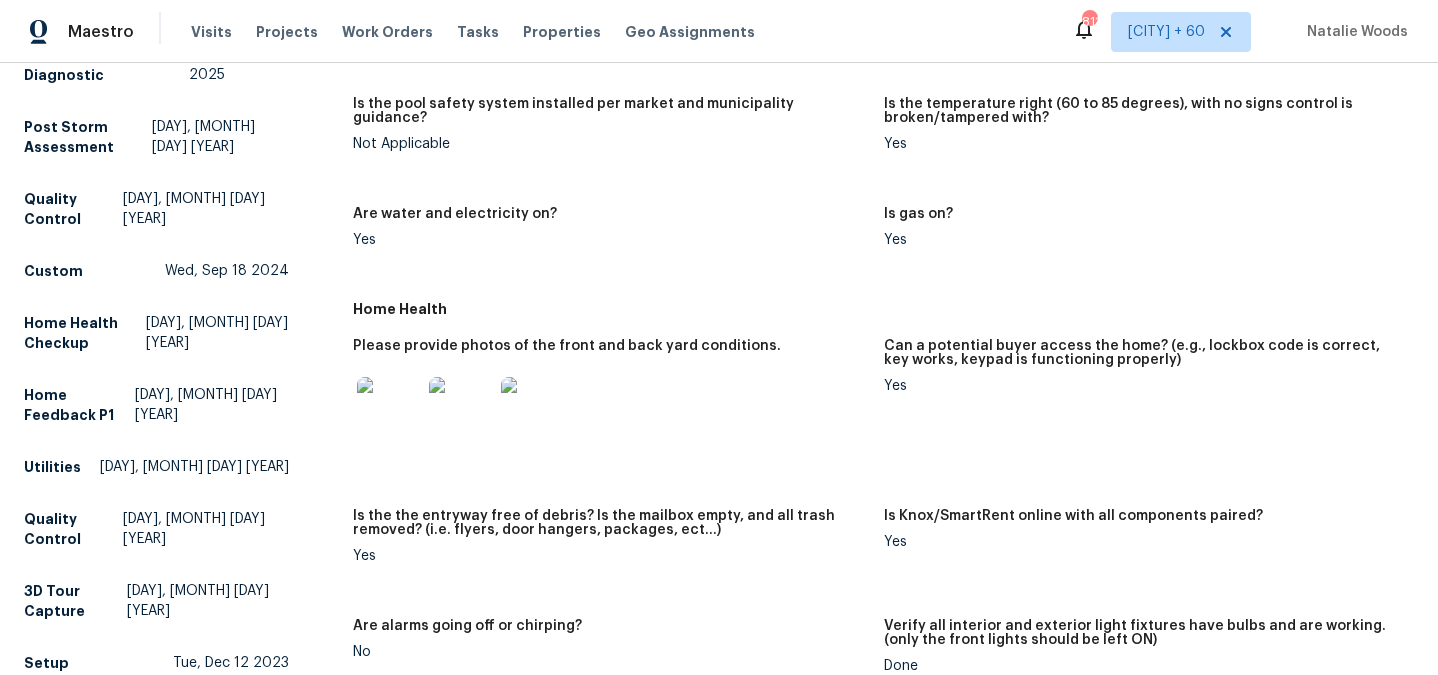 click at bounding box center [389, 409] 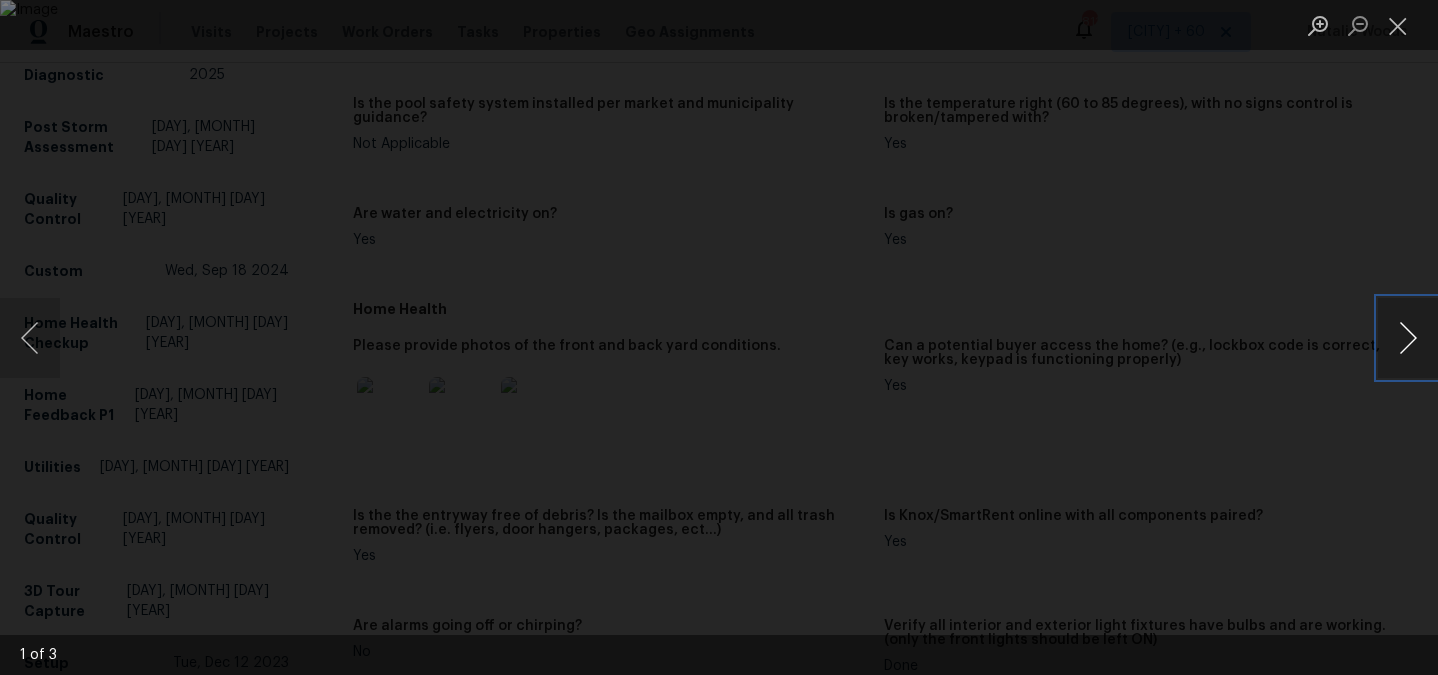 click at bounding box center (1408, 338) 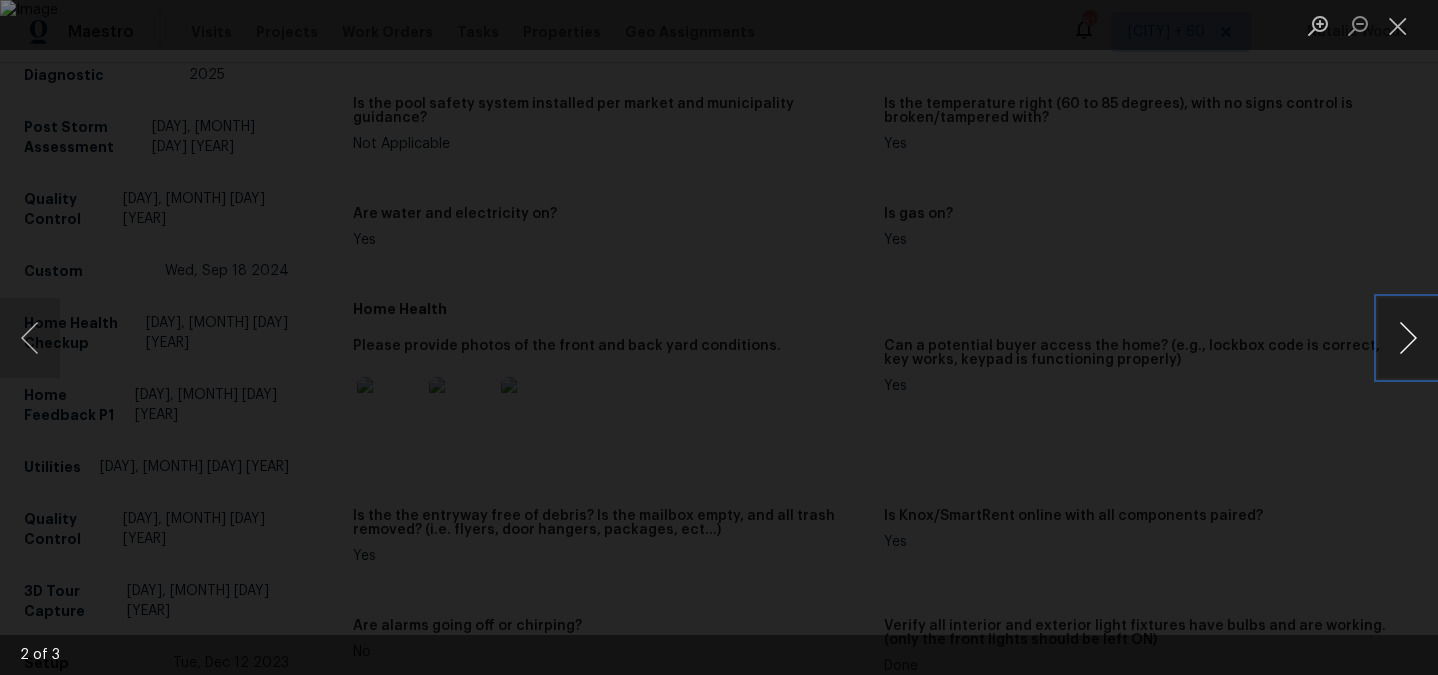 click at bounding box center (1408, 338) 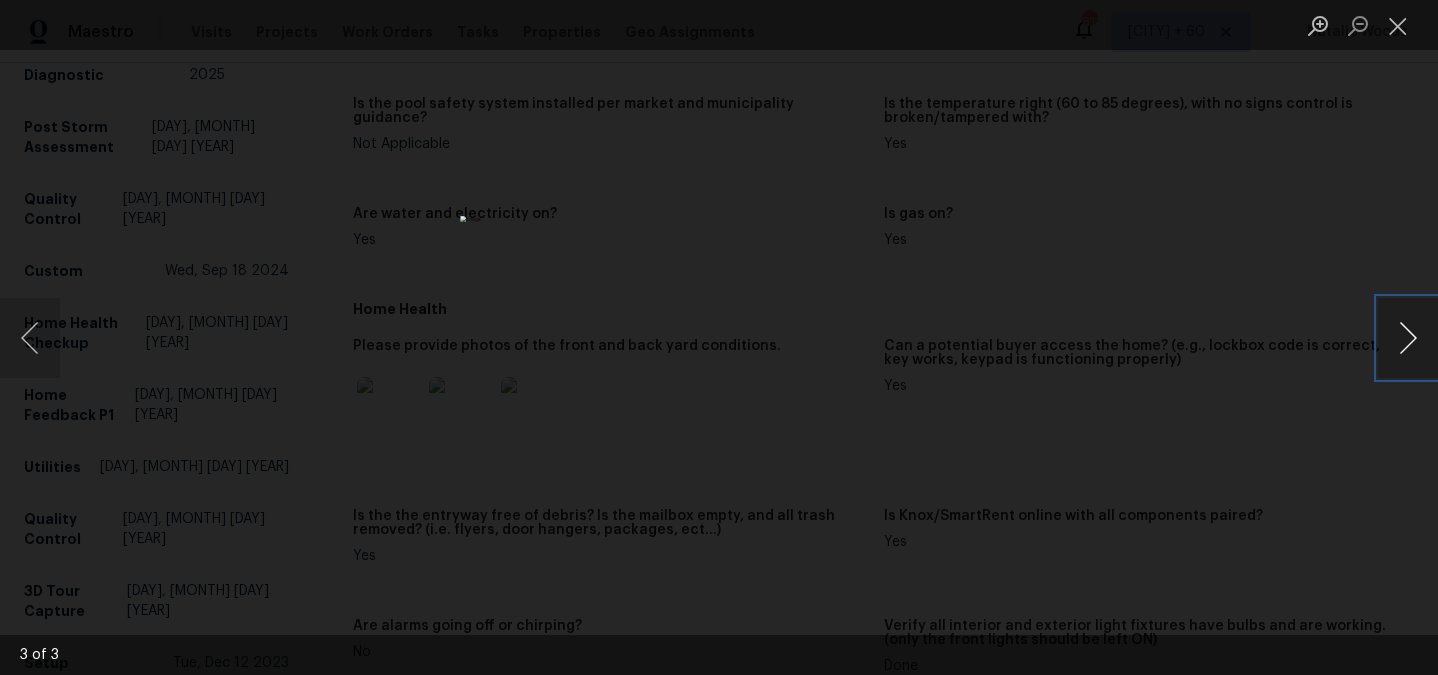 click at bounding box center [1408, 338] 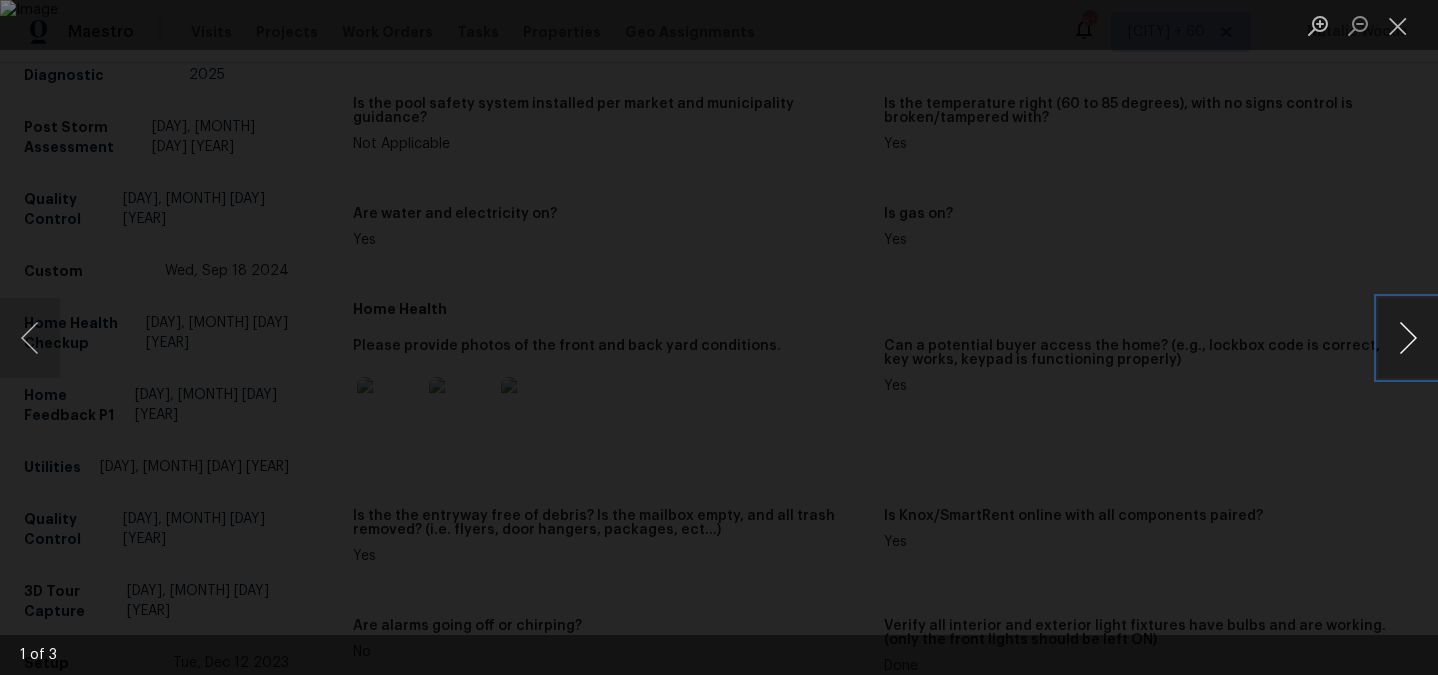 click at bounding box center (1408, 338) 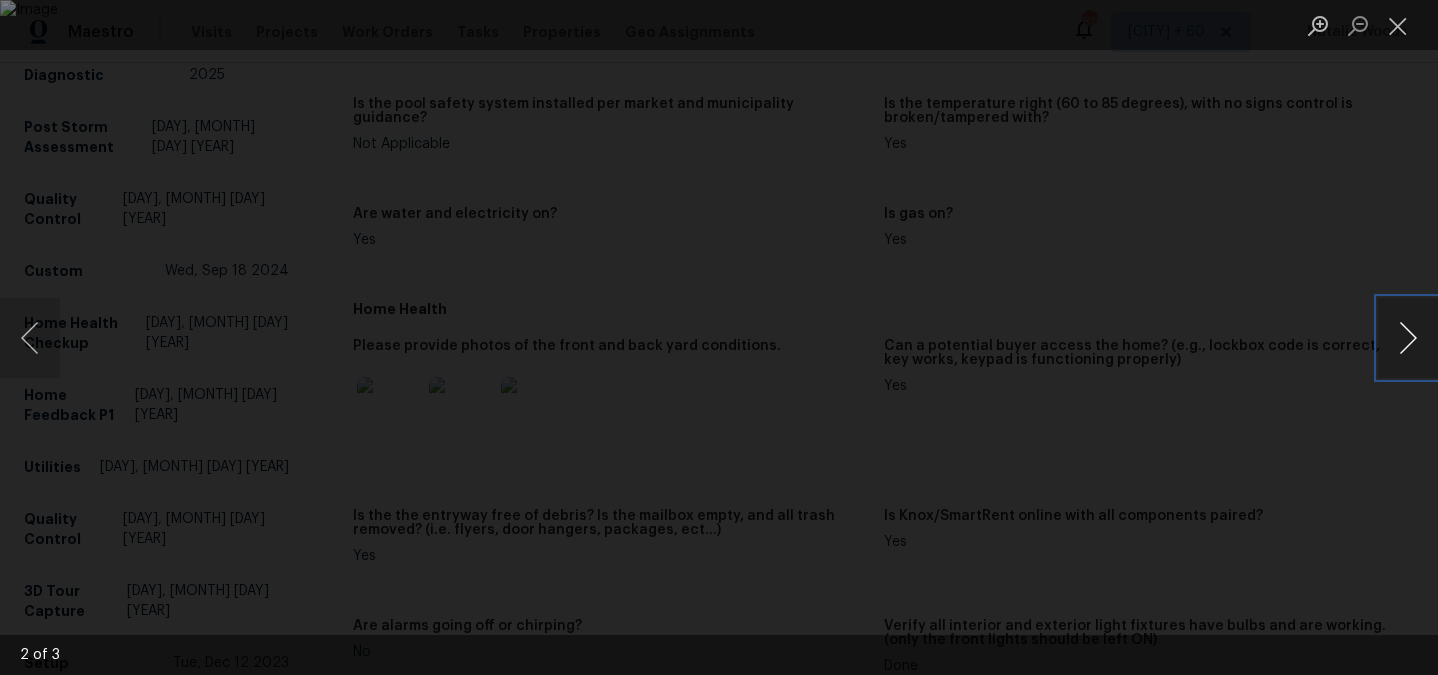 click at bounding box center [1408, 338] 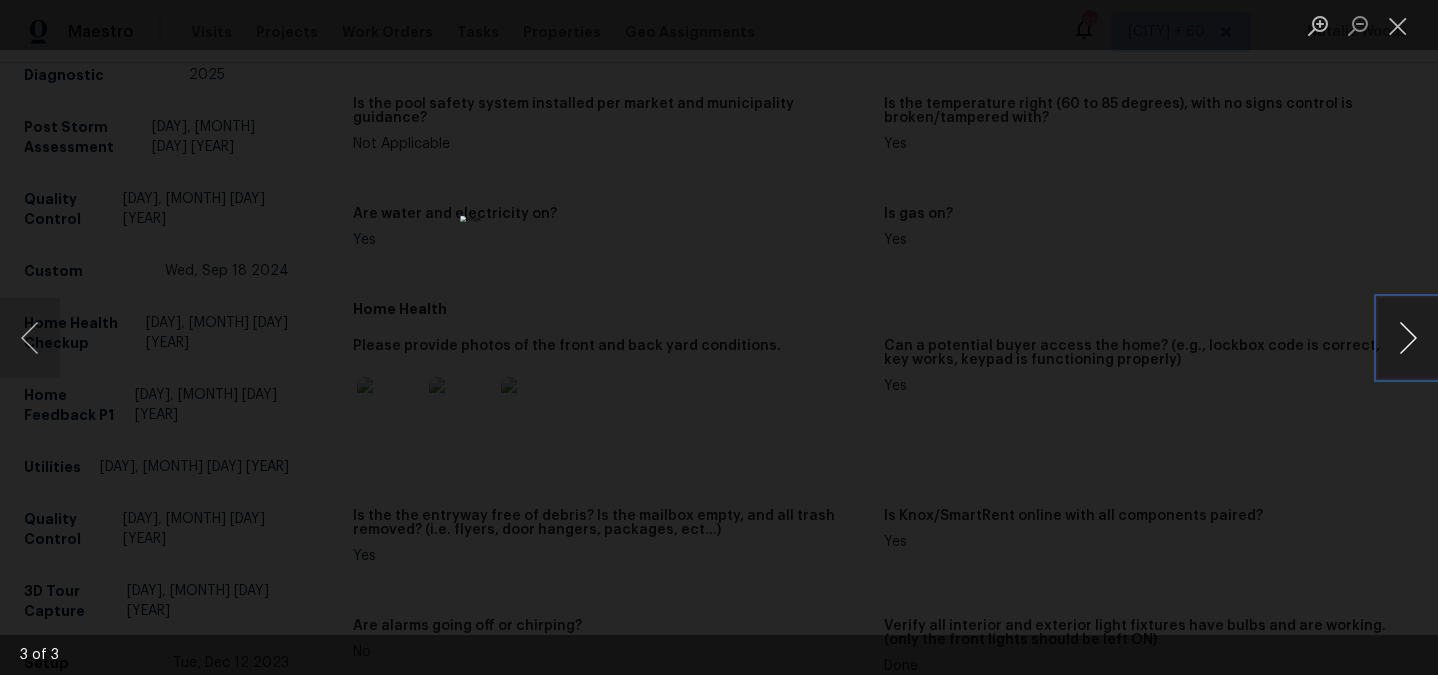 click at bounding box center (1408, 338) 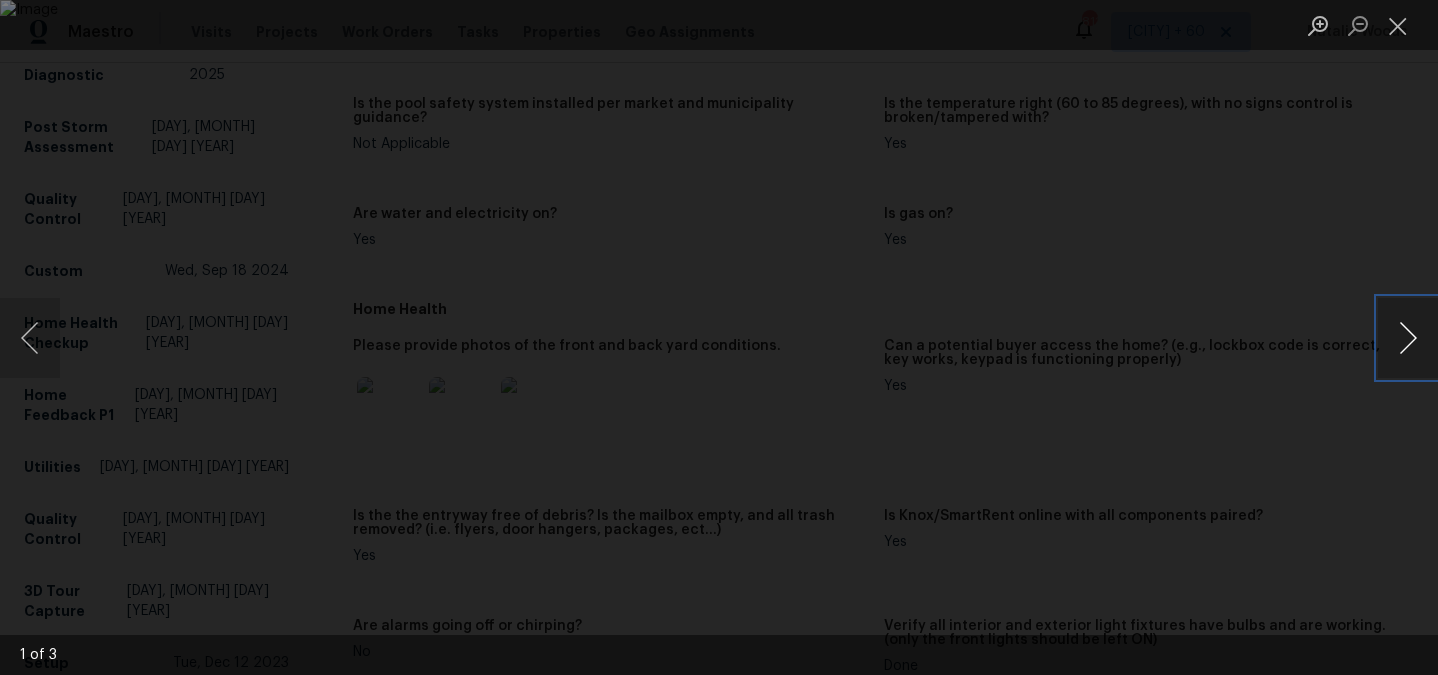 click at bounding box center [1408, 338] 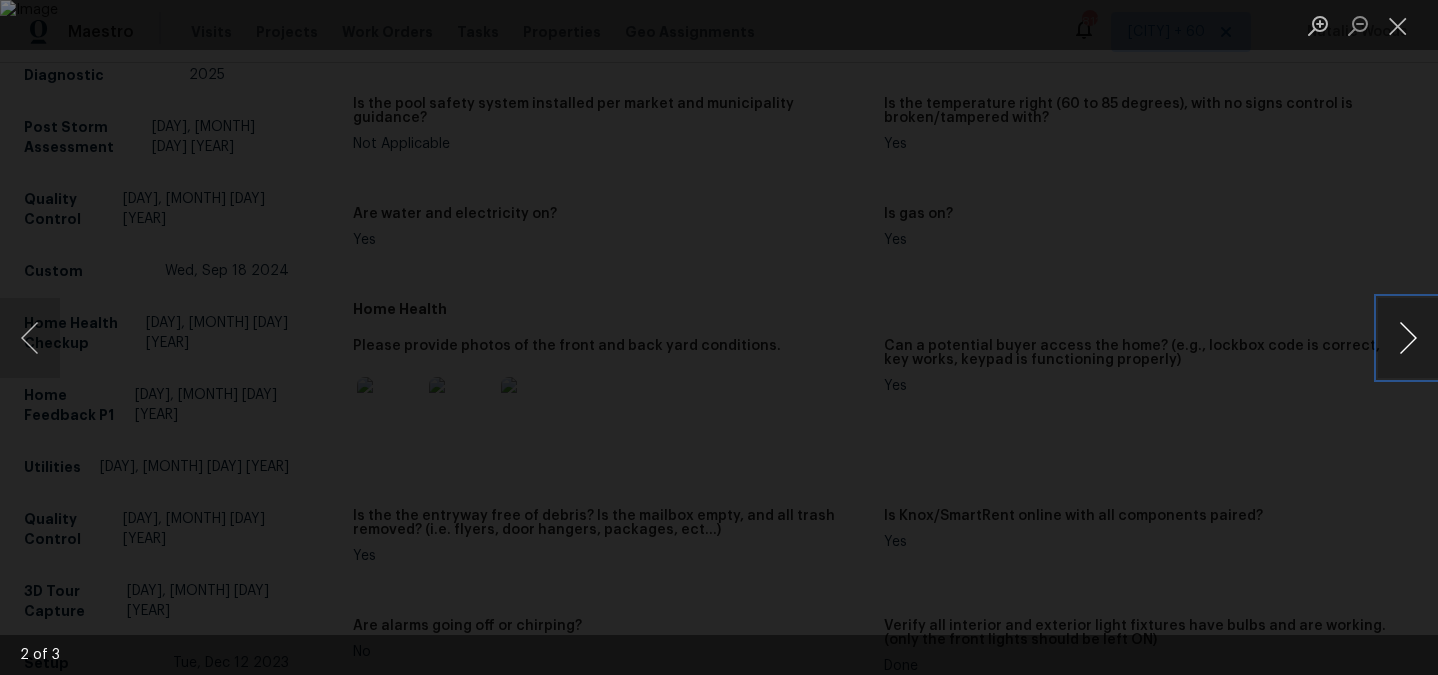 click at bounding box center [1408, 338] 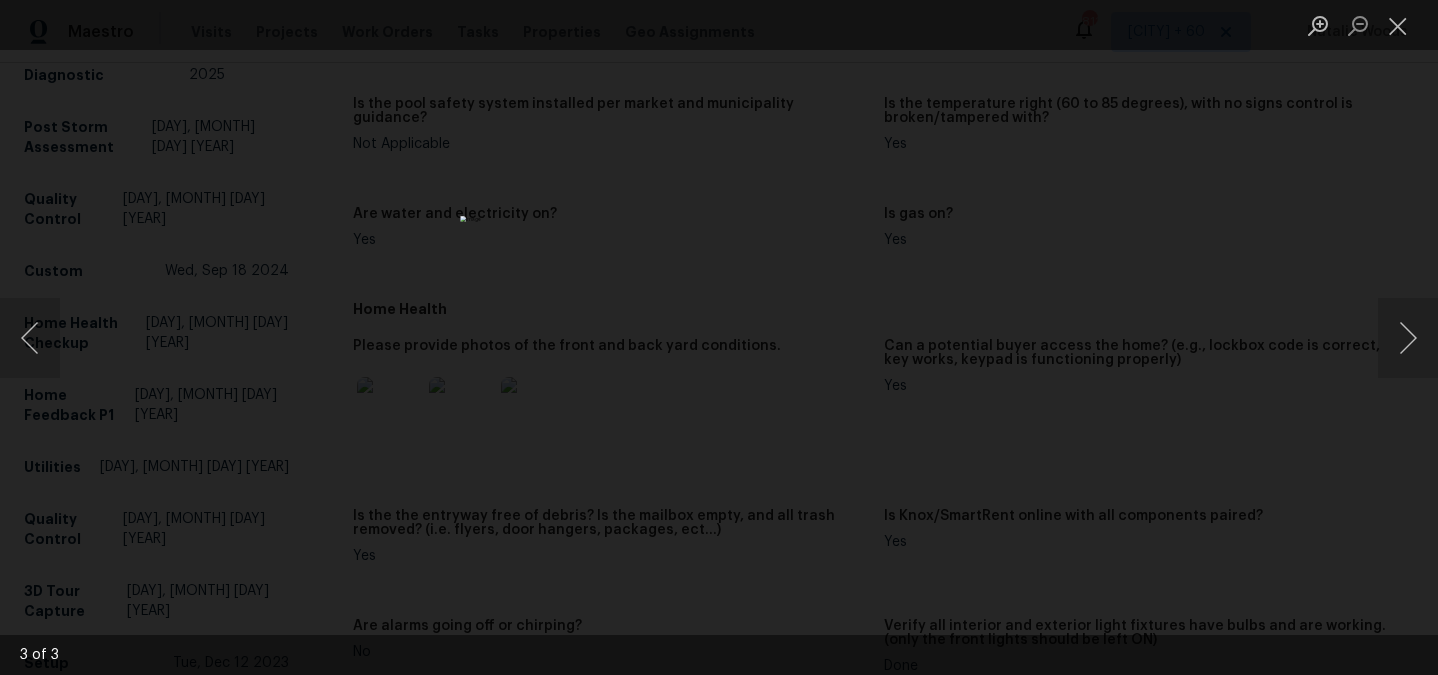 click at bounding box center [719, 337] 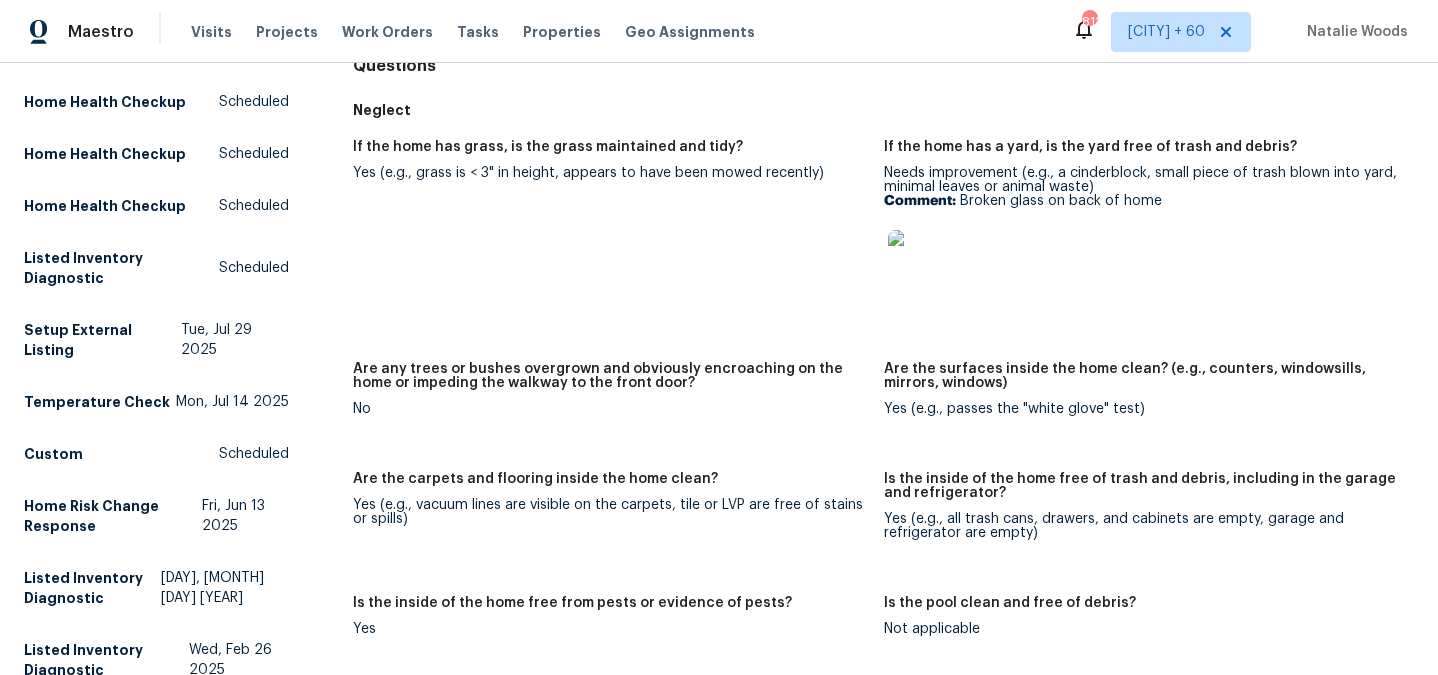 scroll, scrollTop: 0, scrollLeft: 0, axis: both 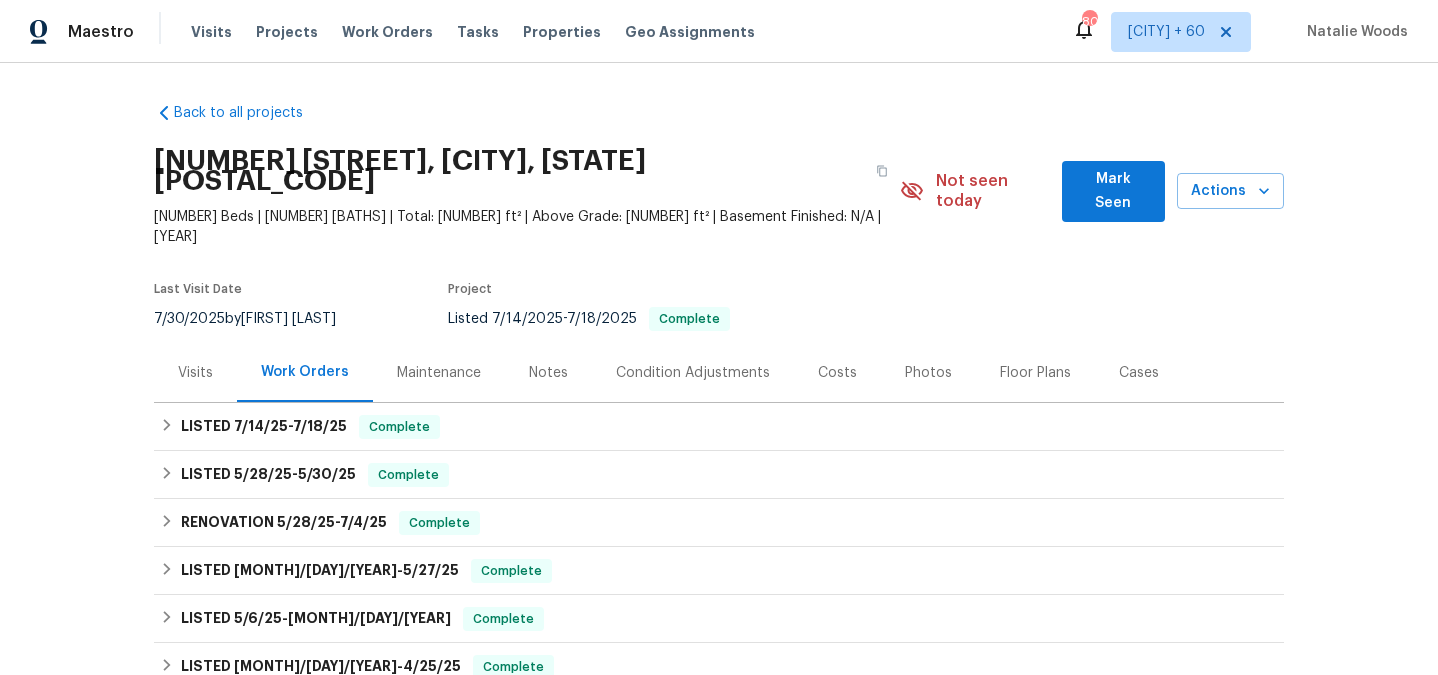 click on "Visits" at bounding box center (195, 372) 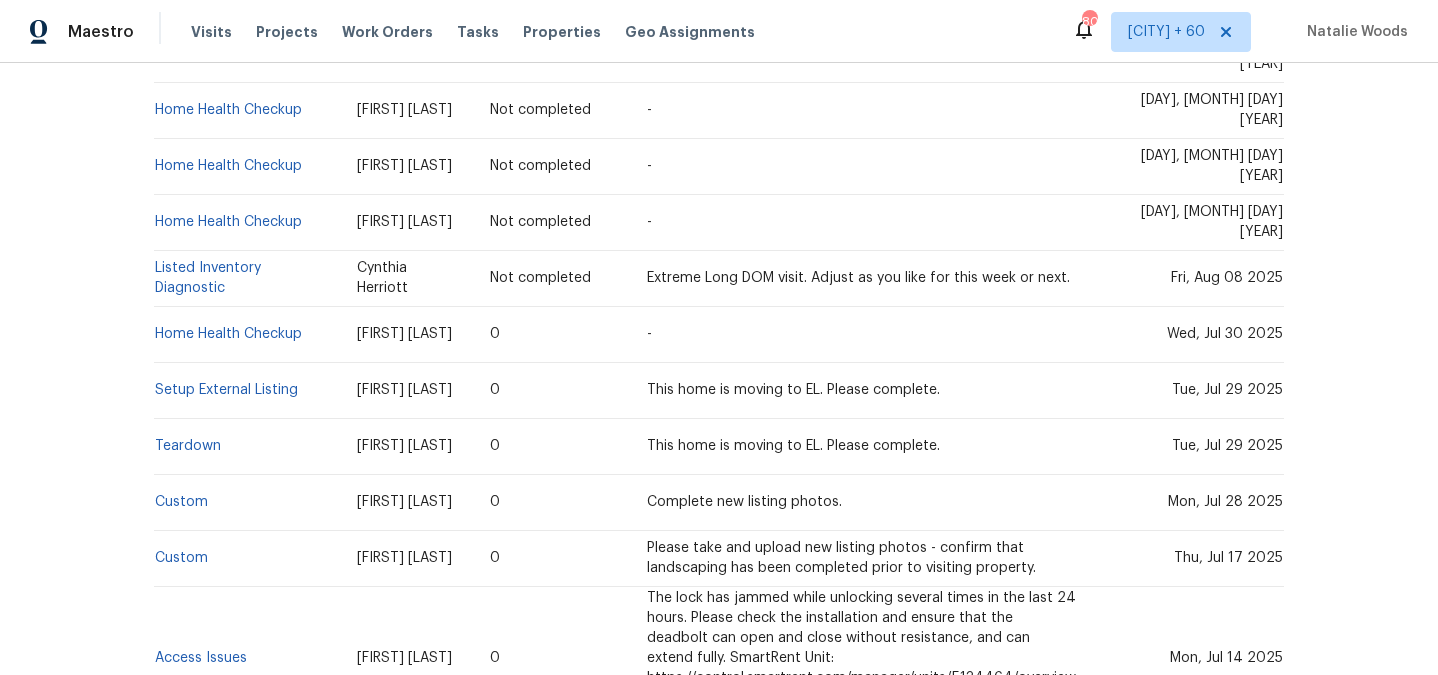 scroll, scrollTop: 599, scrollLeft: 0, axis: vertical 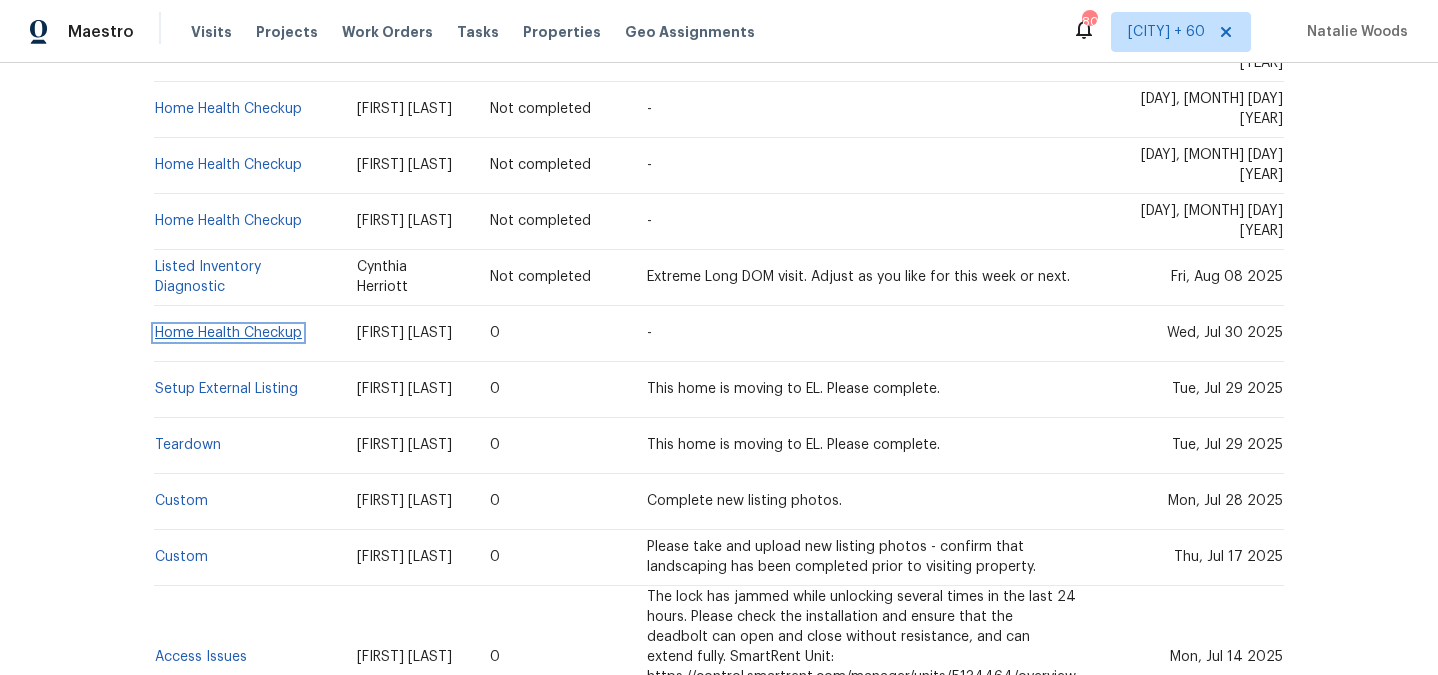 click on "Home Health Checkup" at bounding box center (228, 333) 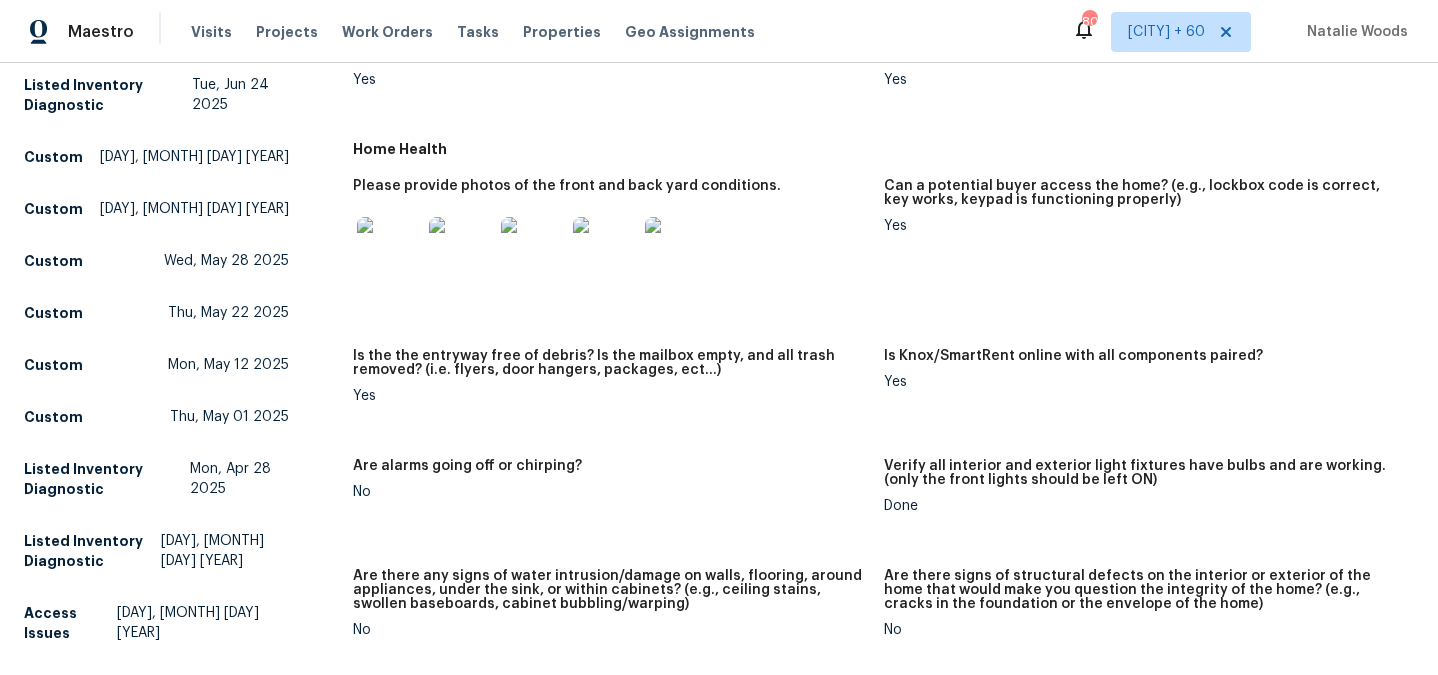 scroll, scrollTop: 884, scrollLeft: 0, axis: vertical 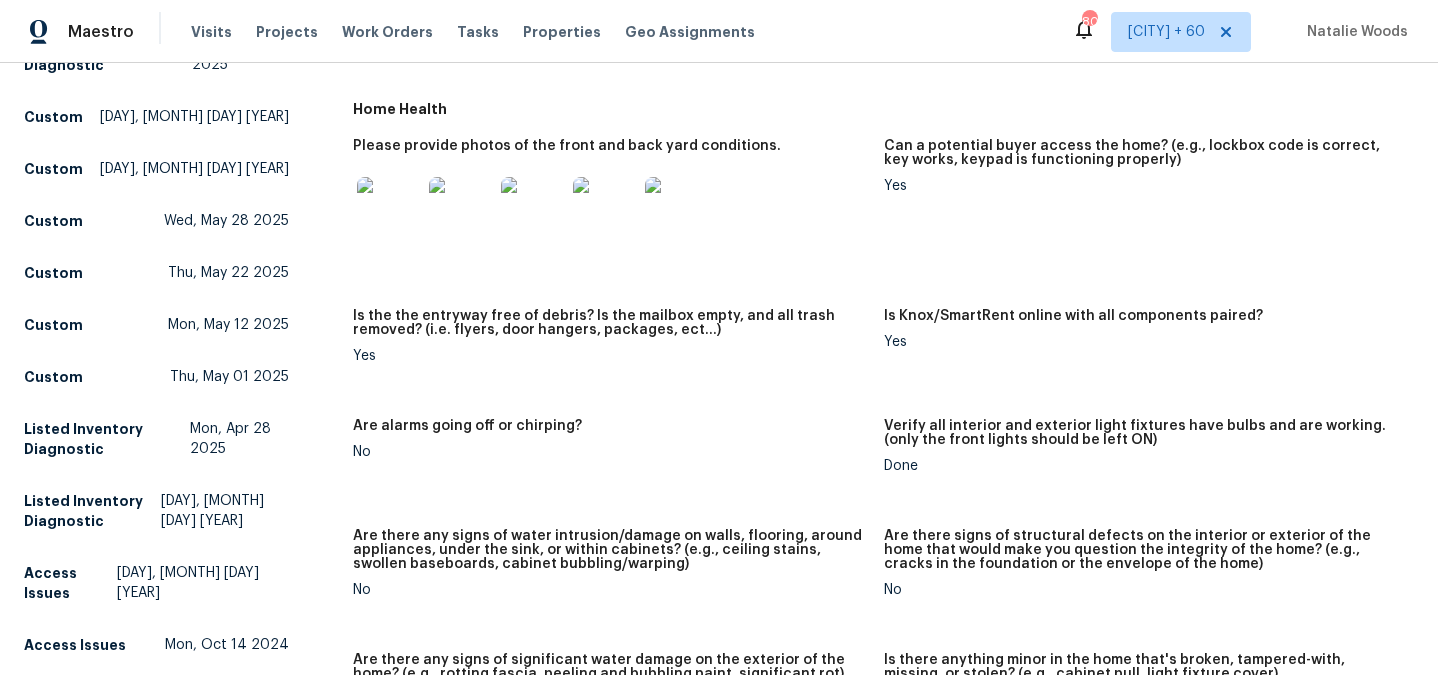 click at bounding box center [389, 209] 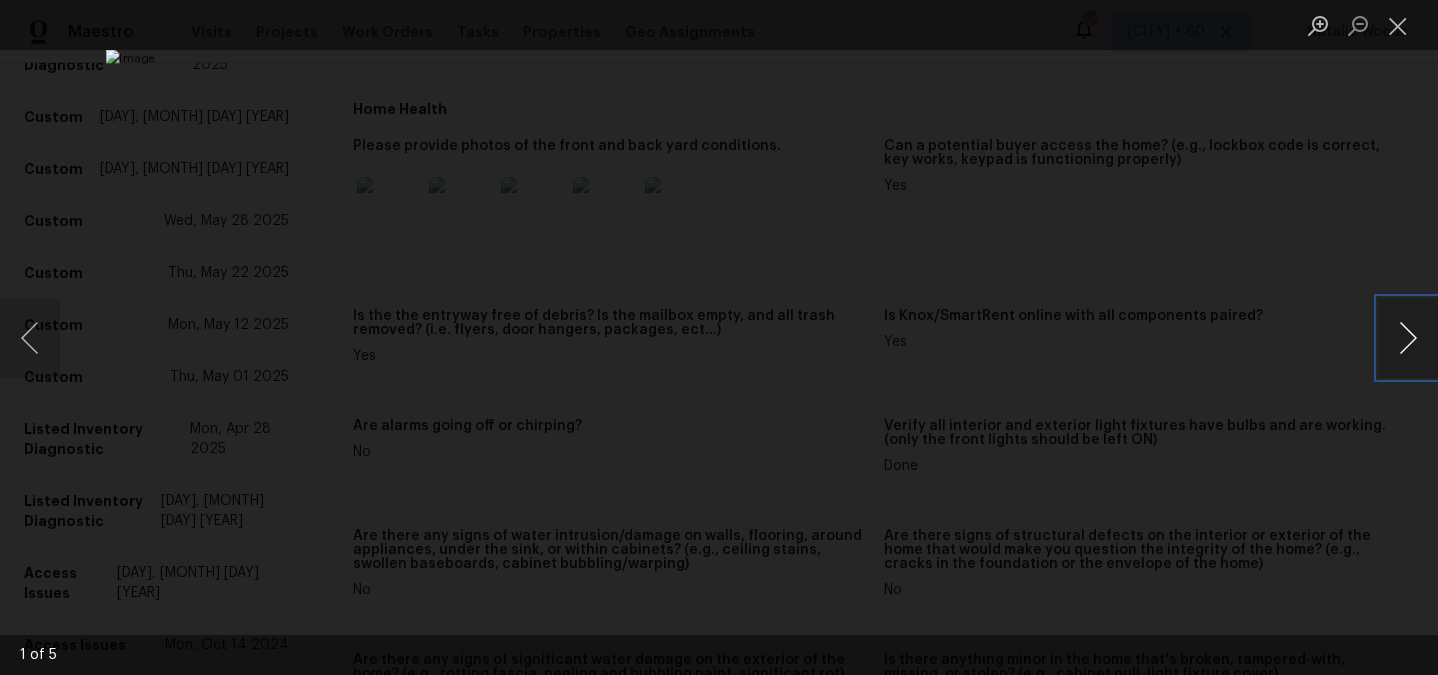 click at bounding box center (1408, 338) 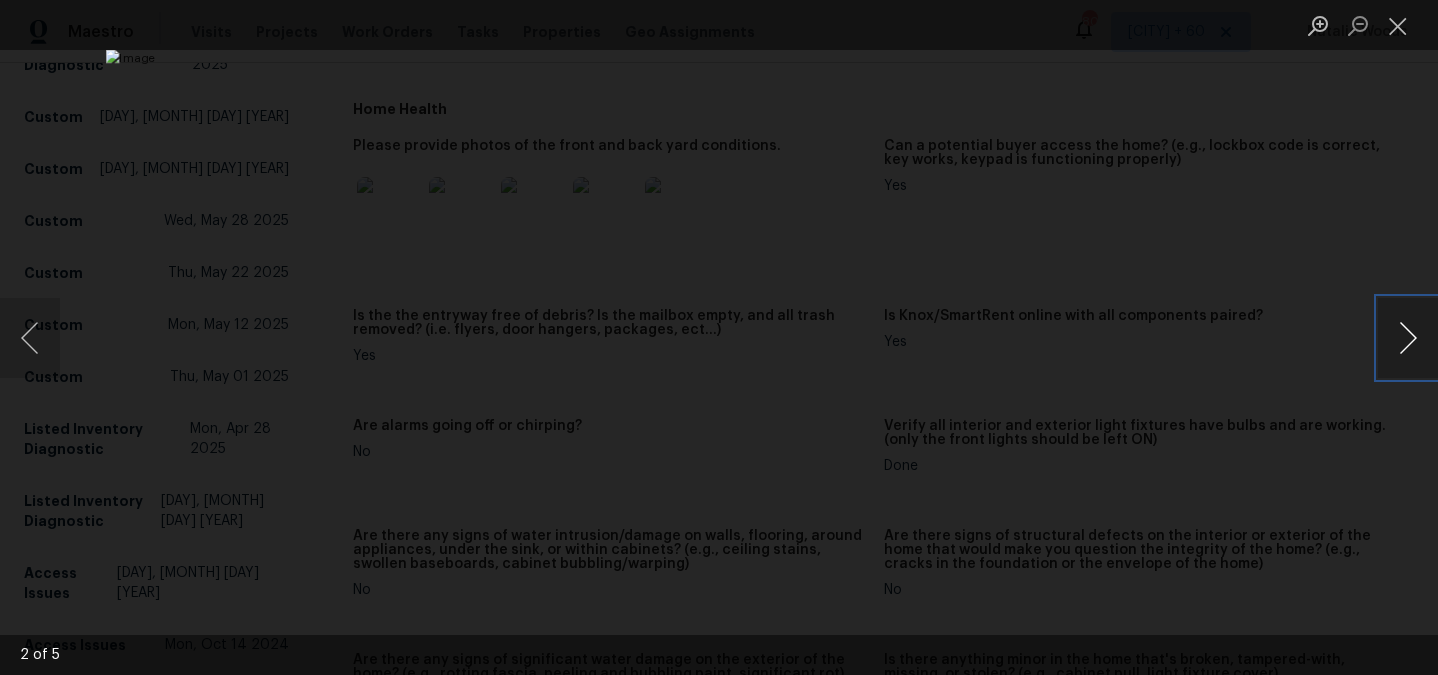 click at bounding box center [1408, 338] 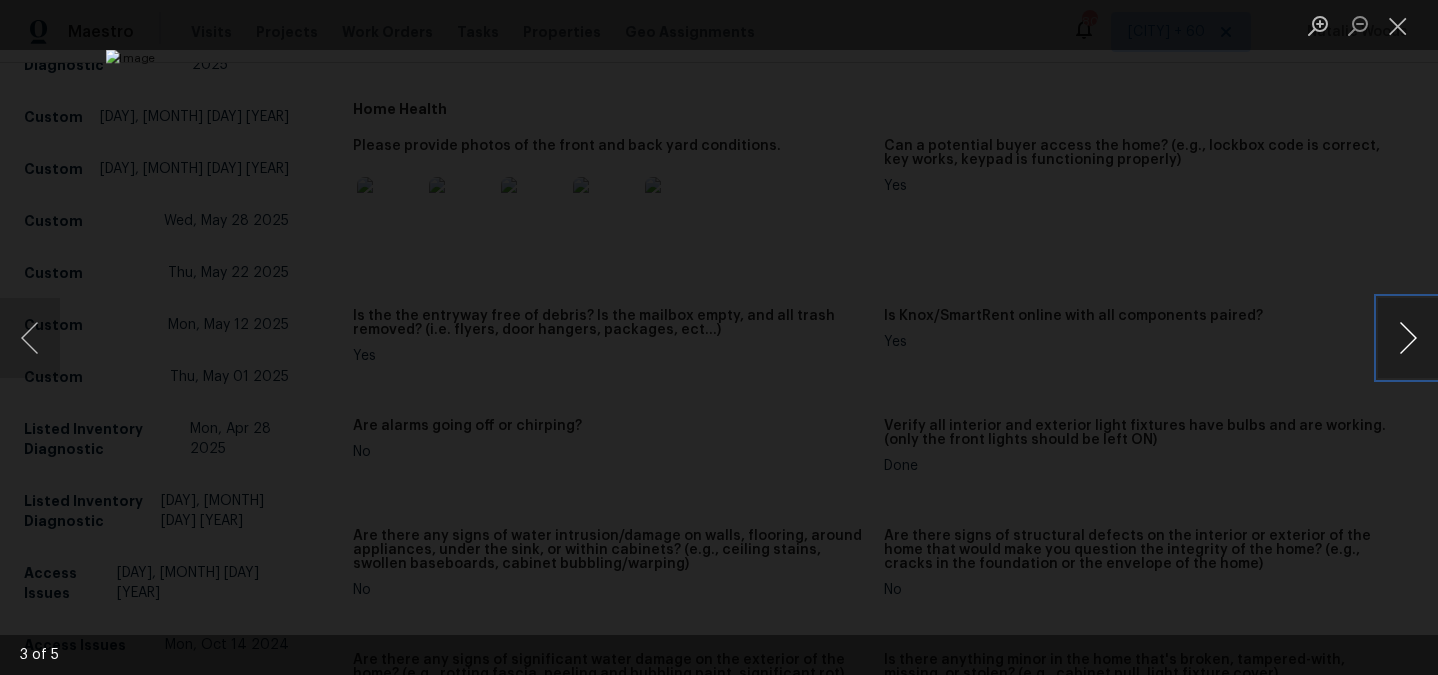 click at bounding box center [1408, 338] 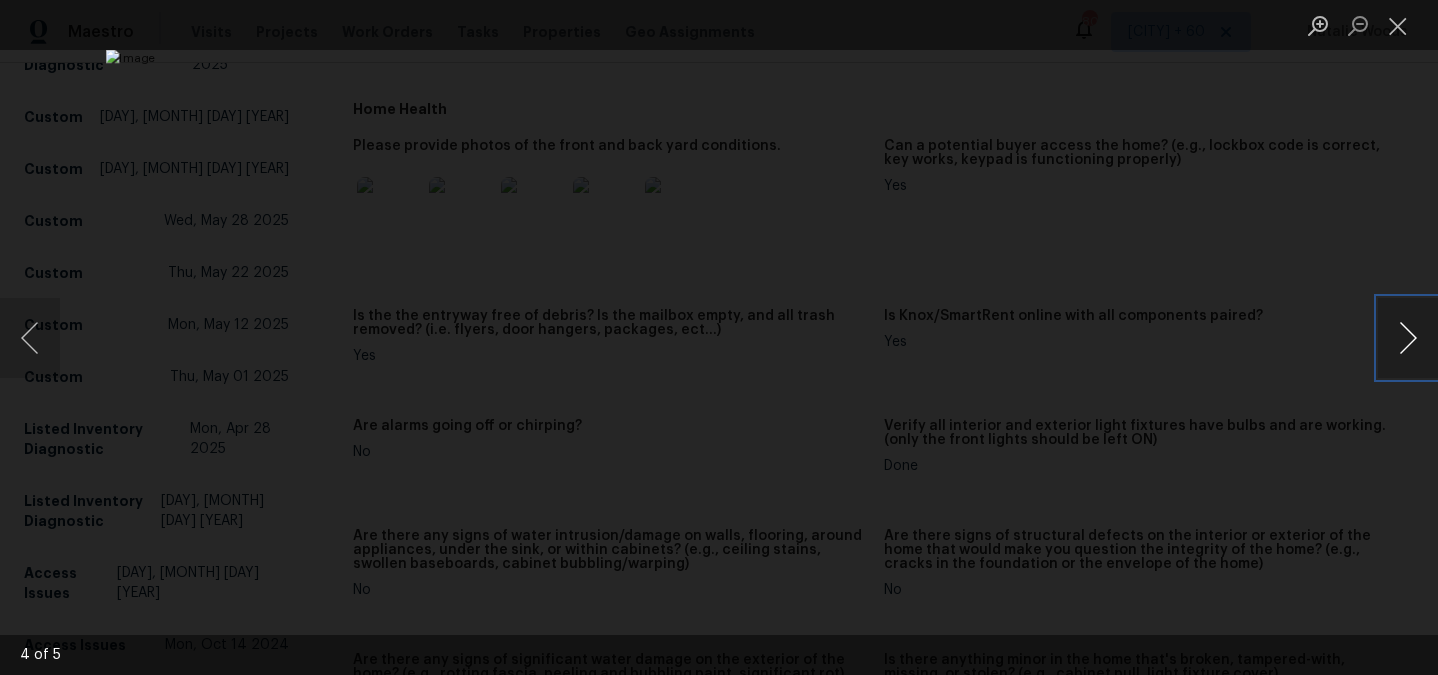 click at bounding box center [1408, 338] 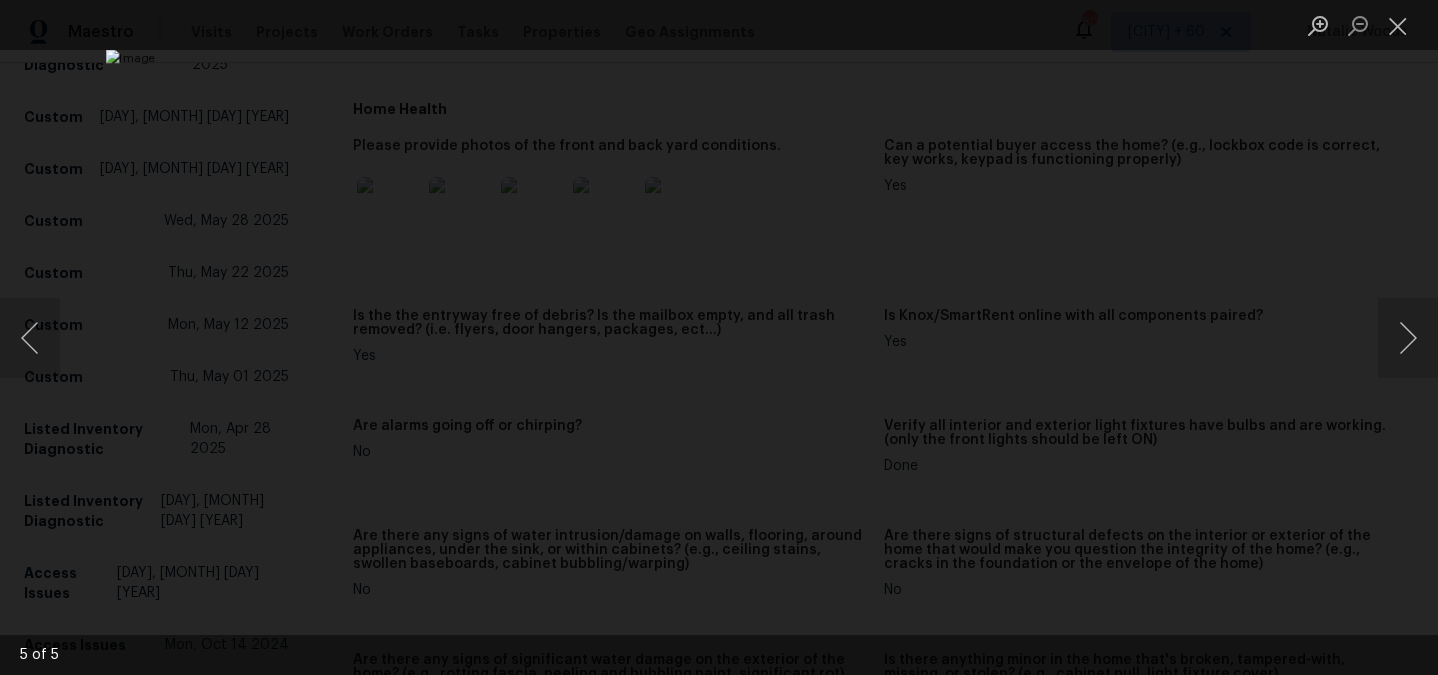 click at bounding box center [719, 337] 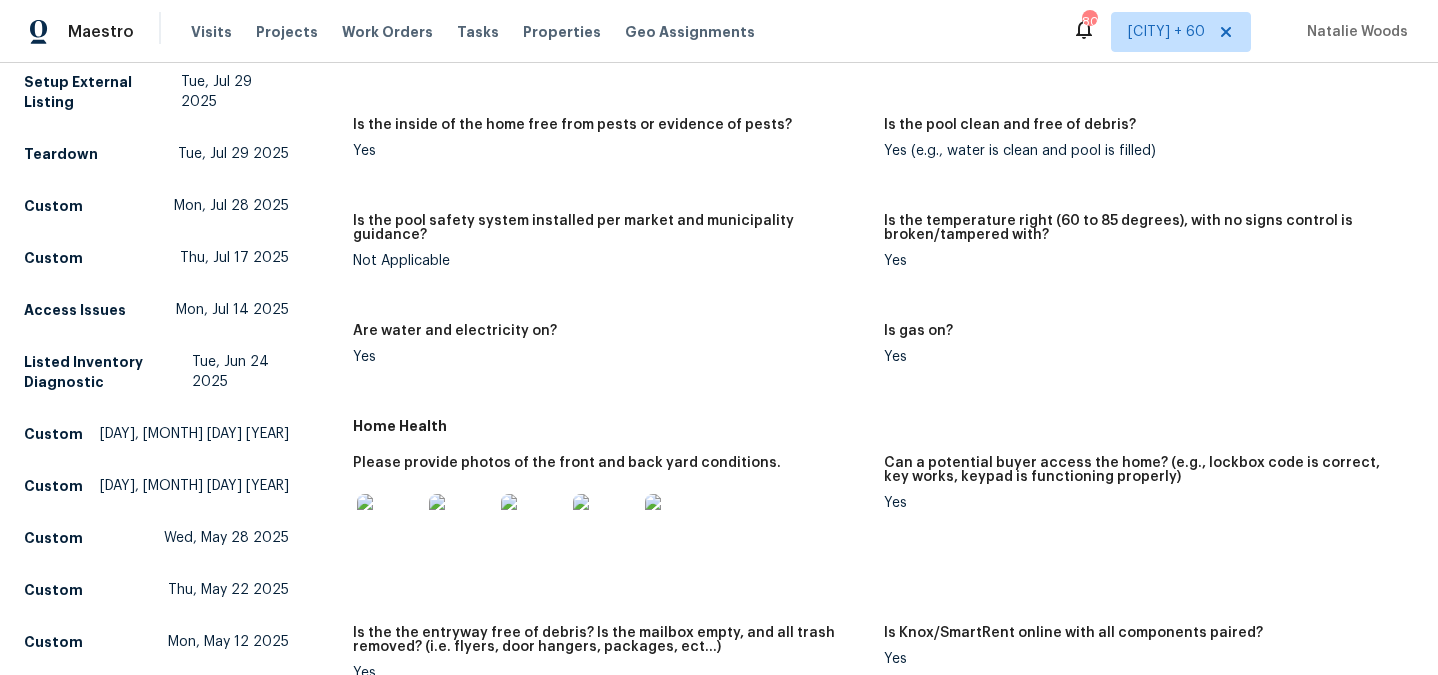 scroll, scrollTop: 742, scrollLeft: 0, axis: vertical 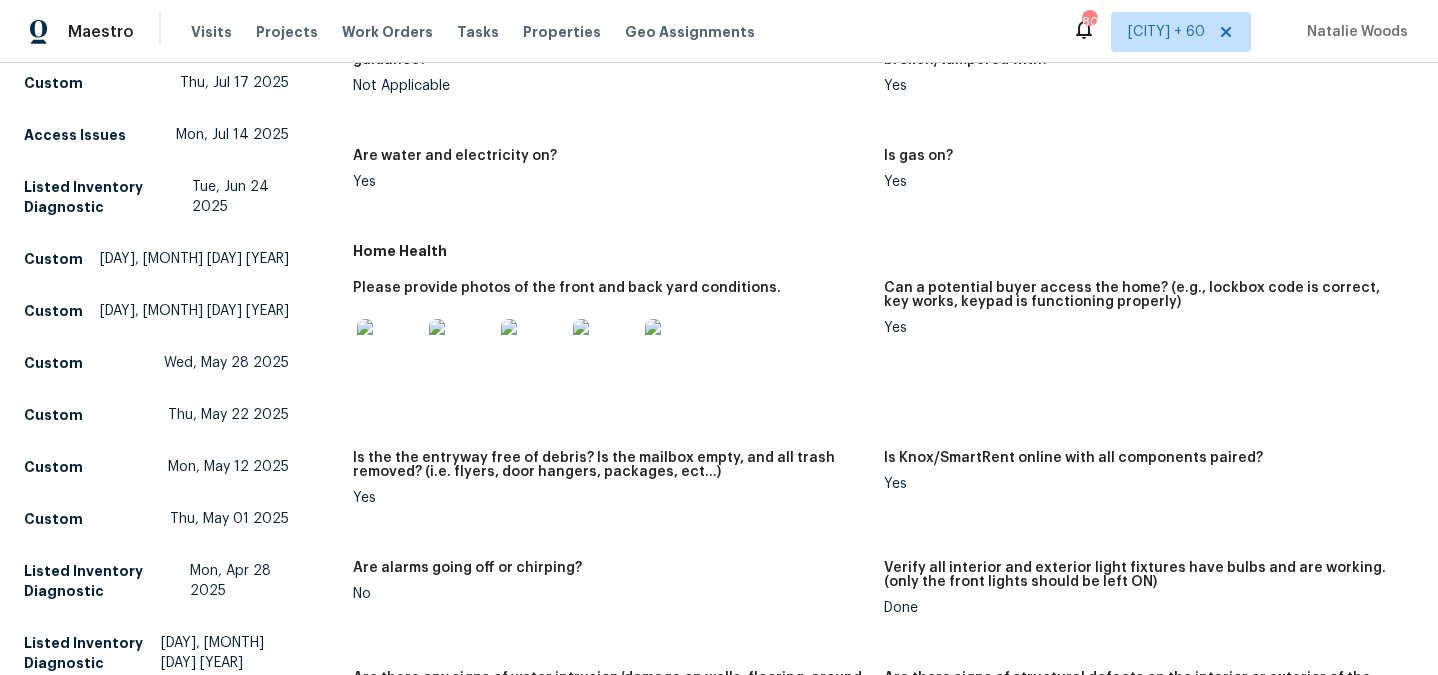 click at bounding box center (533, 351) 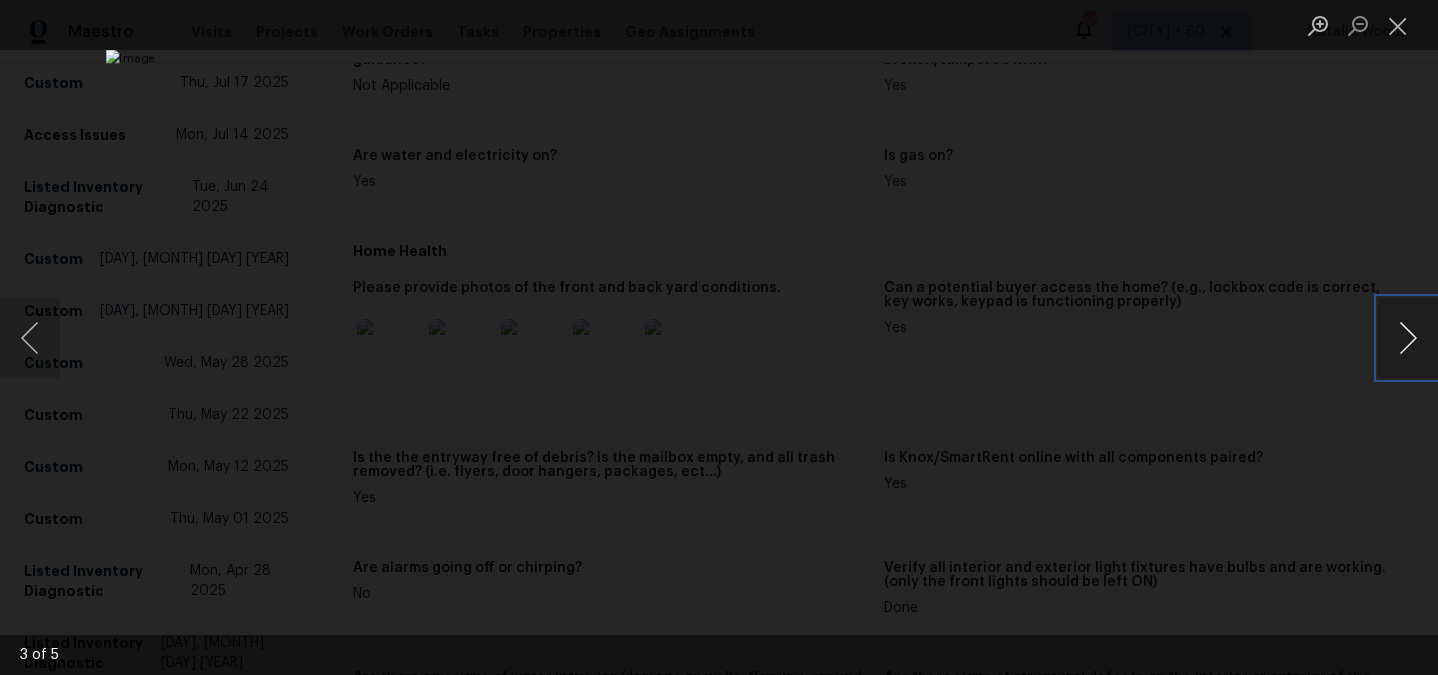 click at bounding box center (1408, 338) 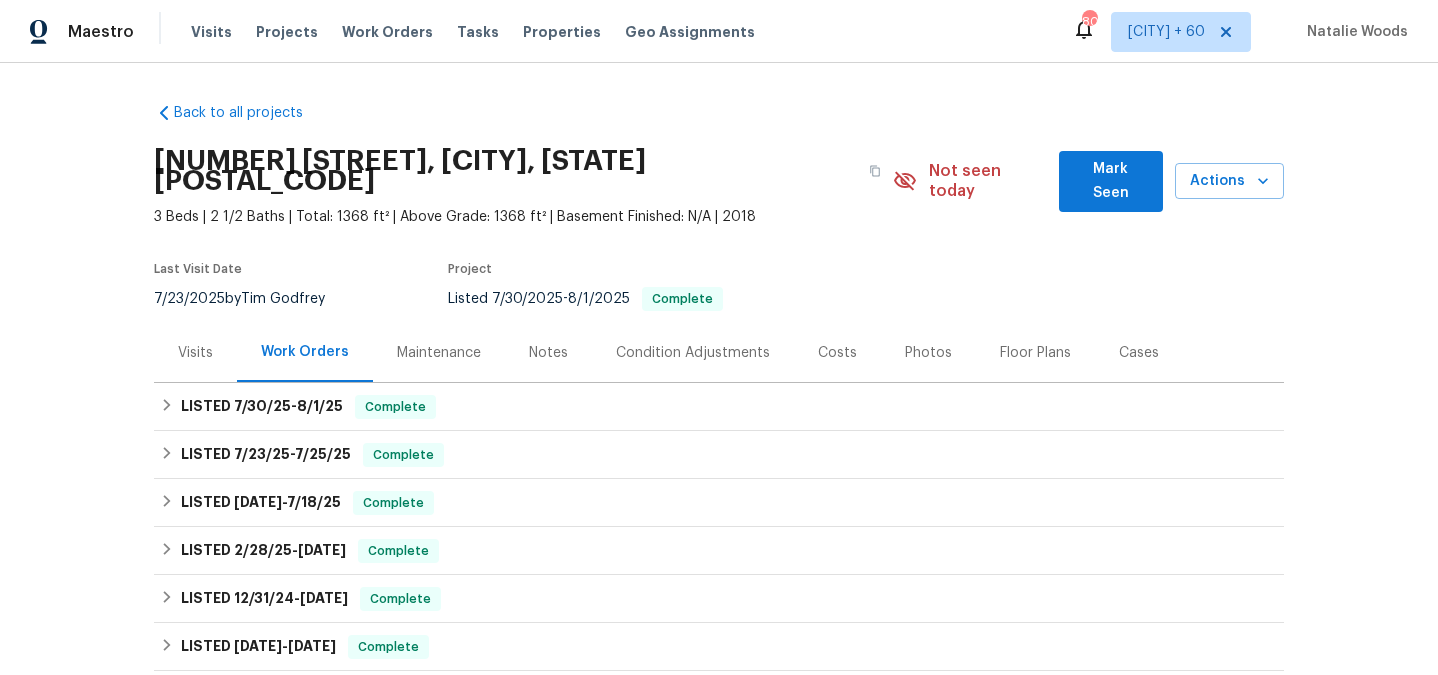 scroll, scrollTop: 0, scrollLeft: 0, axis: both 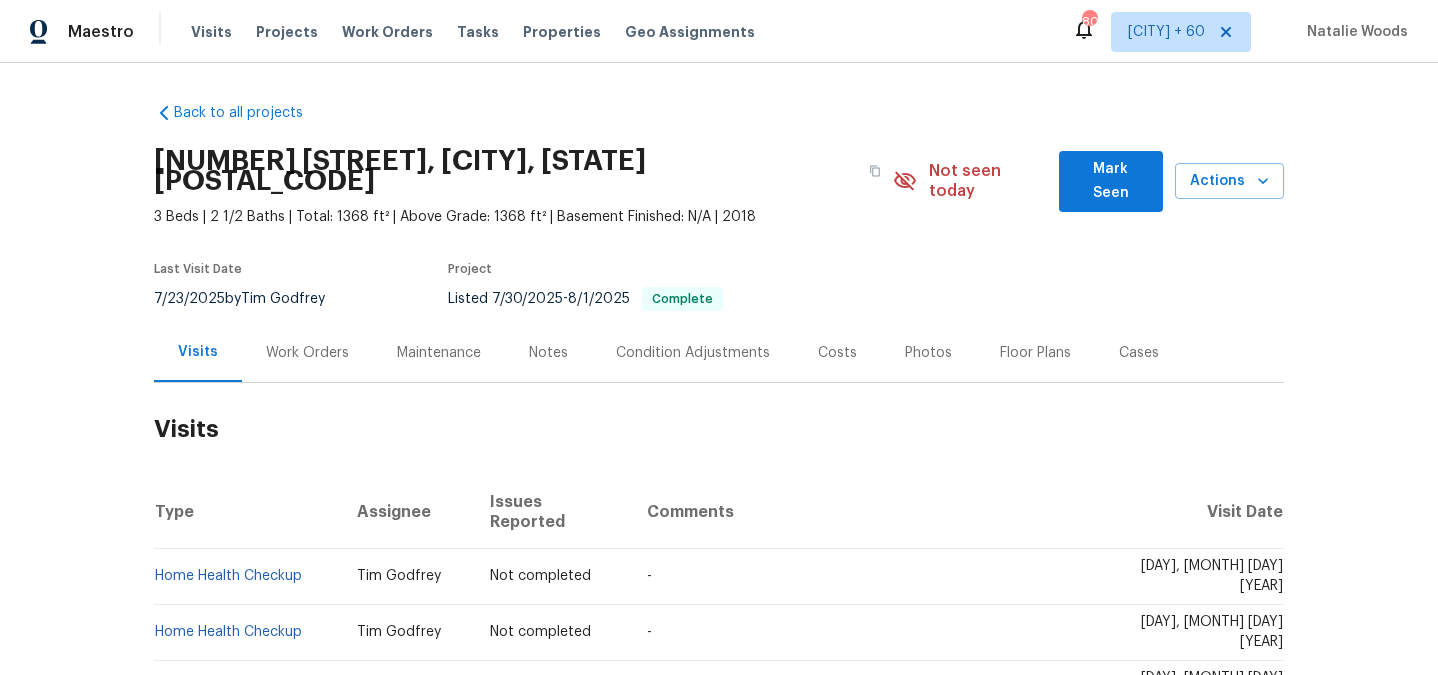 click on "Back to all projects 2138 Chadwick Rd SW, Atlanta, GA 30331 3 Beds | 2 1/2 Baths | Total: 1368 ft² | Above Grade: 1368 ft² | Basement Finished: N/A | 2018 Not seen today Mark Seen Actions Last Visit Date 7/23/2025  by  Tim Godfrey   Project Listed   7/30/2025  -  8/1/2025 Complete Visits Work Orders Maintenance Notes Condition Adjustments Costs Photos Floor Plans Cases Visits Type Assignee Issues Reported Comments Visit Date Home Health Checkup Tim Godfrey Not completed - Wed, Dec 17 2025 Home Health Checkup Tim Godfrey Not completed - Tue, Nov 18 2025 Home Health Checkup Tim Godfrey Not completed - Fri, Oct 17 2025 Home Health Checkup Tim Godfrey Not completed - Wed, Sep 17 2025 Home Health Checkup Tim Godfrey Not completed - Wed, Aug 20 2025 Listed Inventory Diagnostic Cynthia Herriott Not completed Extreme Long DOM home. Flexible for this week and next, just need to get done.  Fri, Aug 08 2025 Home Health Checkup Tim Godfrey 0 - Wed, Jul 23 2025 SmartRent Issue Tim Godfrey 0 Tue, Jun 10 2025 Custom 0 0 0" at bounding box center (719, 369) 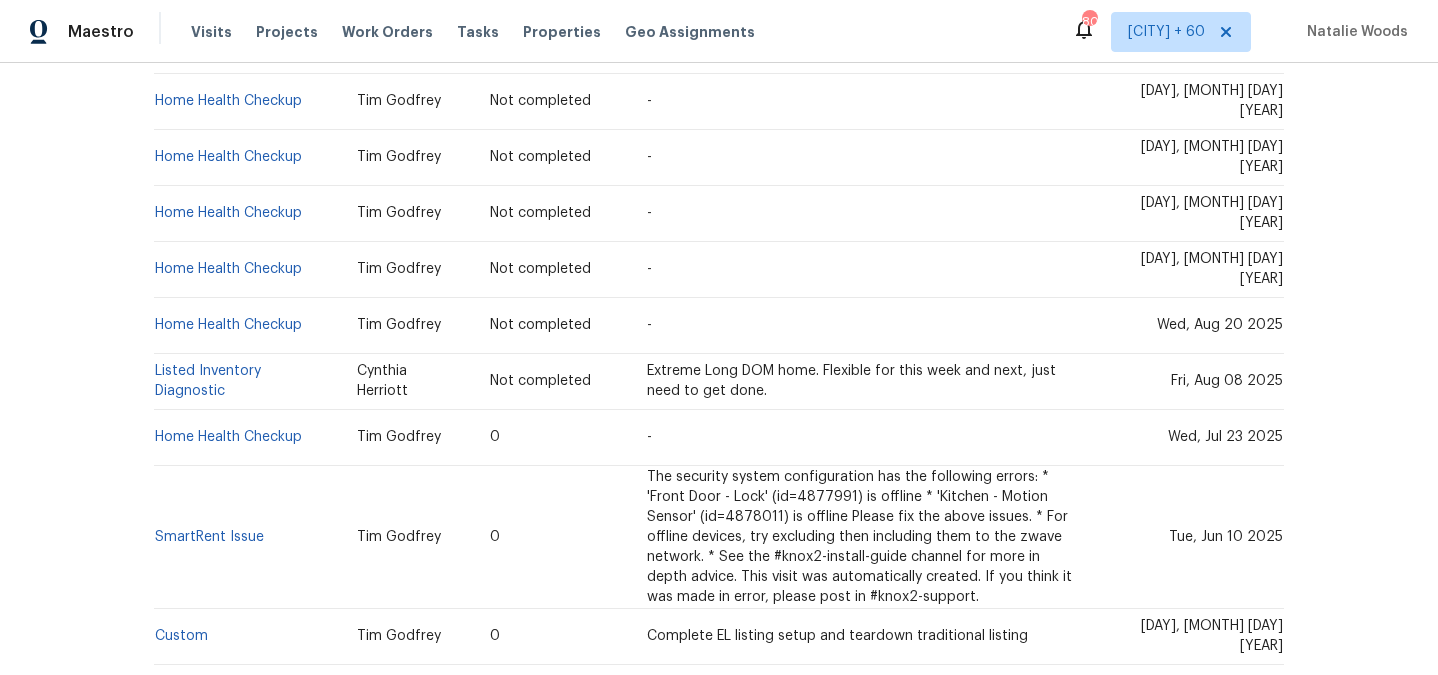 scroll, scrollTop: 497, scrollLeft: 0, axis: vertical 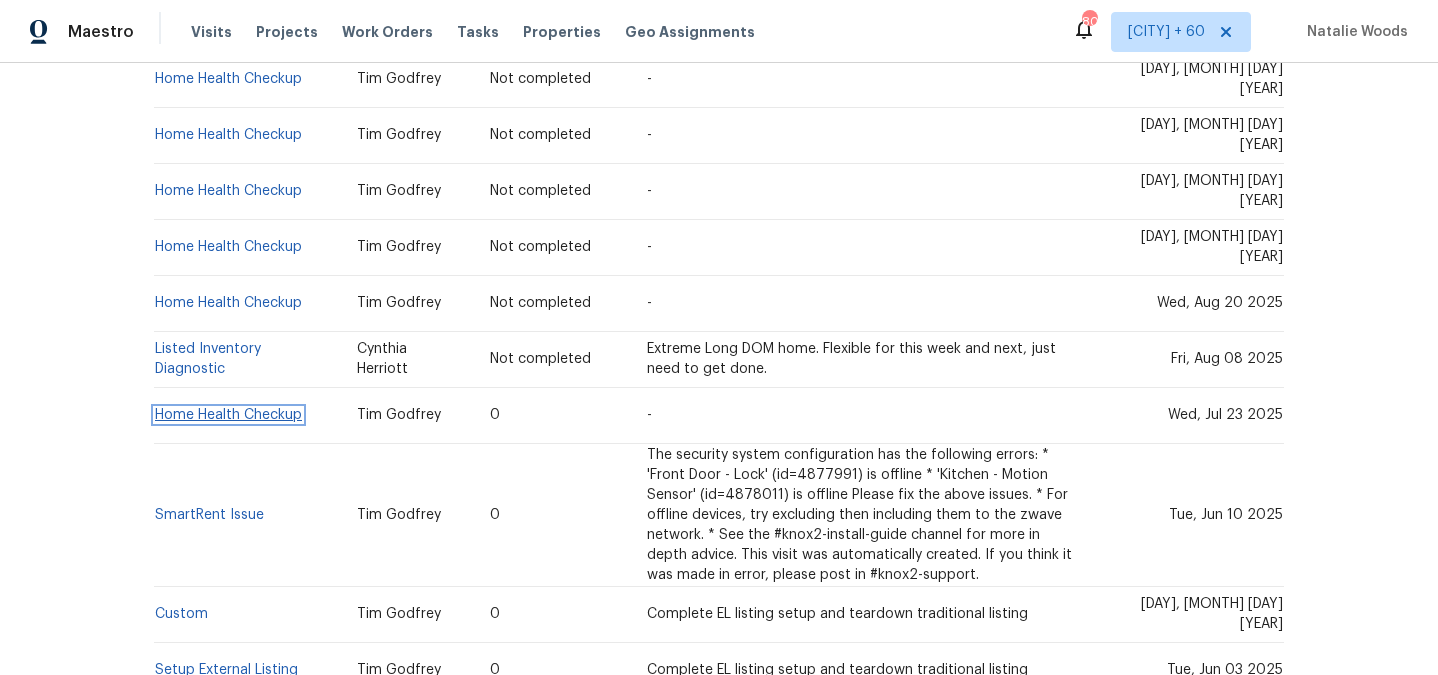 click on "Home Health Checkup" at bounding box center (228, 415) 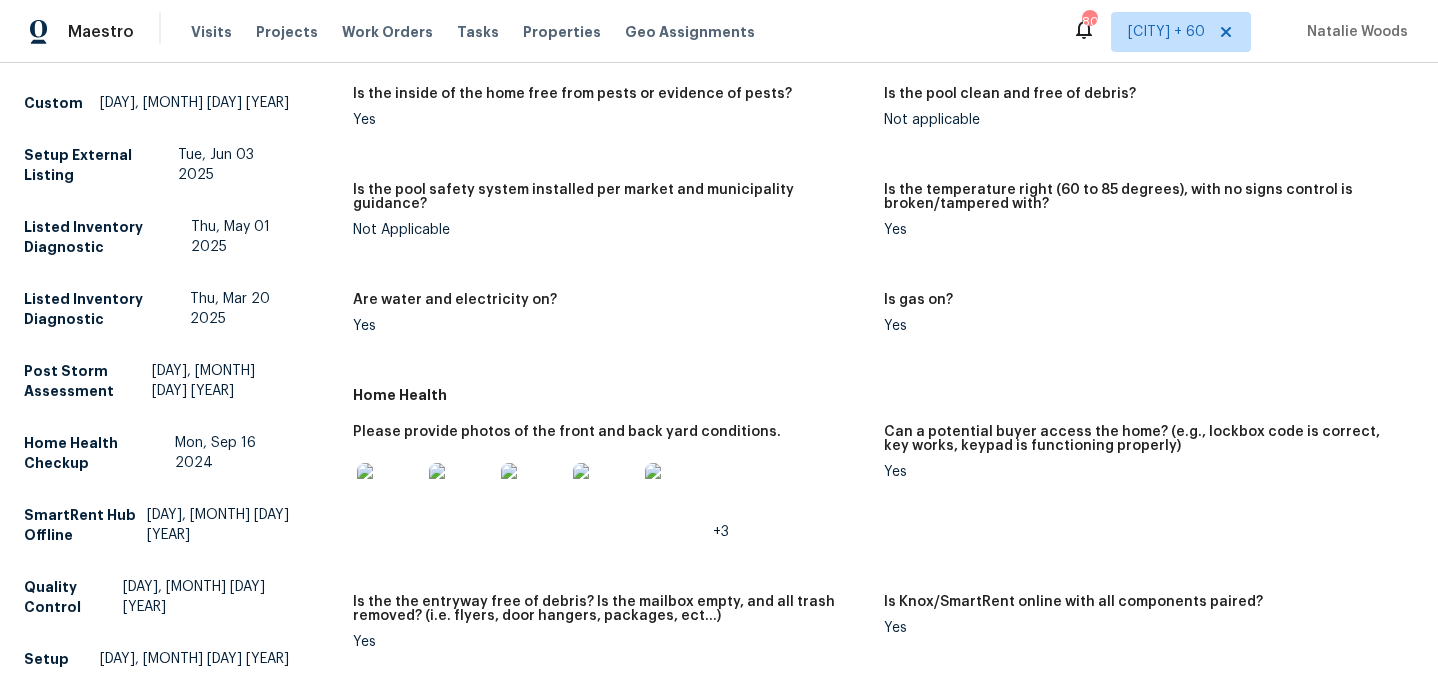 scroll, scrollTop: 789, scrollLeft: 0, axis: vertical 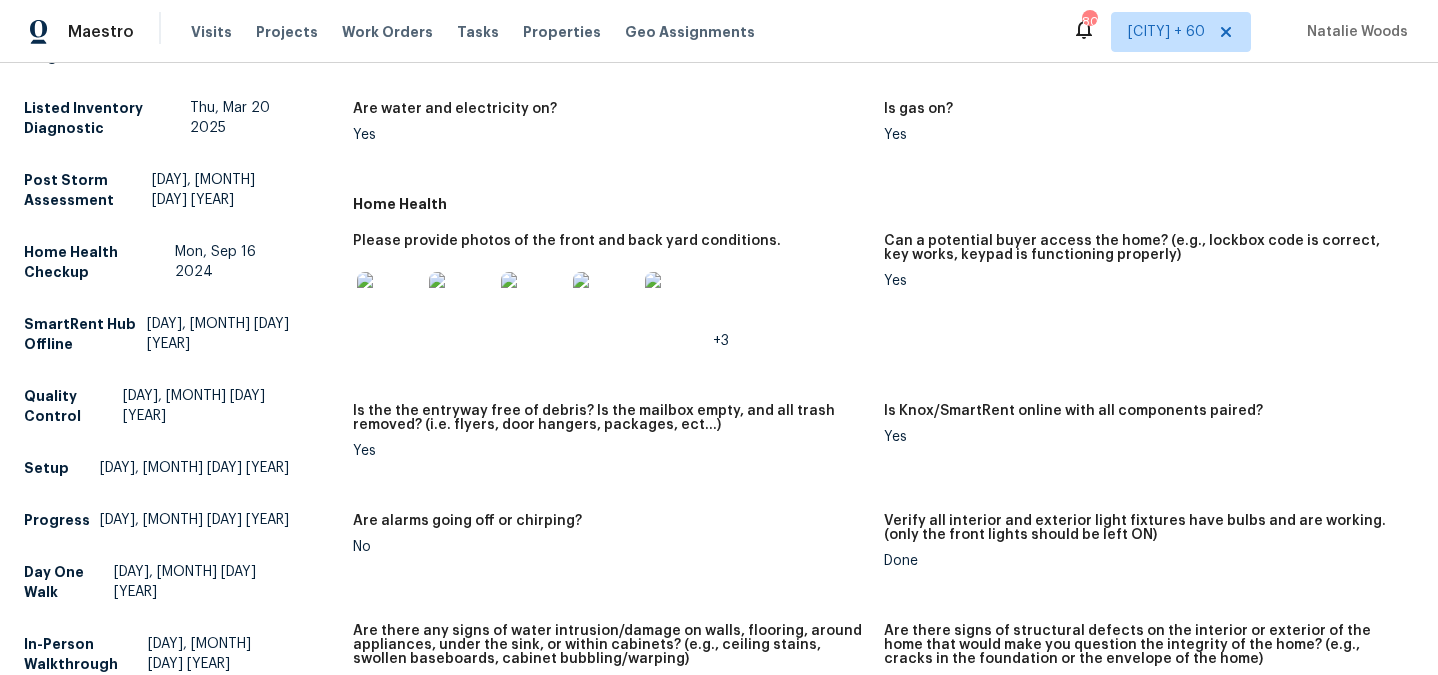 click at bounding box center (389, 304) 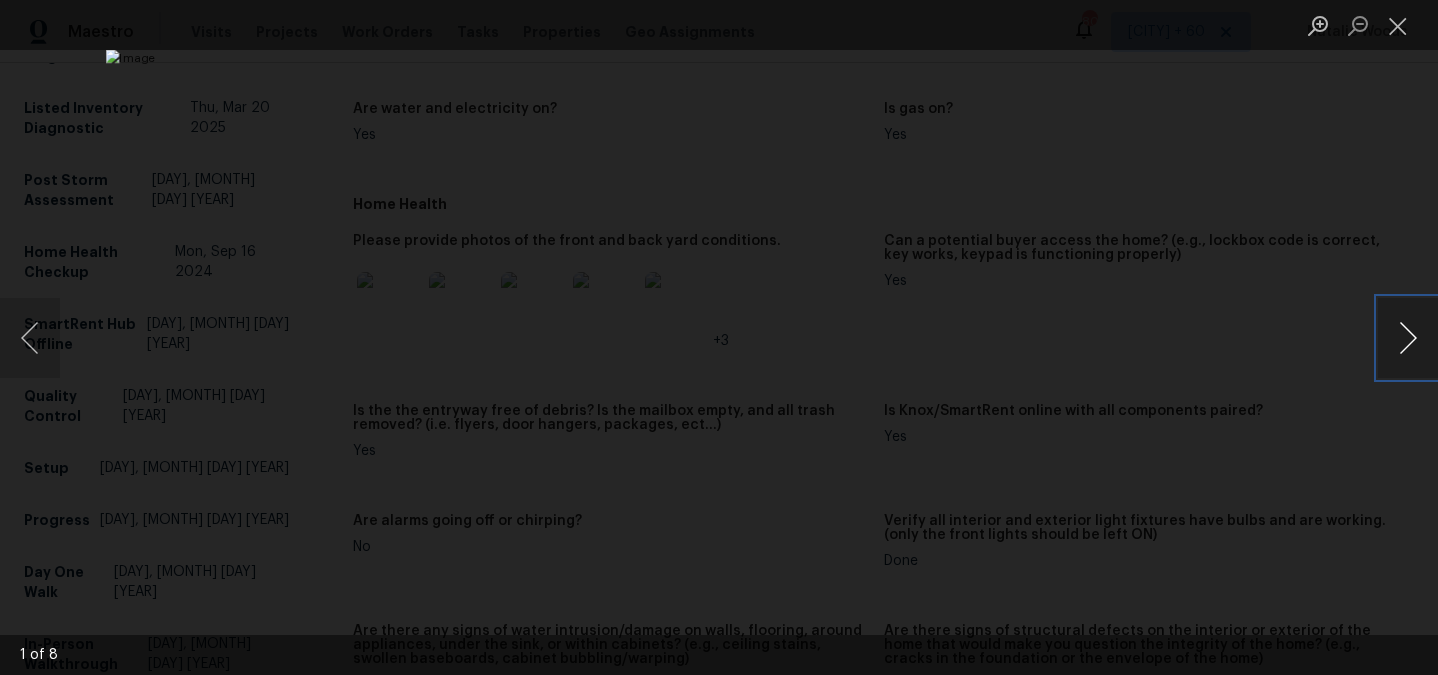 click at bounding box center [1408, 338] 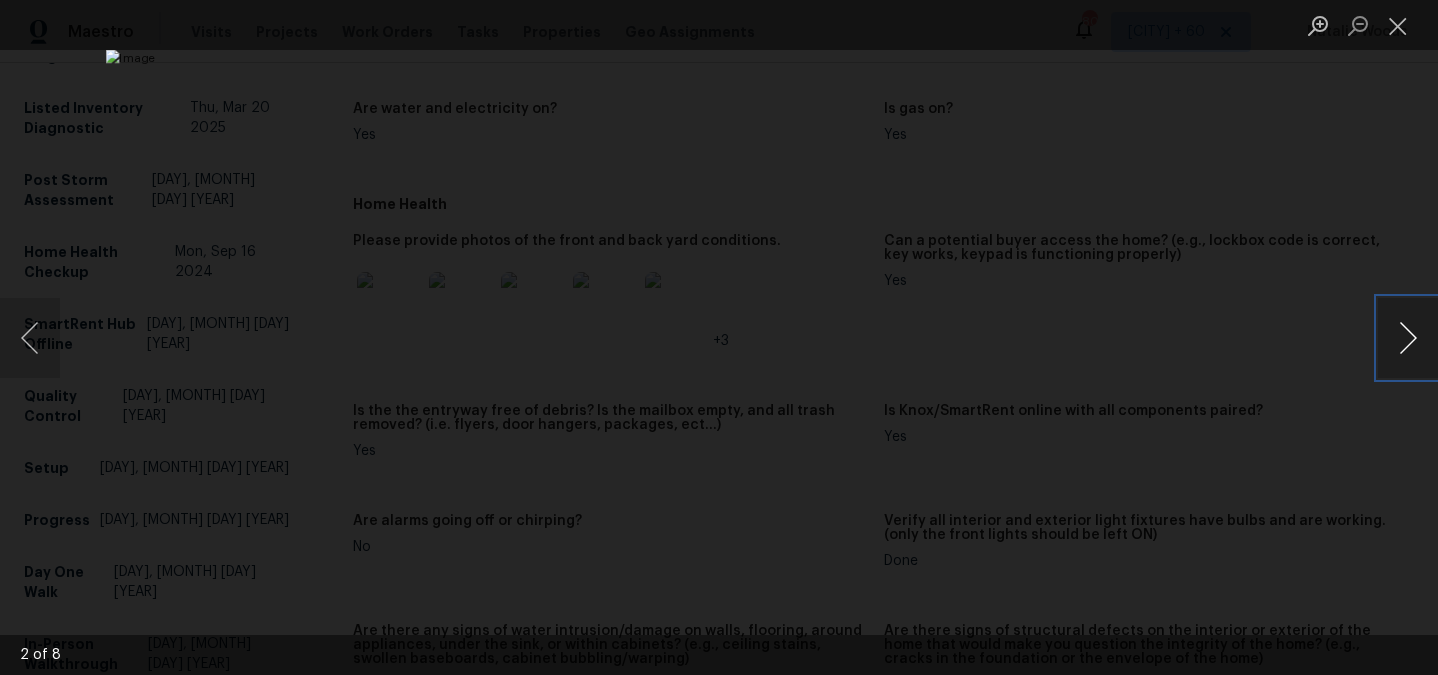 click at bounding box center [1408, 338] 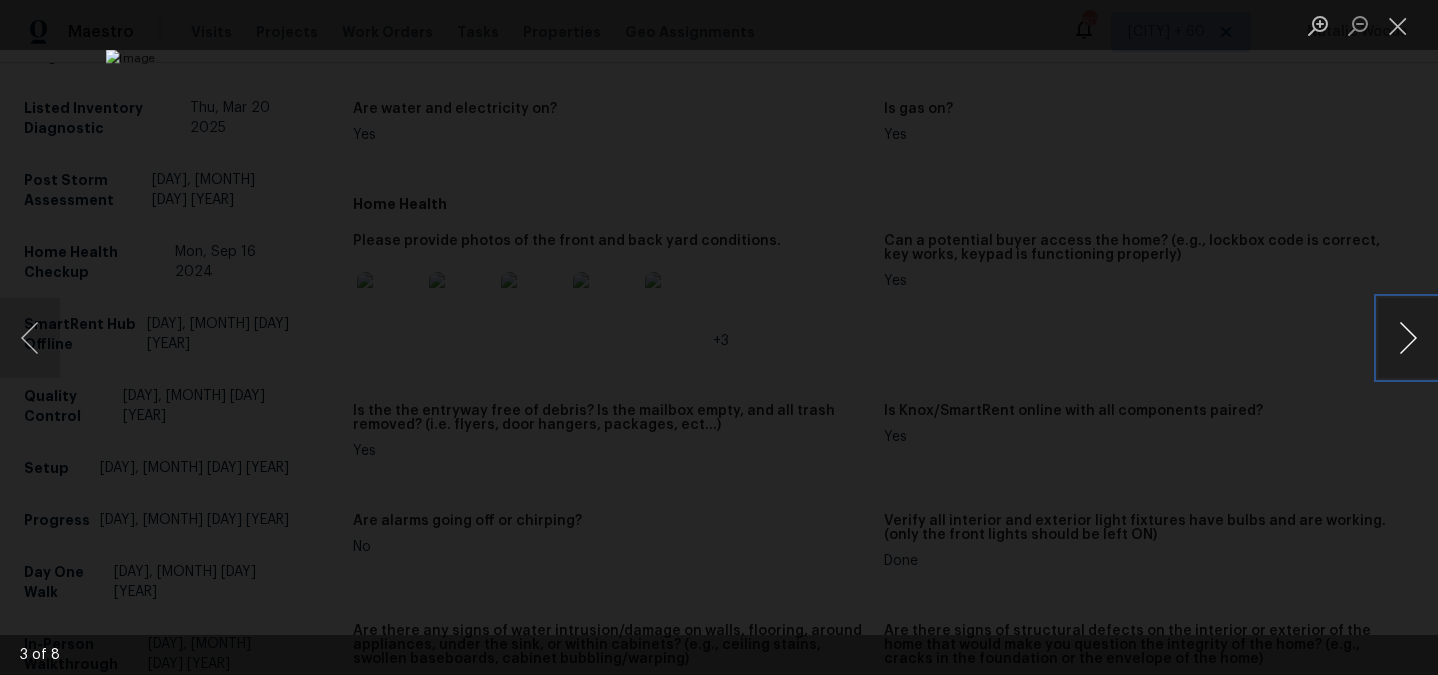 click at bounding box center (1408, 338) 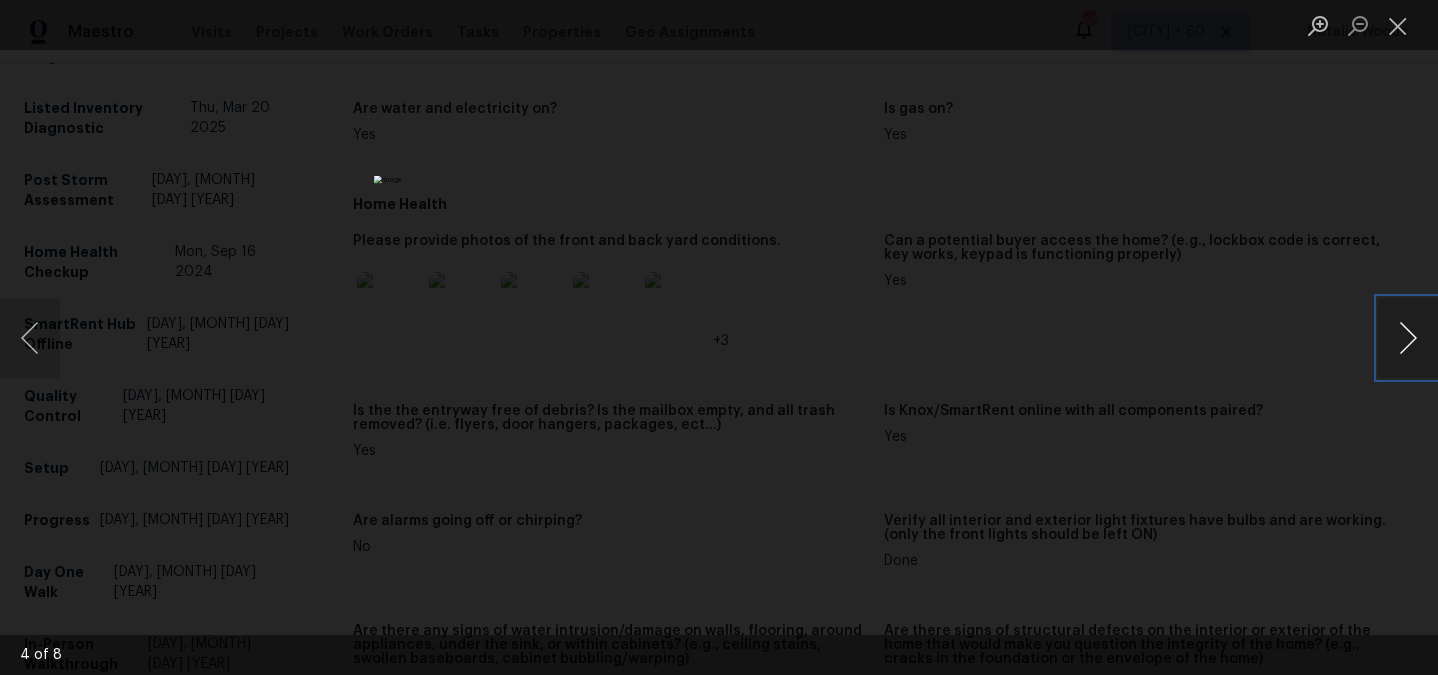 click at bounding box center (1408, 338) 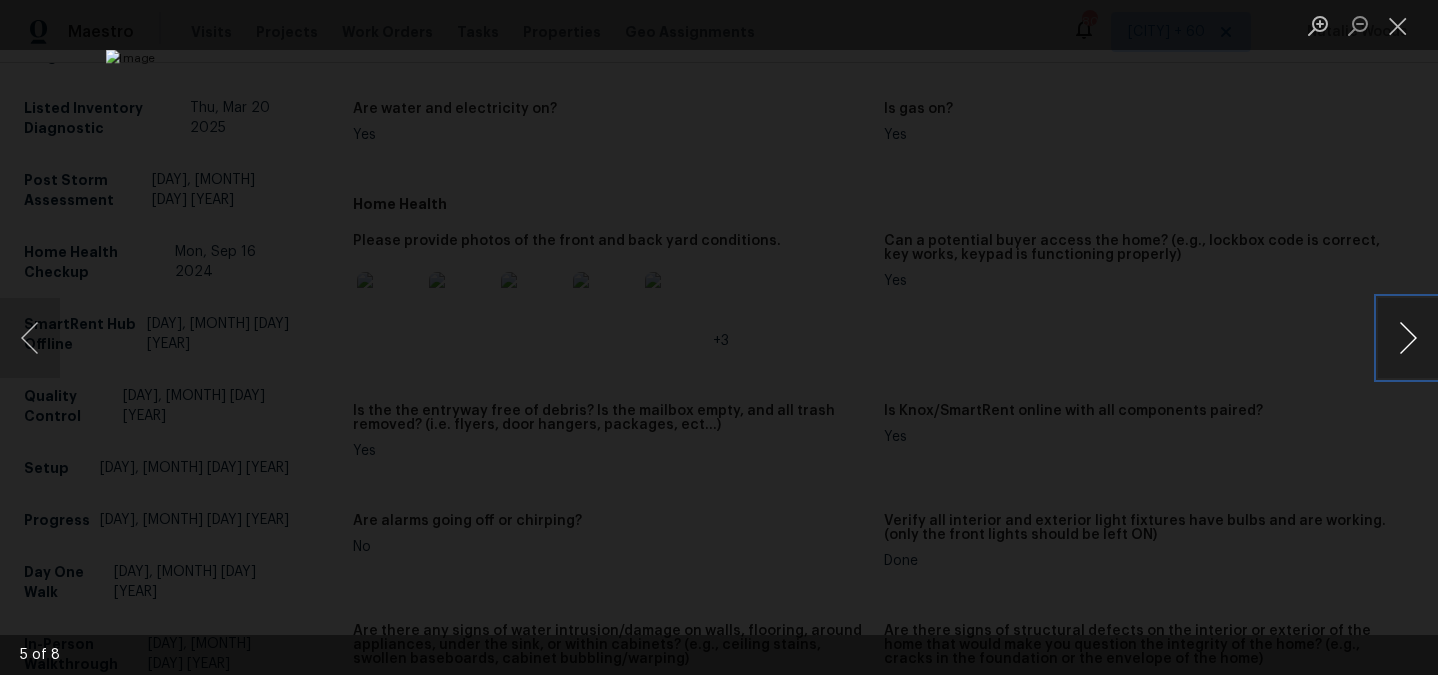 click at bounding box center (1408, 338) 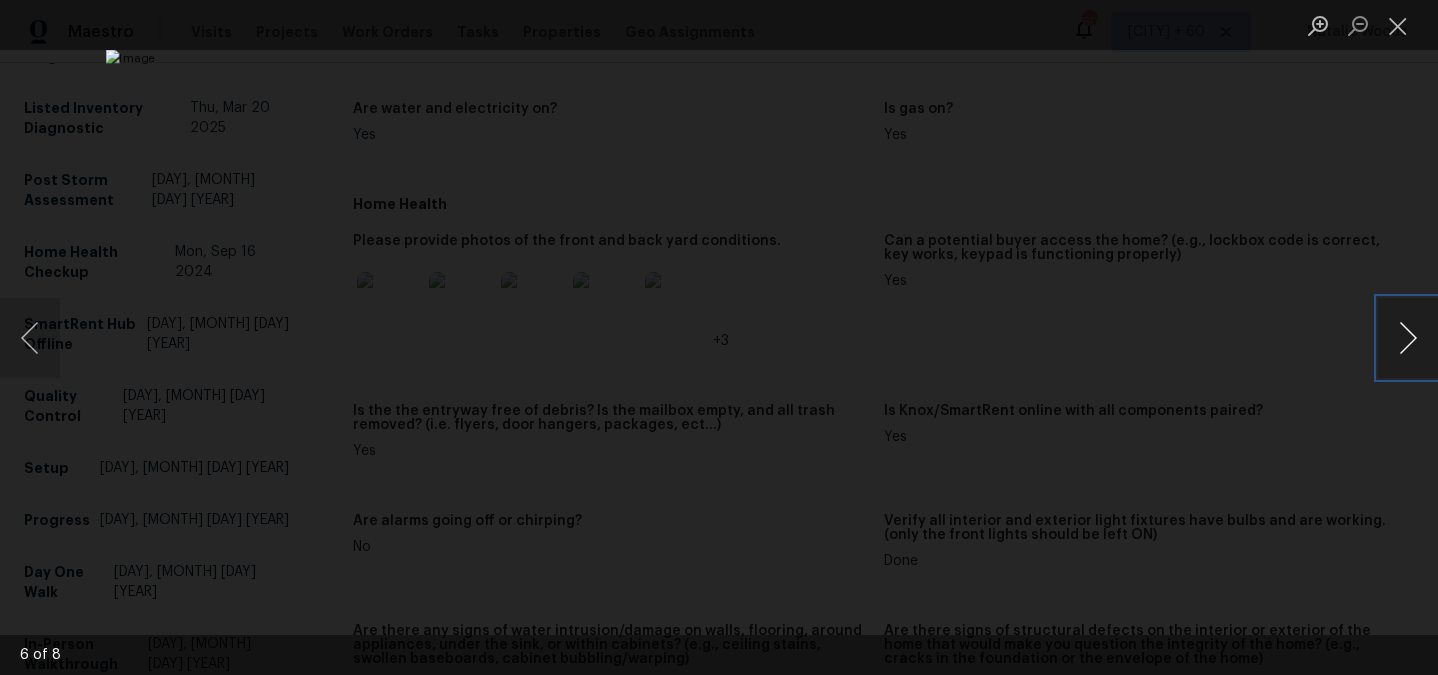click at bounding box center [1408, 338] 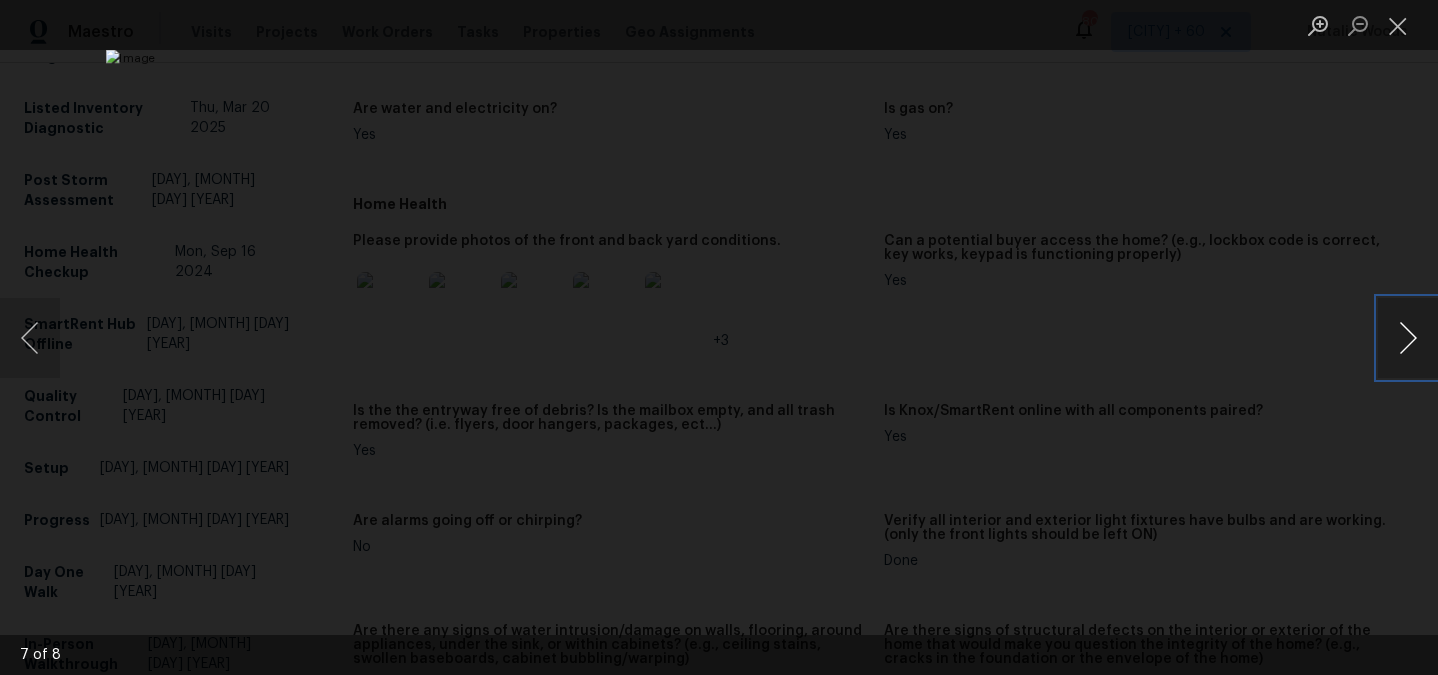 click at bounding box center [1408, 338] 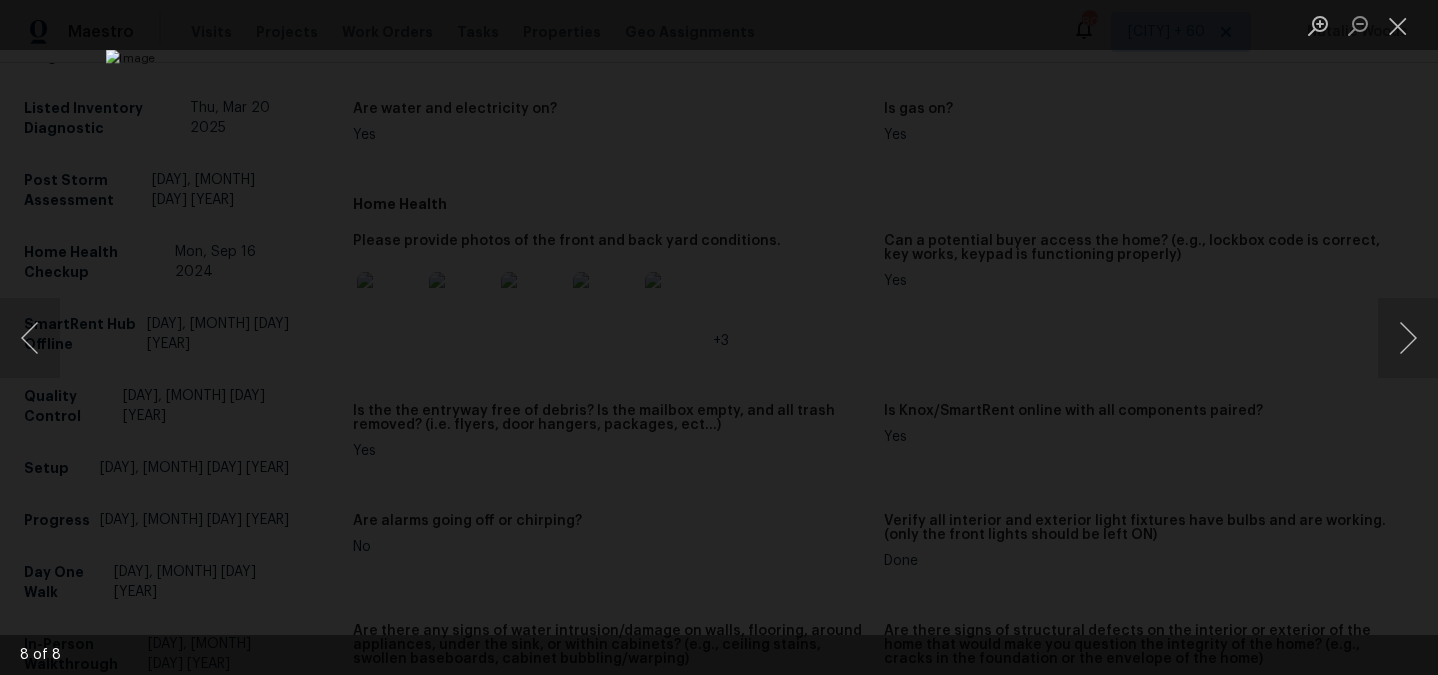 click at bounding box center (719, 337) 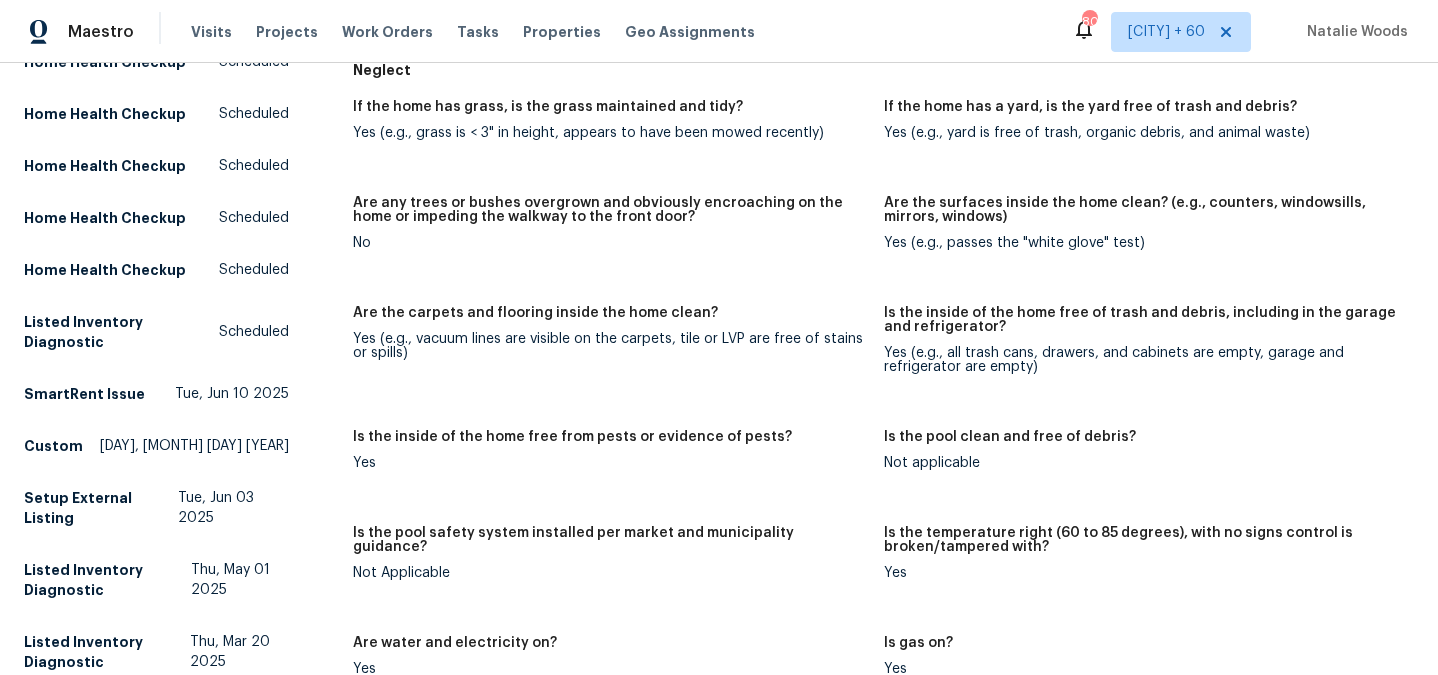 scroll, scrollTop: 0, scrollLeft: 0, axis: both 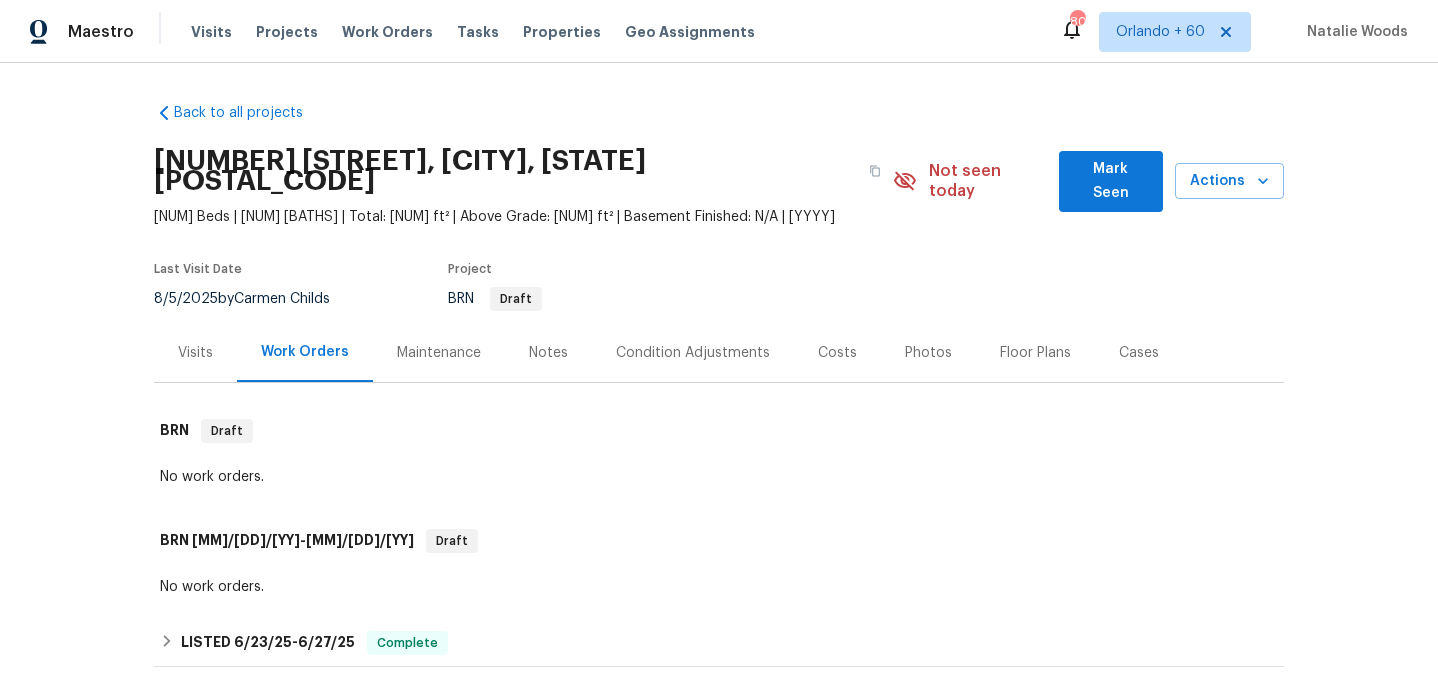click on "Visits" at bounding box center [195, 353] 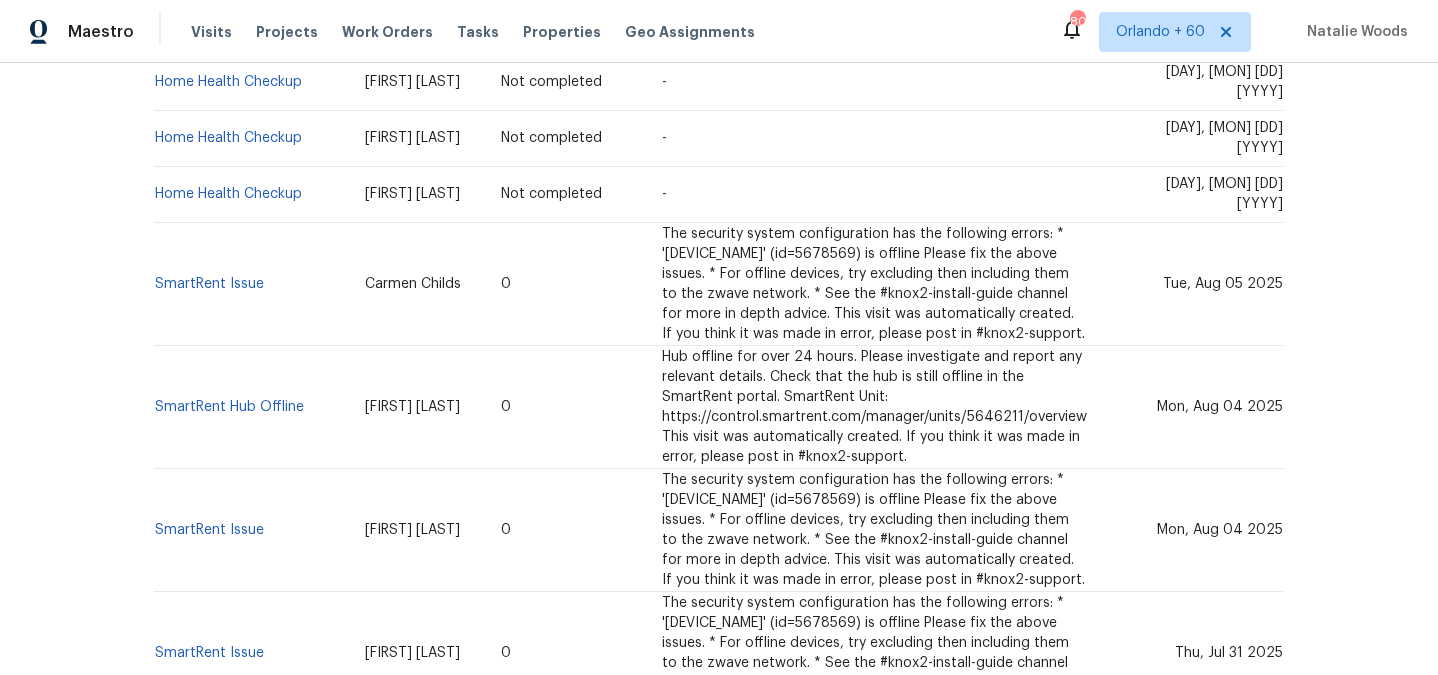 scroll, scrollTop: 590, scrollLeft: 0, axis: vertical 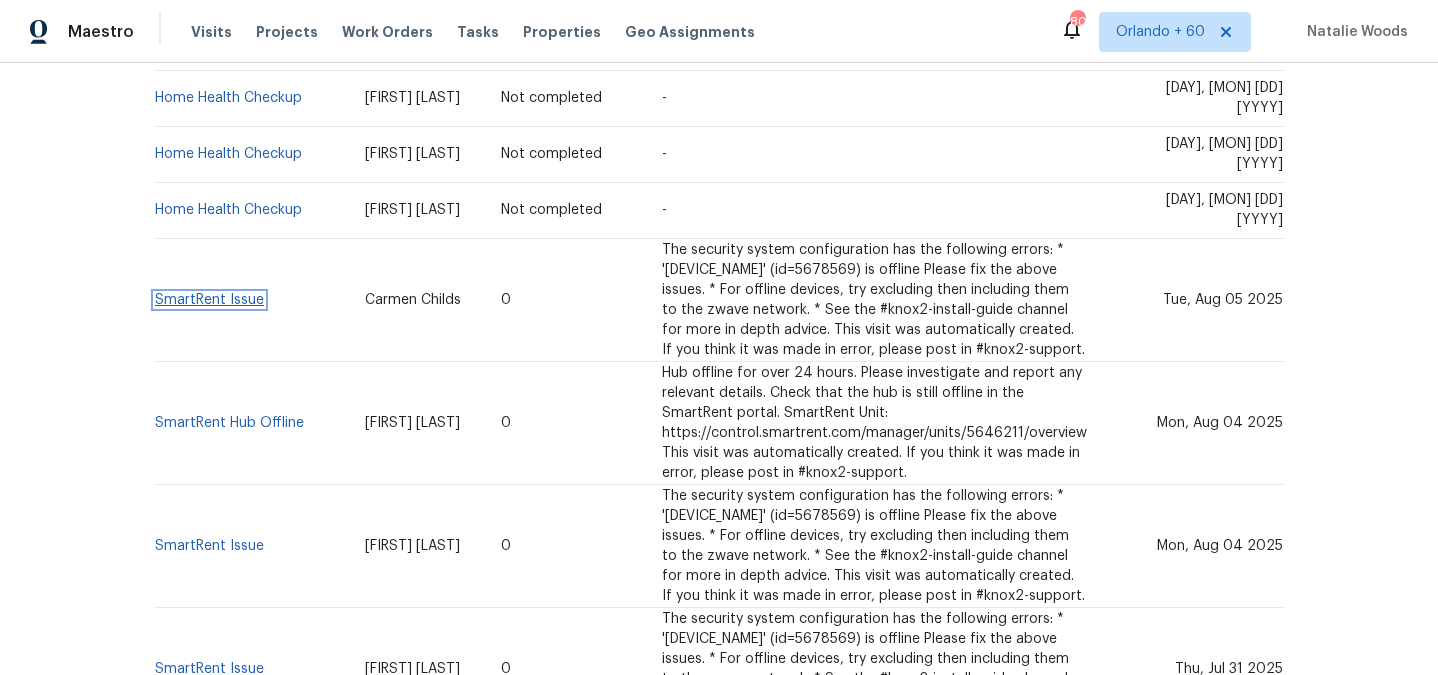 click on "SmartRent Issue" at bounding box center [209, 300] 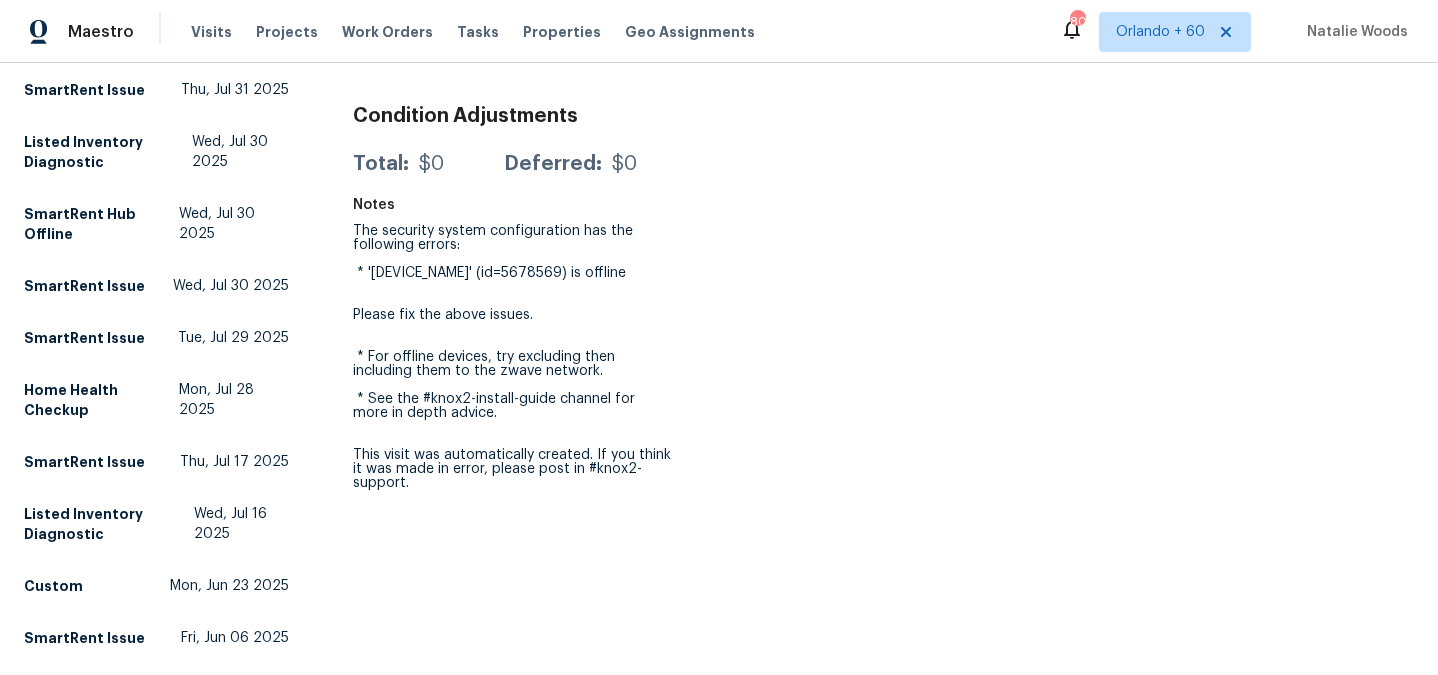 scroll, scrollTop: 0, scrollLeft: 0, axis: both 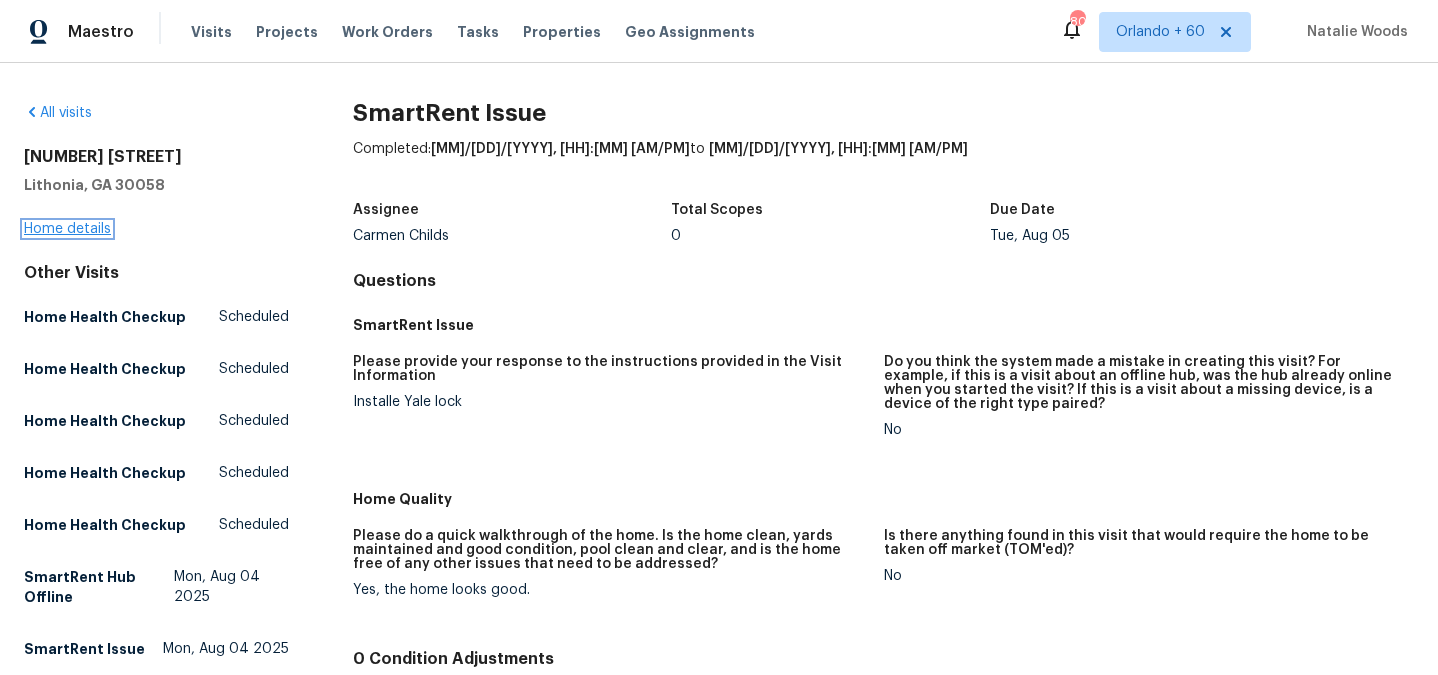 click on "Home details" at bounding box center (67, 229) 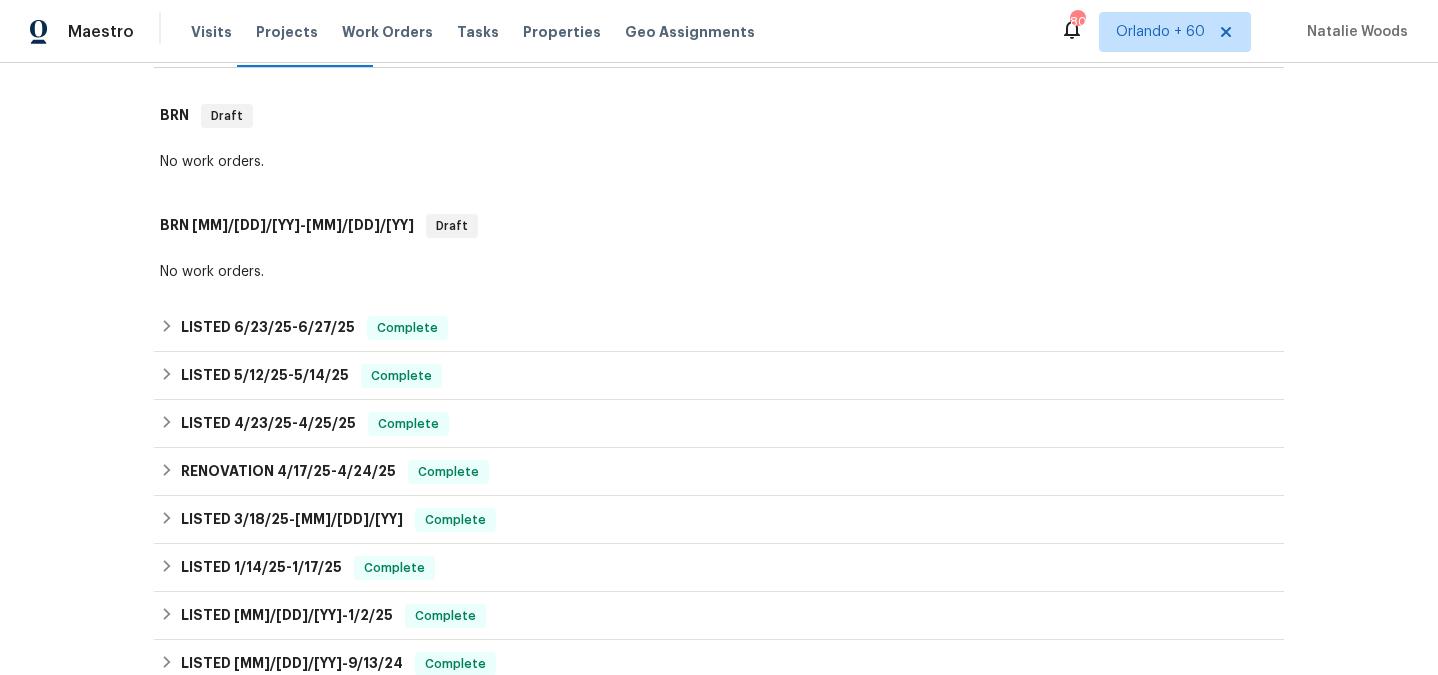 scroll, scrollTop: 0, scrollLeft: 0, axis: both 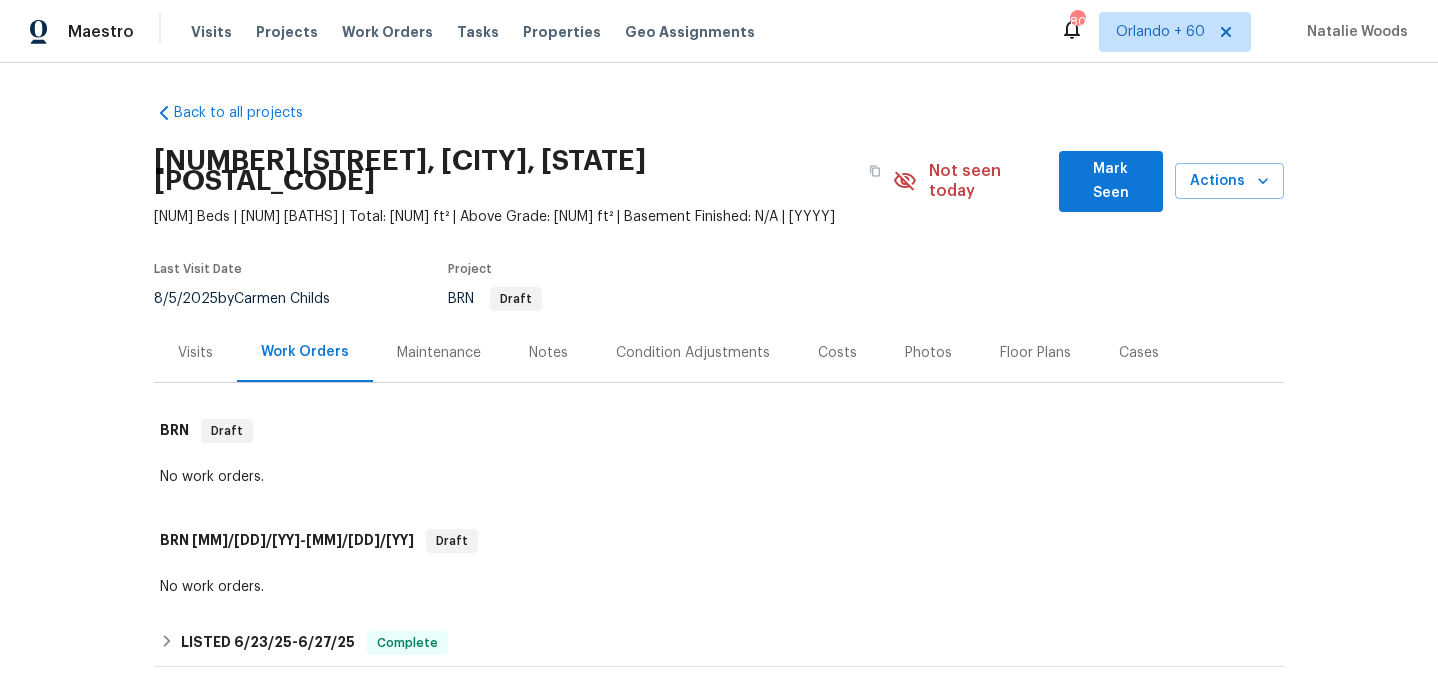 click on "Visits" at bounding box center [195, 352] 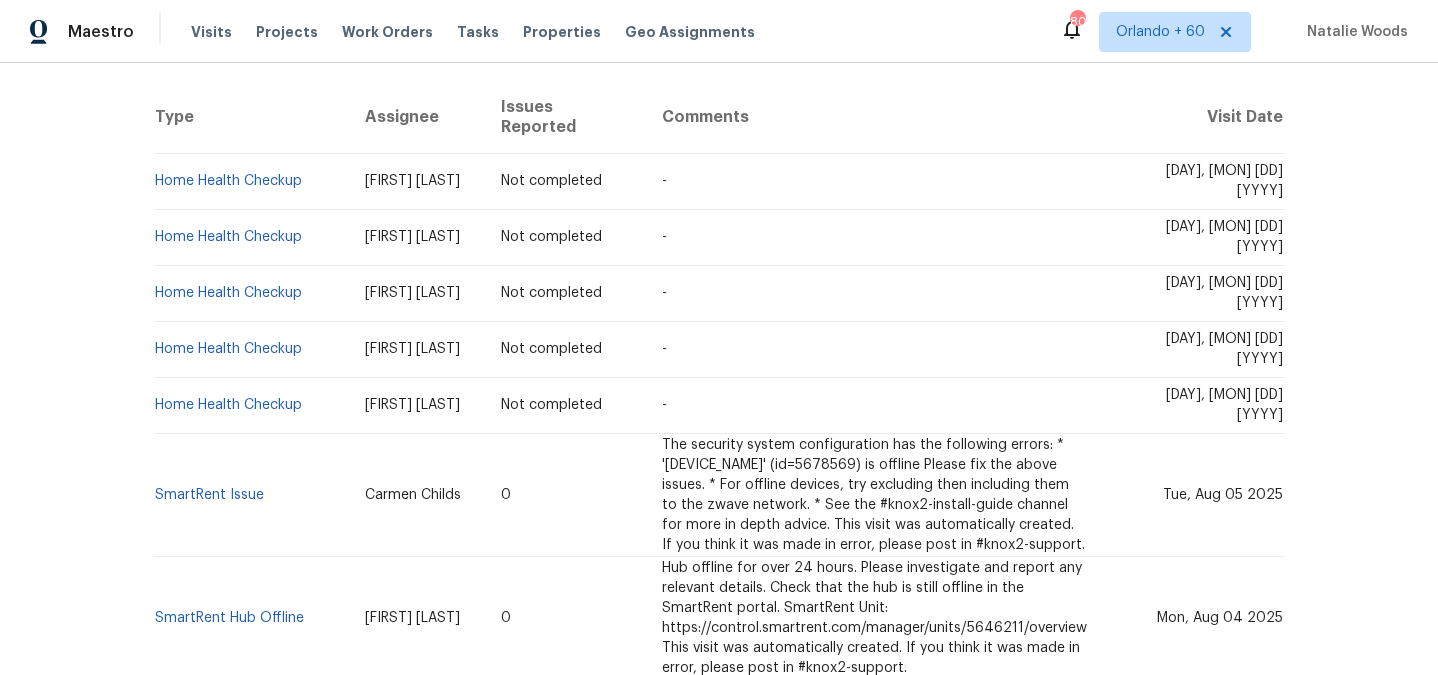 scroll, scrollTop: 484, scrollLeft: 0, axis: vertical 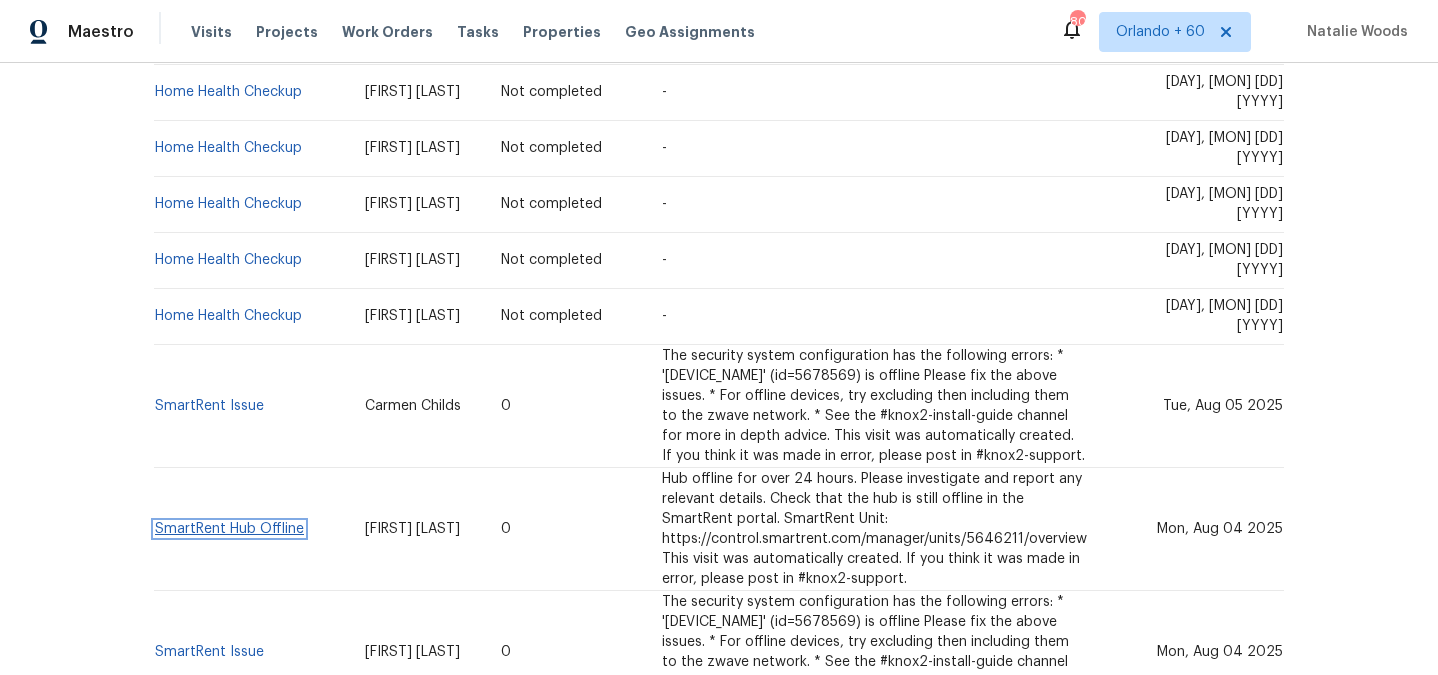 click on "SmartRent Hub Offline" at bounding box center (229, 529) 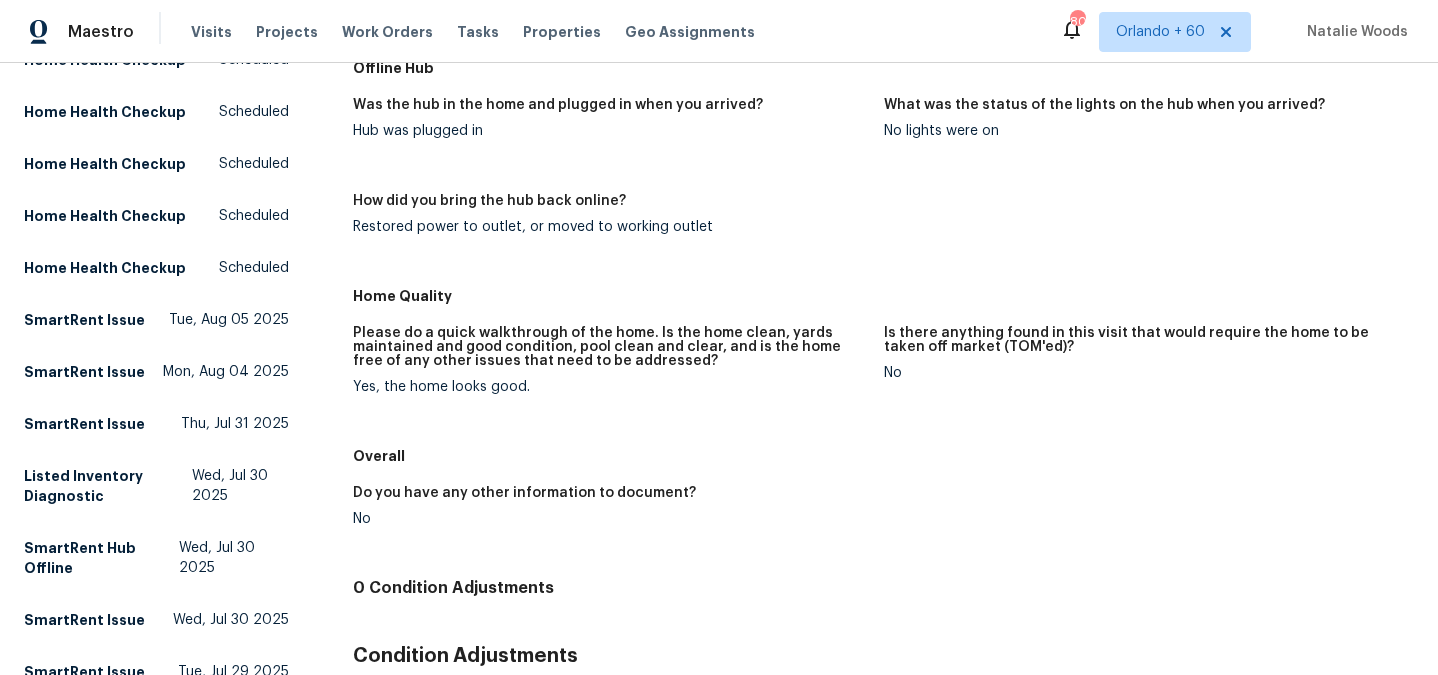 scroll, scrollTop: 0, scrollLeft: 0, axis: both 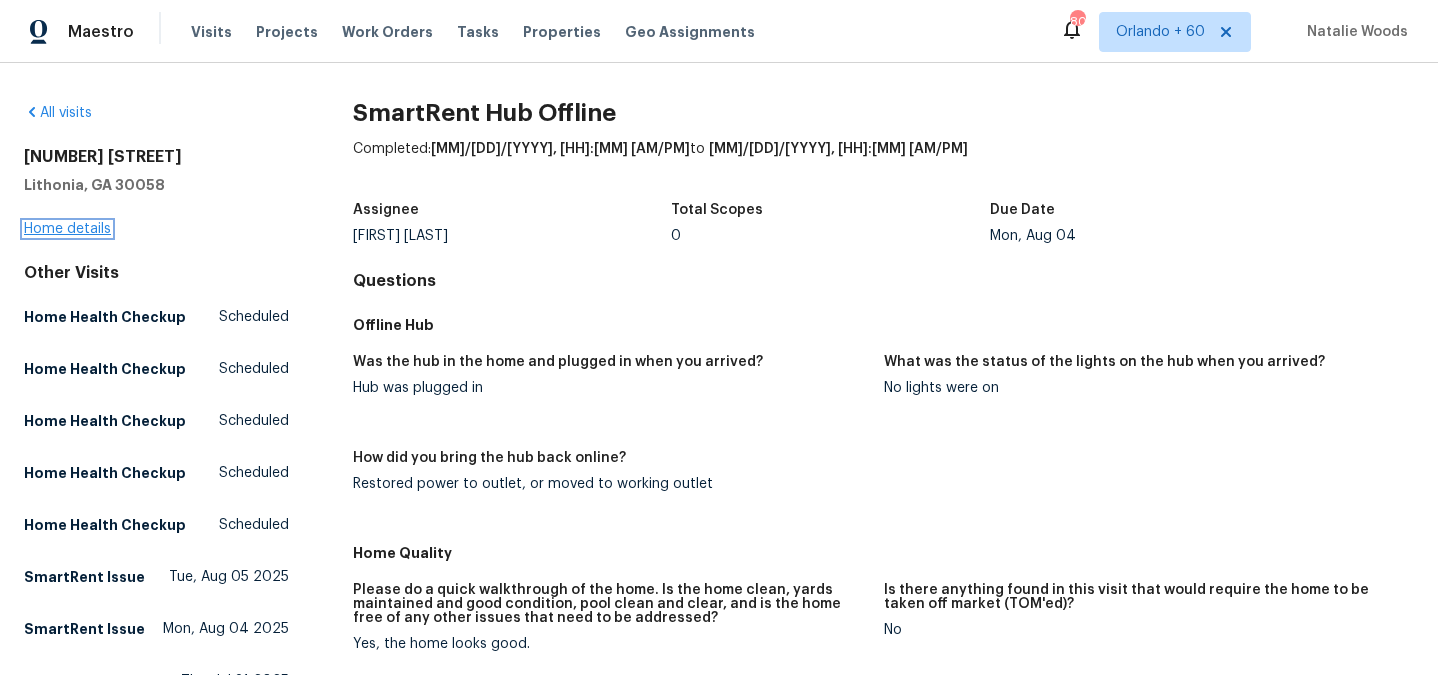 click on "Home details" at bounding box center (67, 229) 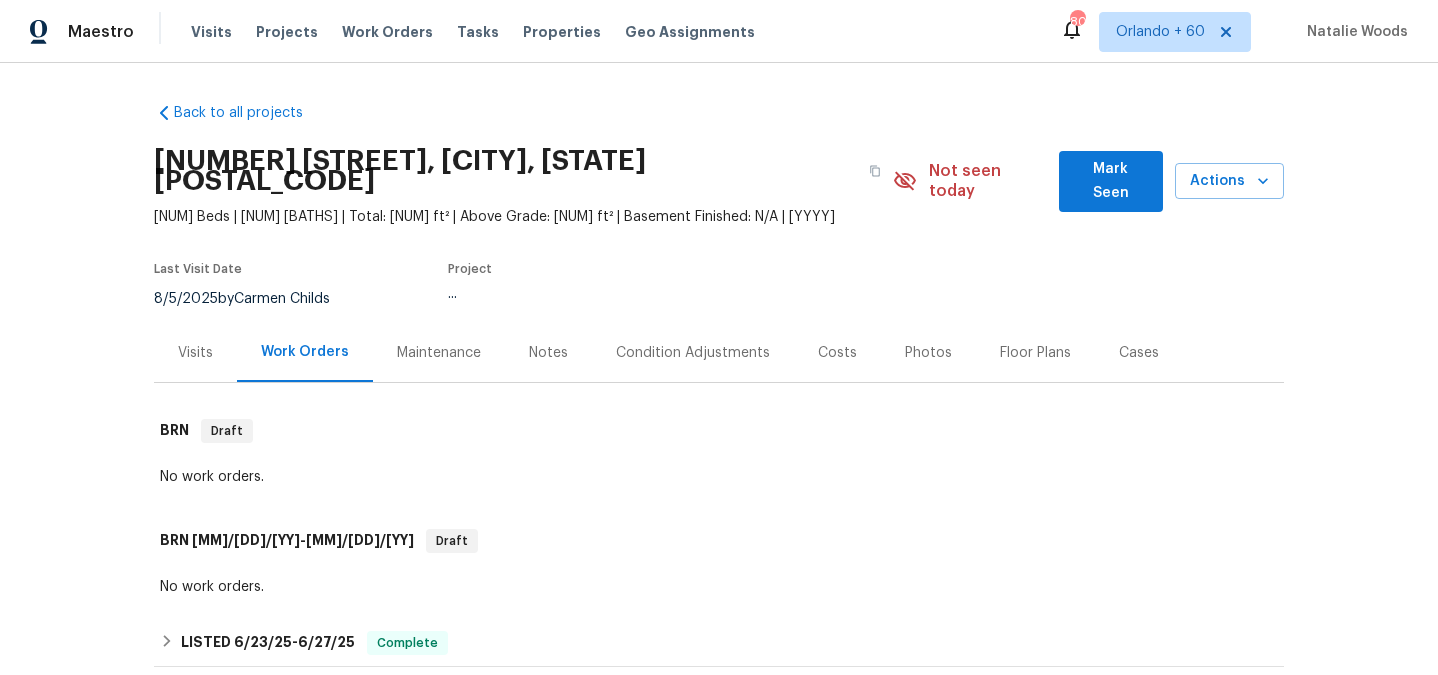 click on "Visits" at bounding box center [195, 352] 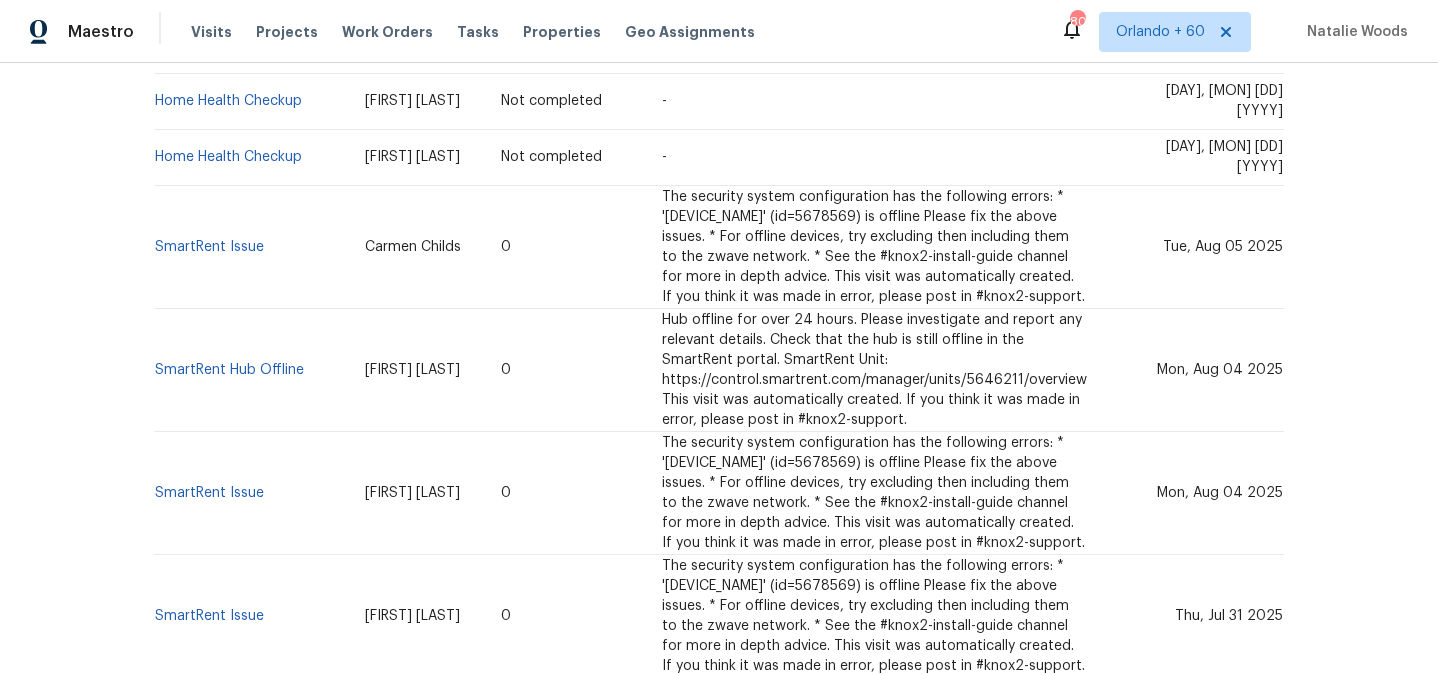 scroll, scrollTop: 749, scrollLeft: 0, axis: vertical 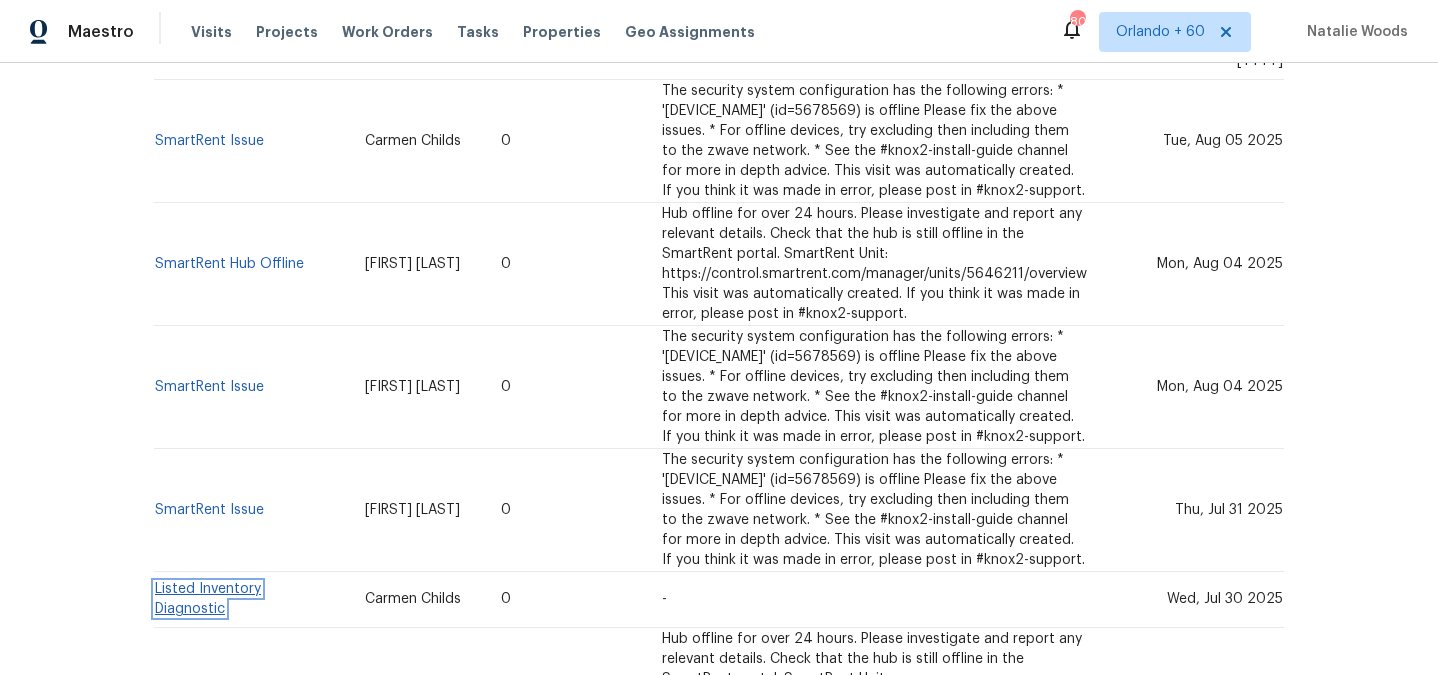 click on "Listed Inventory Diagnostic" at bounding box center (208, 599) 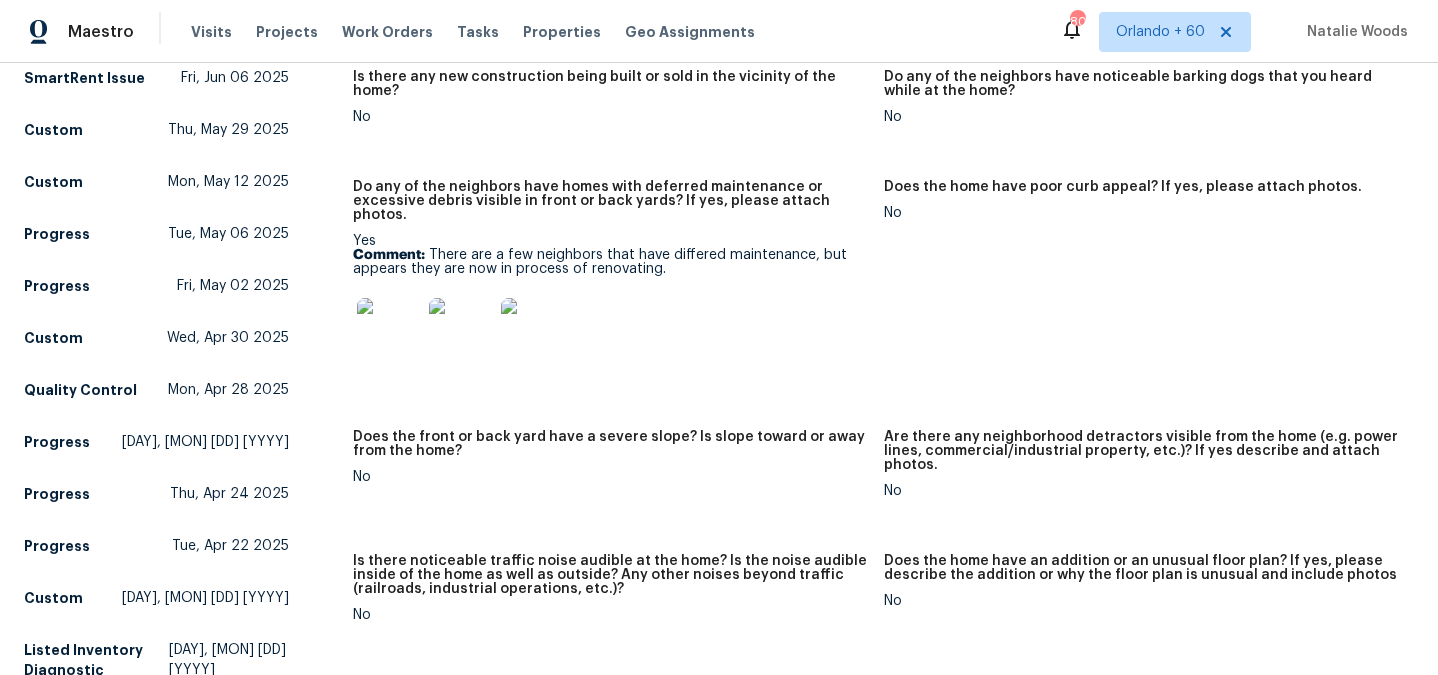 scroll, scrollTop: 1150, scrollLeft: 0, axis: vertical 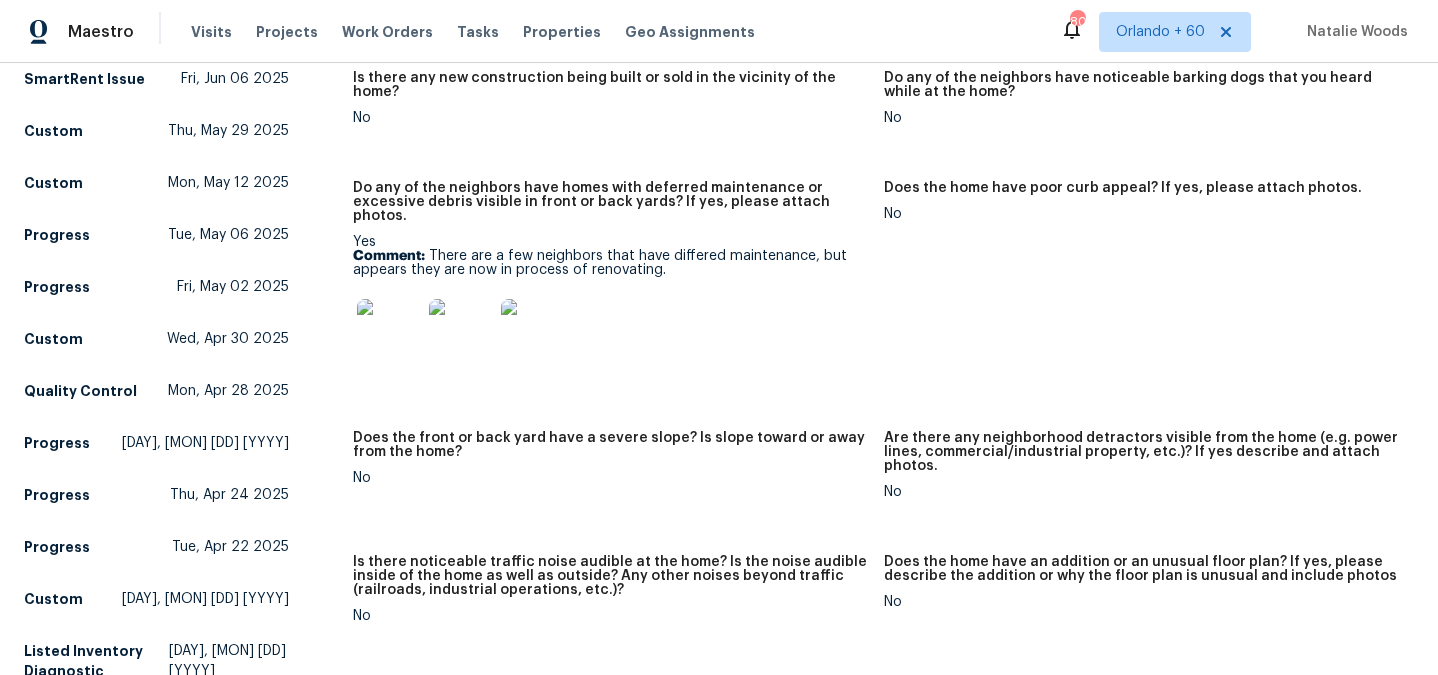click at bounding box center (389, 331) 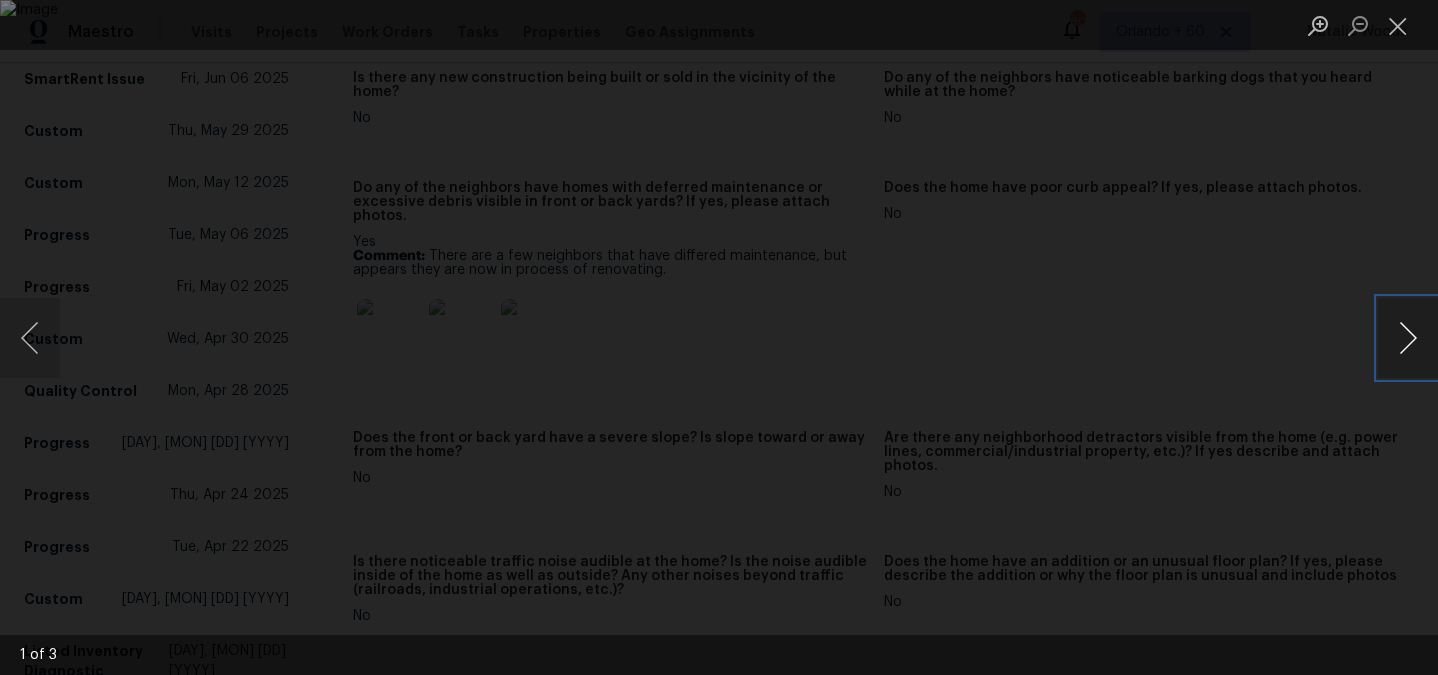 click at bounding box center (1408, 338) 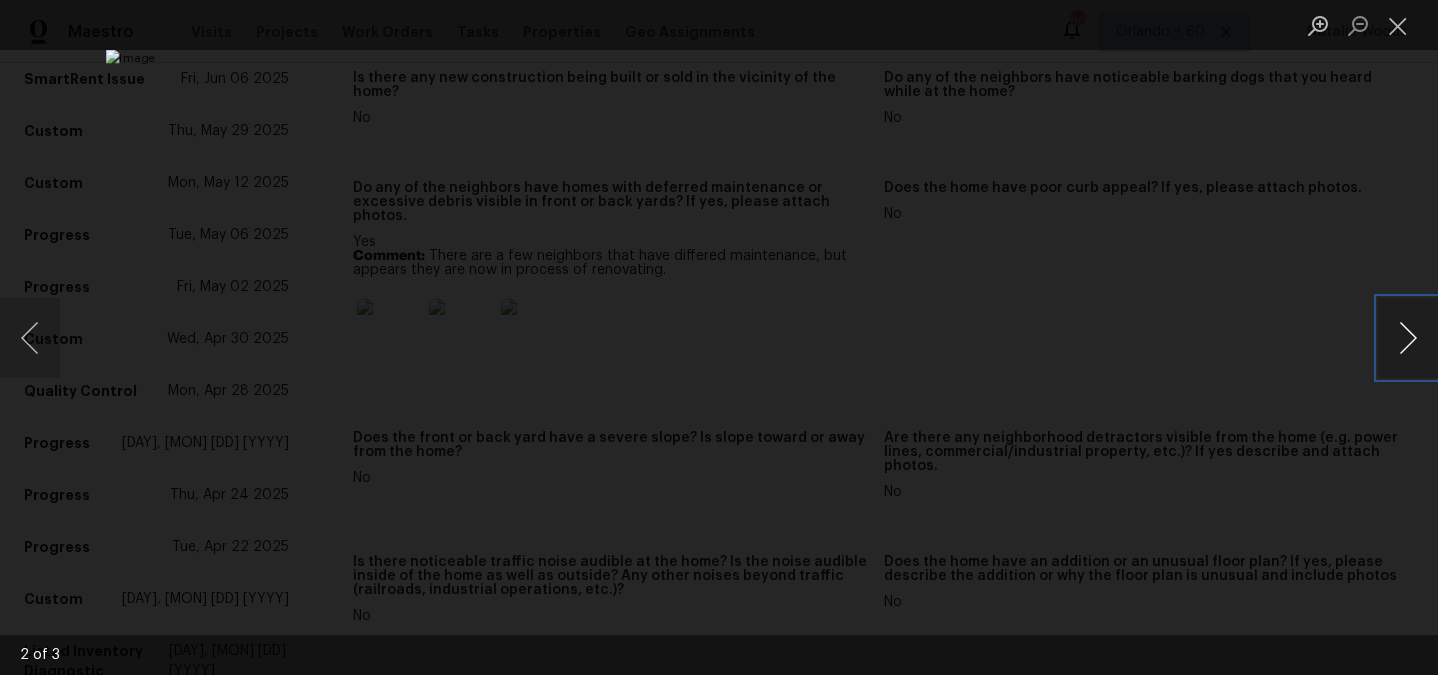 click at bounding box center (1408, 338) 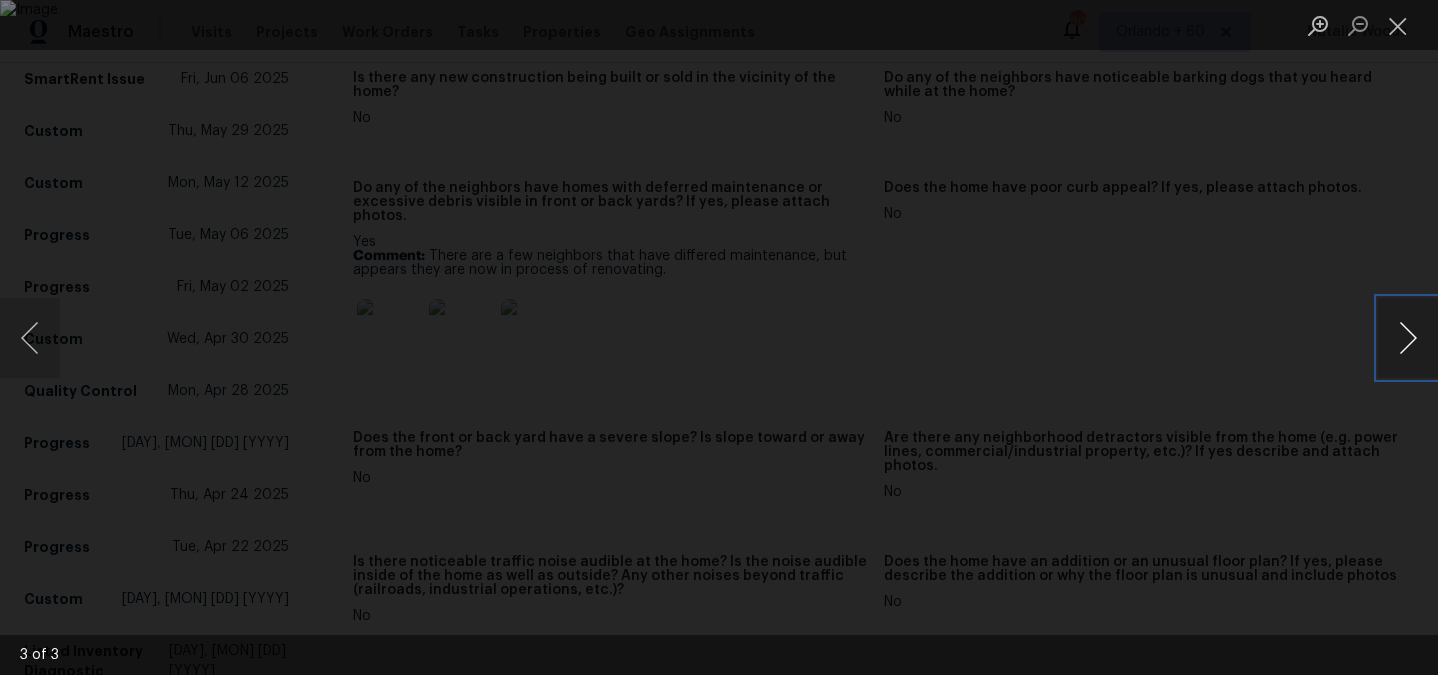 click at bounding box center (1408, 338) 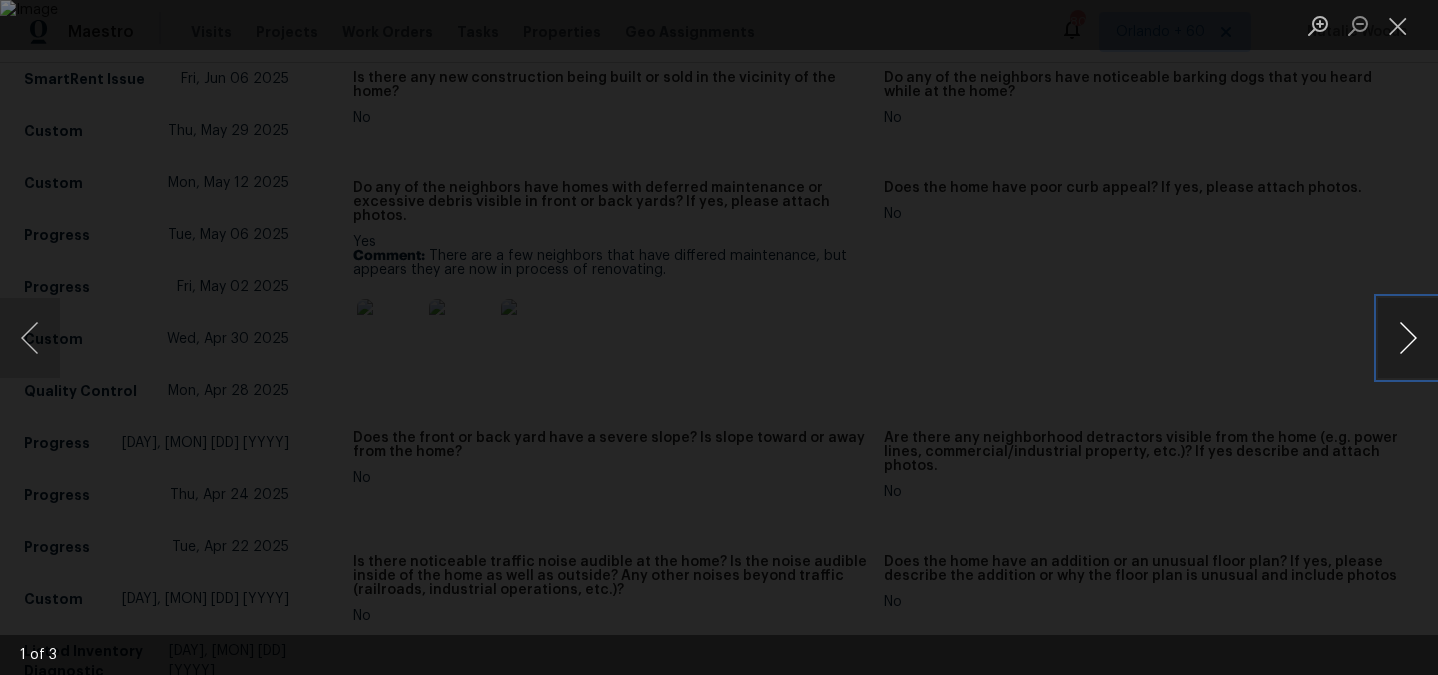 click at bounding box center [1408, 338] 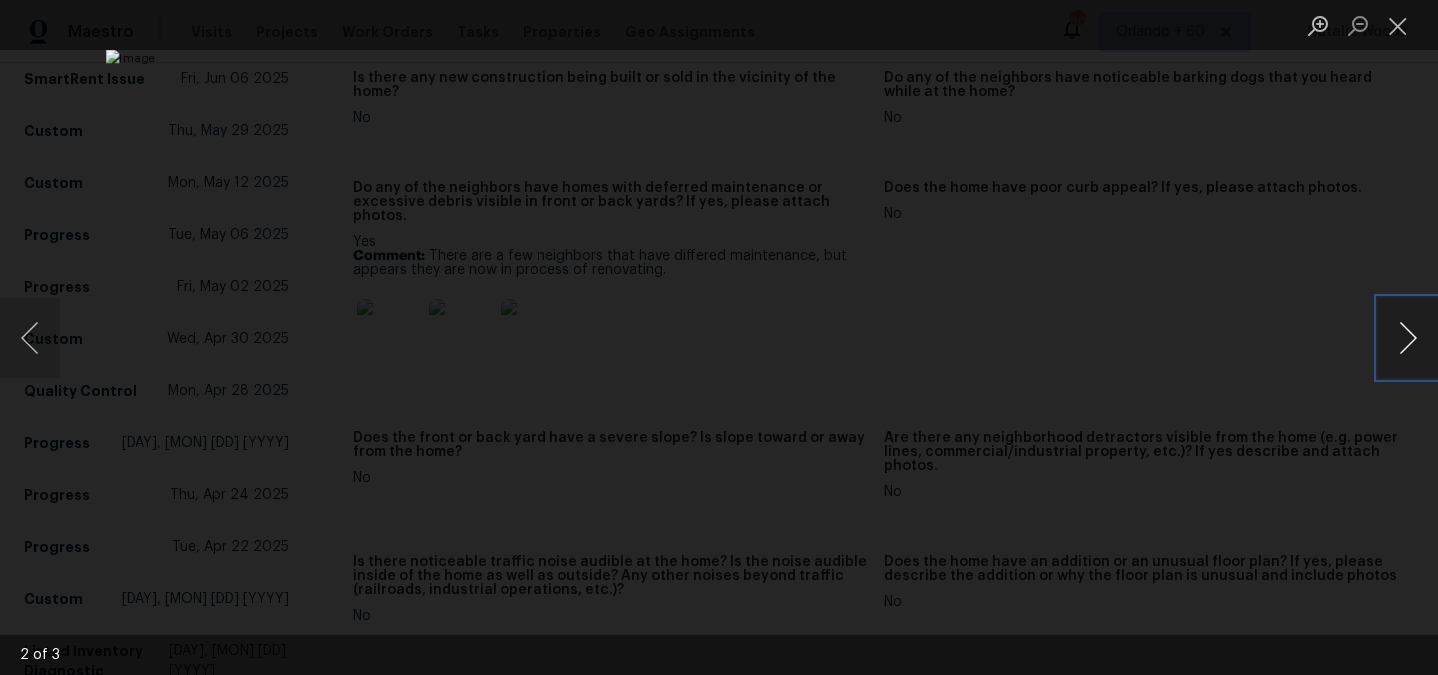 click at bounding box center [1408, 338] 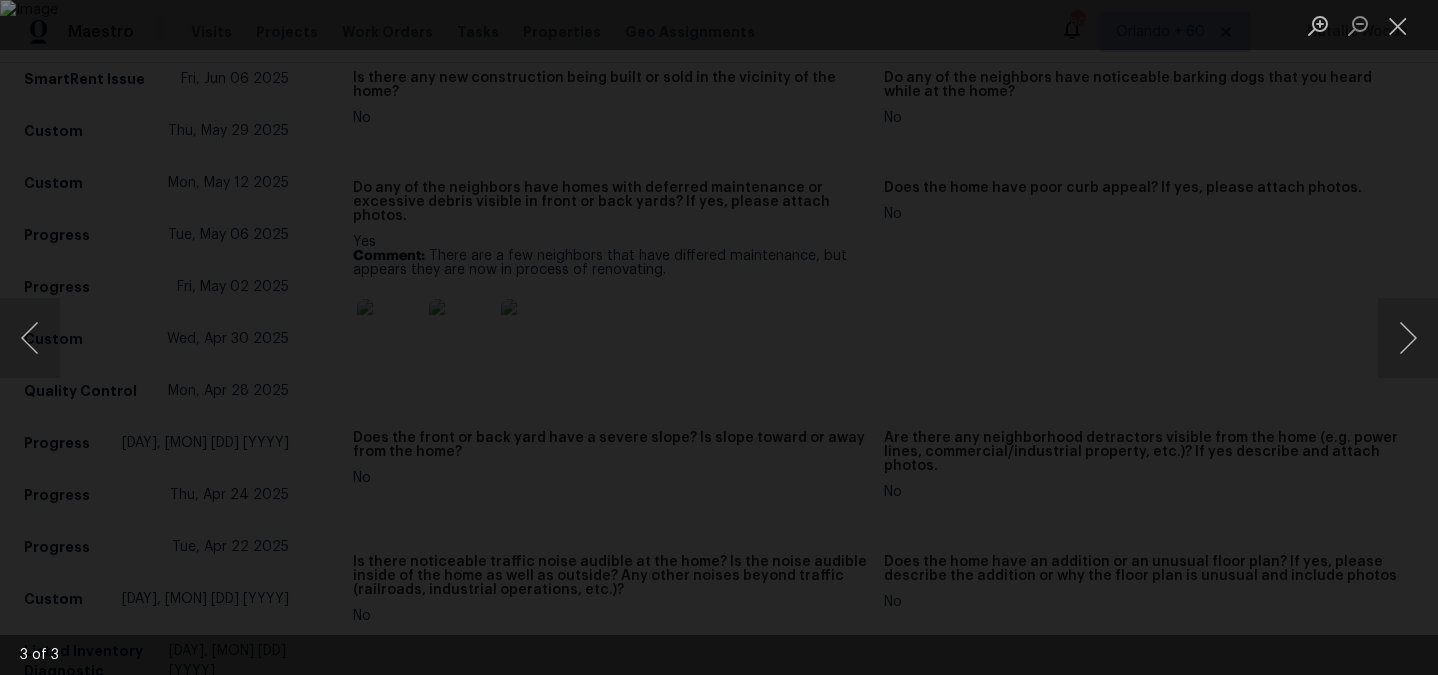 click at bounding box center (719, 337) 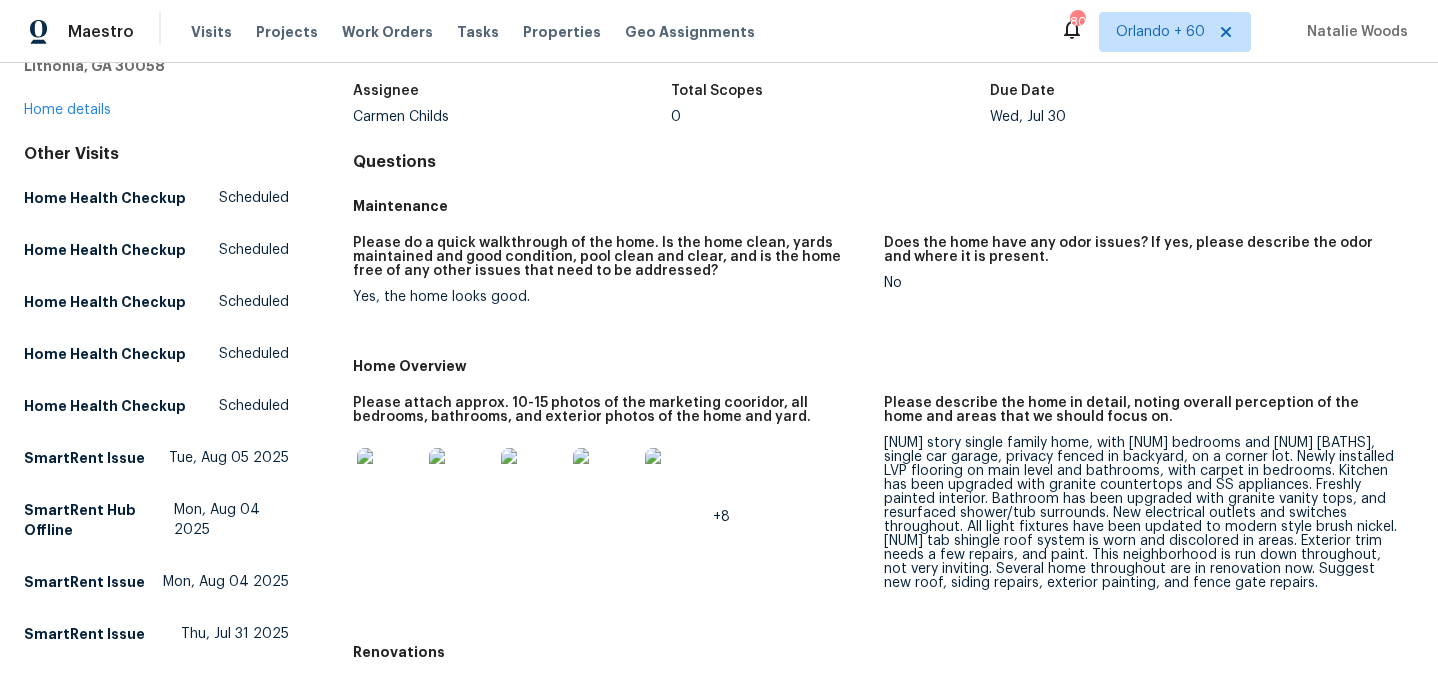 scroll, scrollTop: 134, scrollLeft: 0, axis: vertical 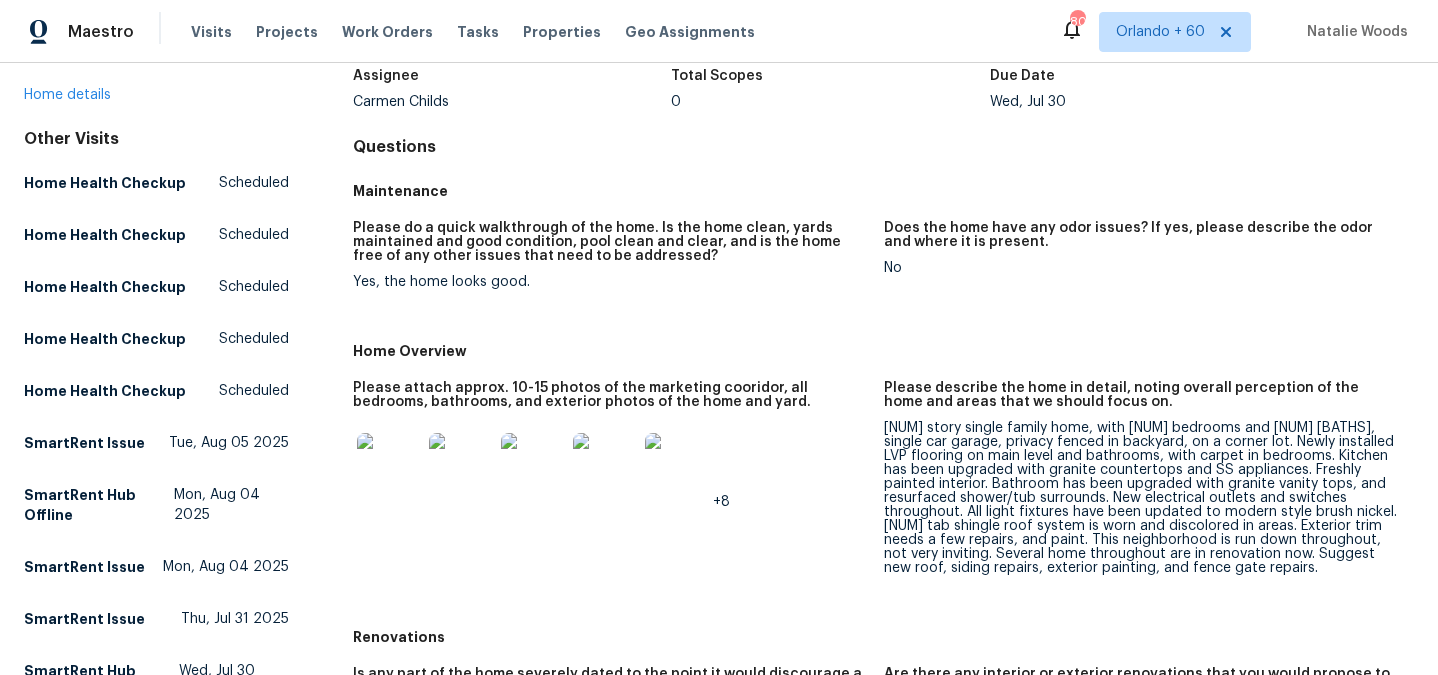 click at bounding box center (461, 465) 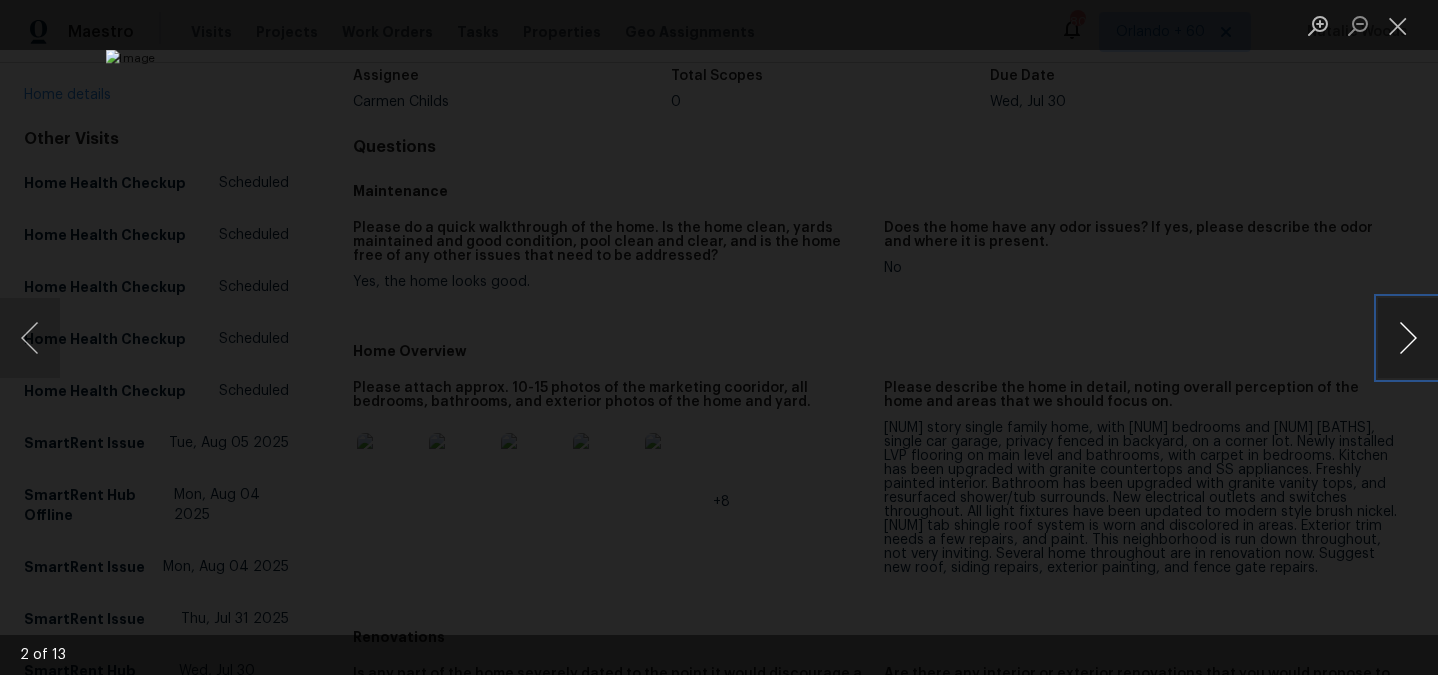 click at bounding box center (1408, 338) 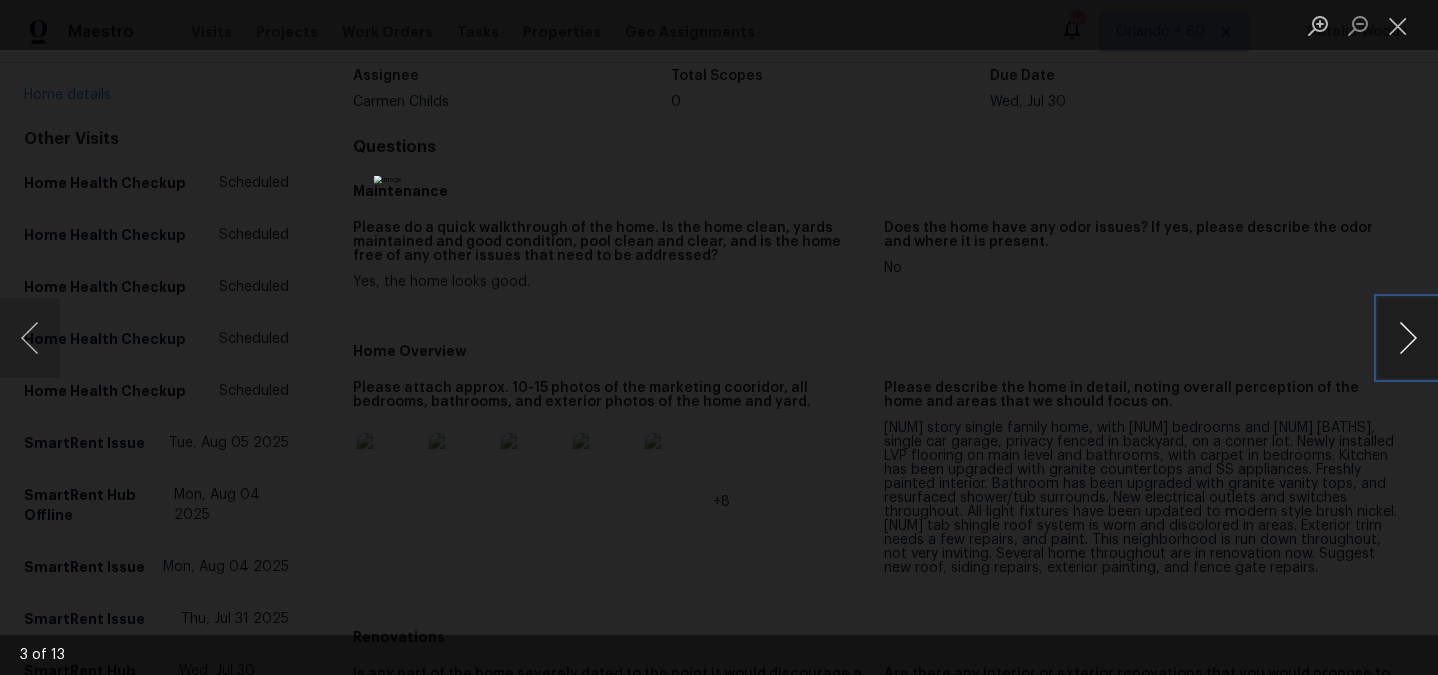 click at bounding box center [1408, 338] 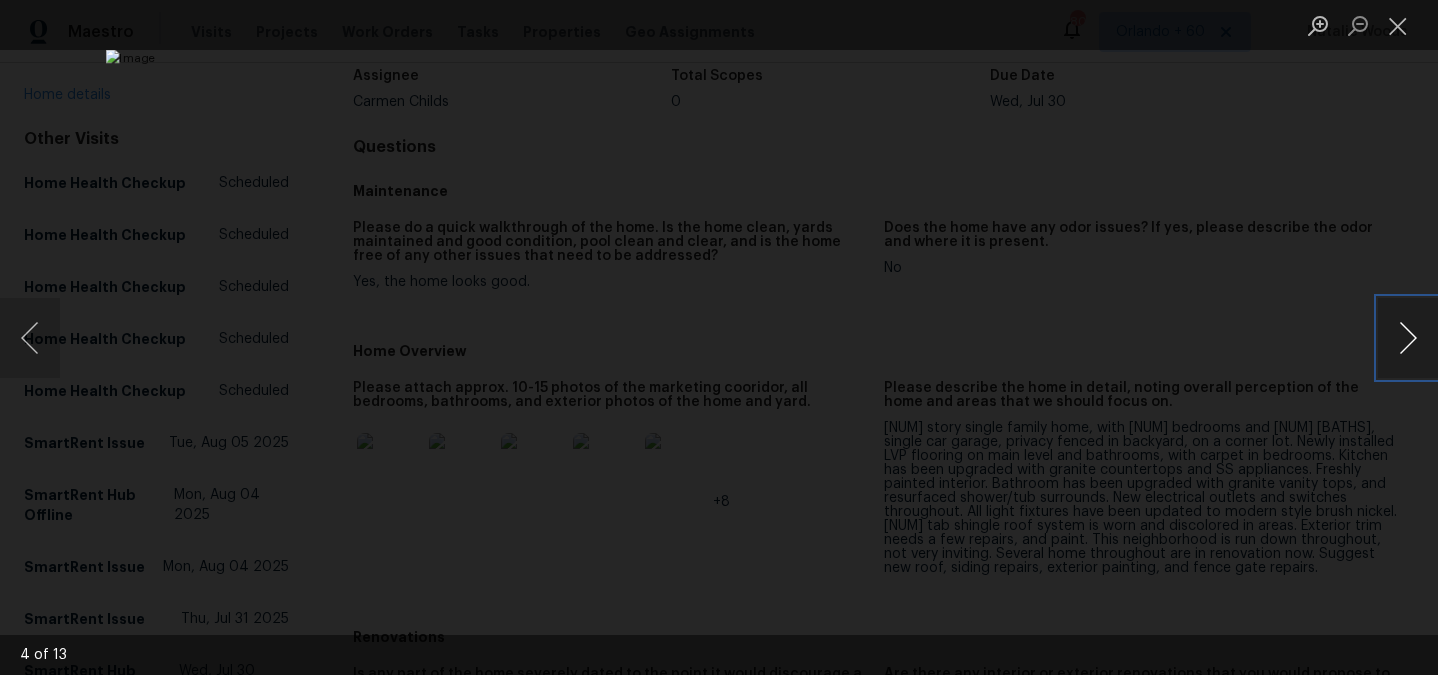 click at bounding box center (1408, 338) 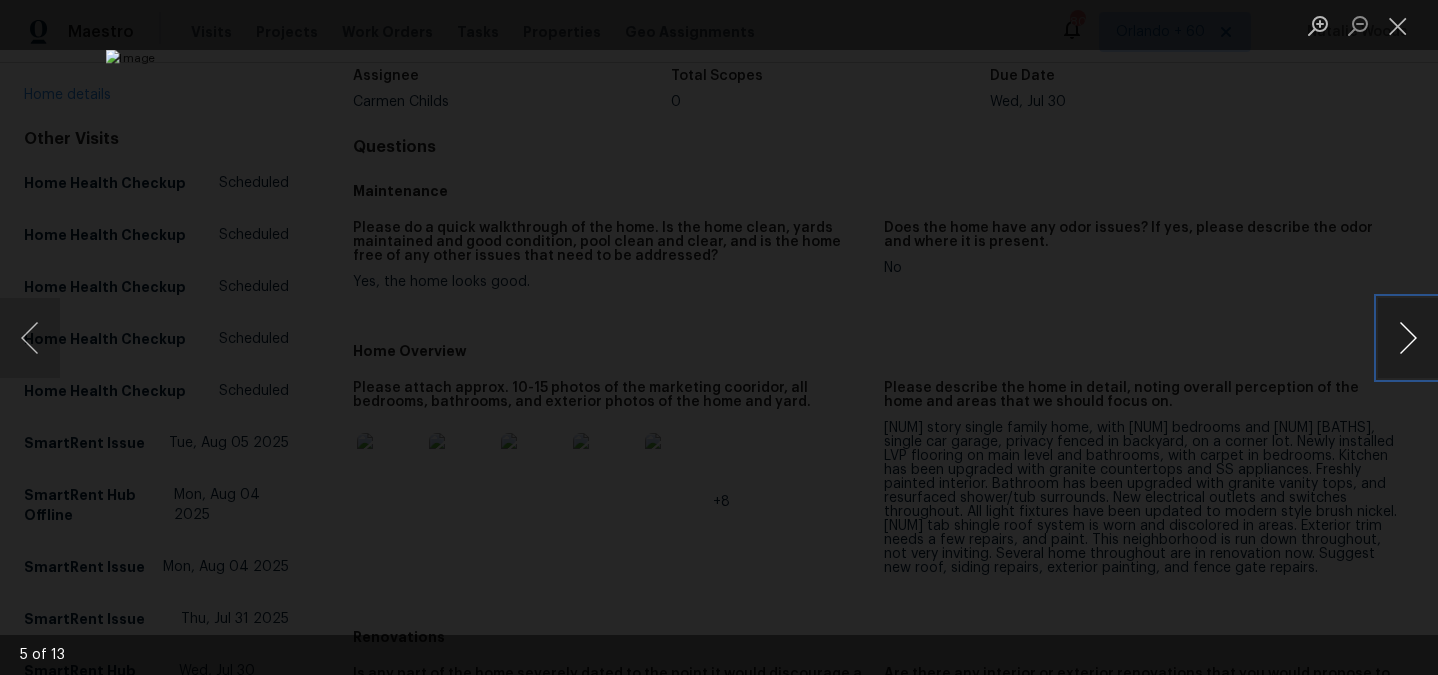 click at bounding box center [1408, 338] 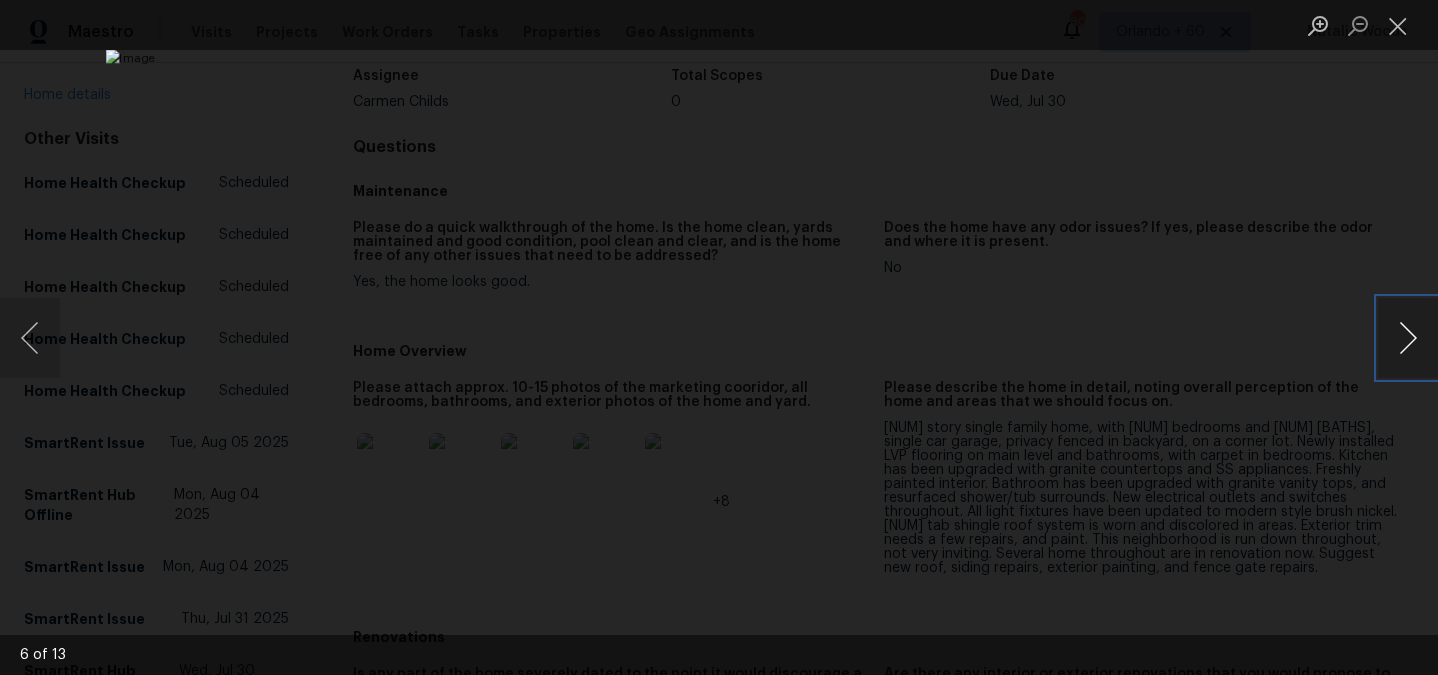click at bounding box center (1408, 338) 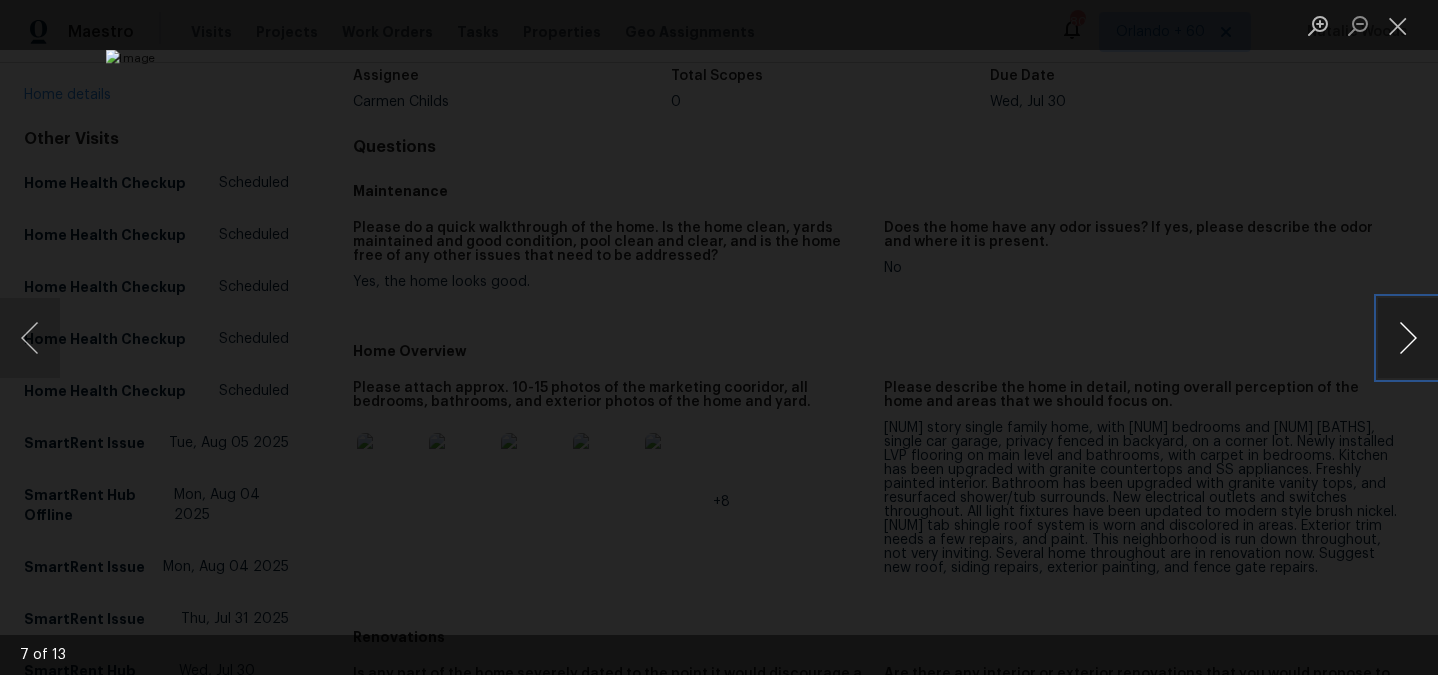 click at bounding box center (1408, 338) 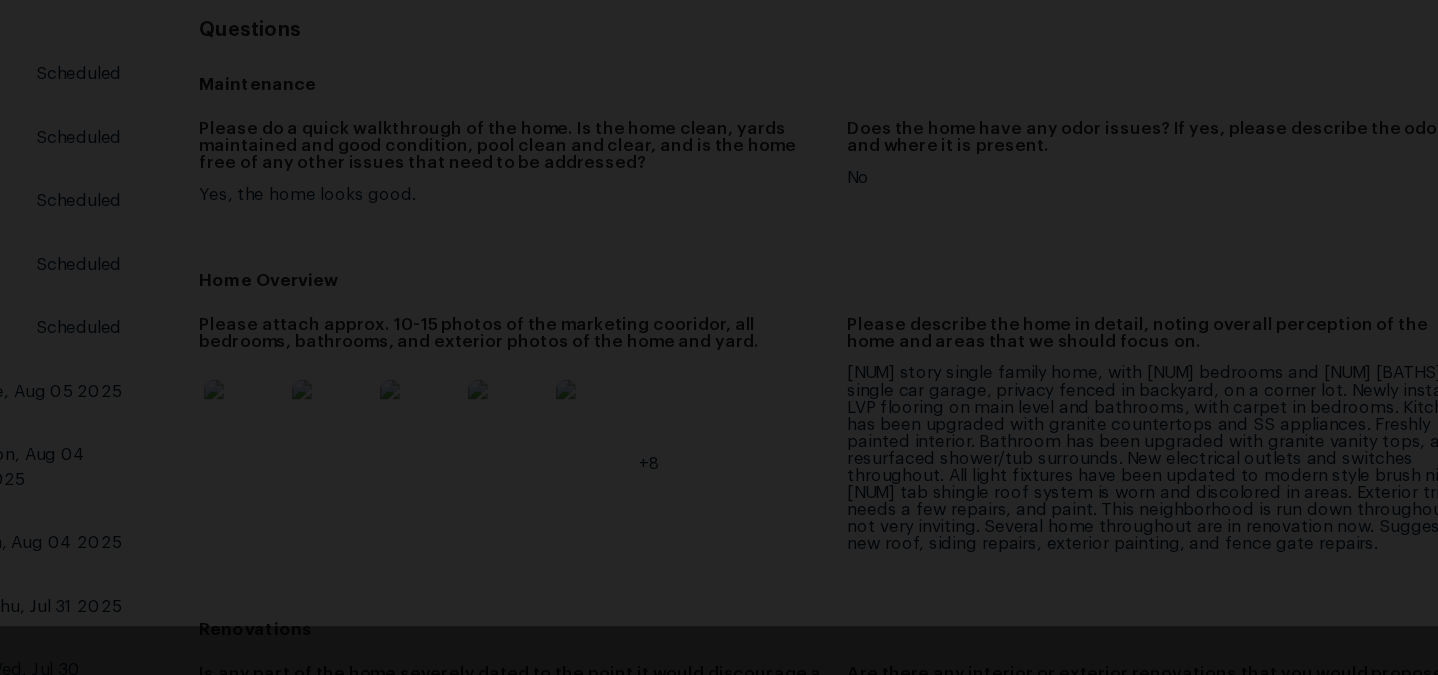 scroll, scrollTop: 0, scrollLeft: 0, axis: both 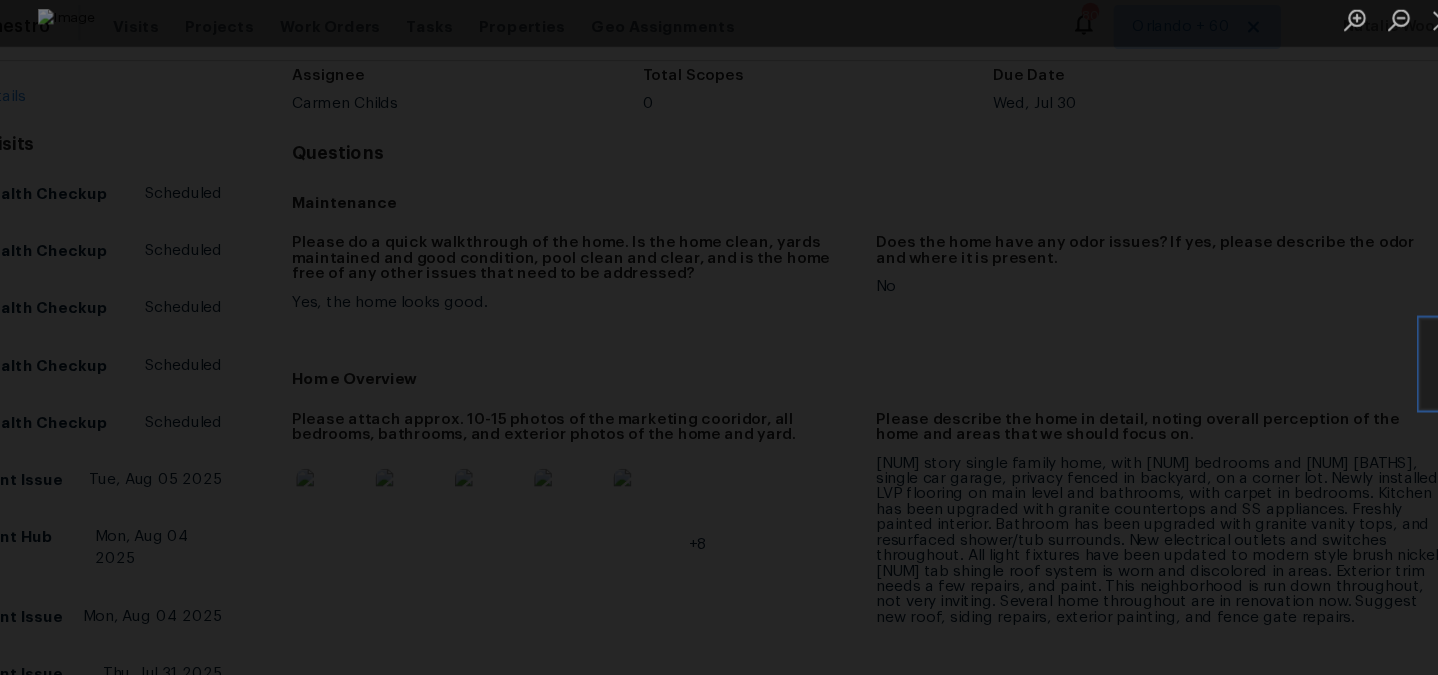 click at bounding box center (1408, 338) 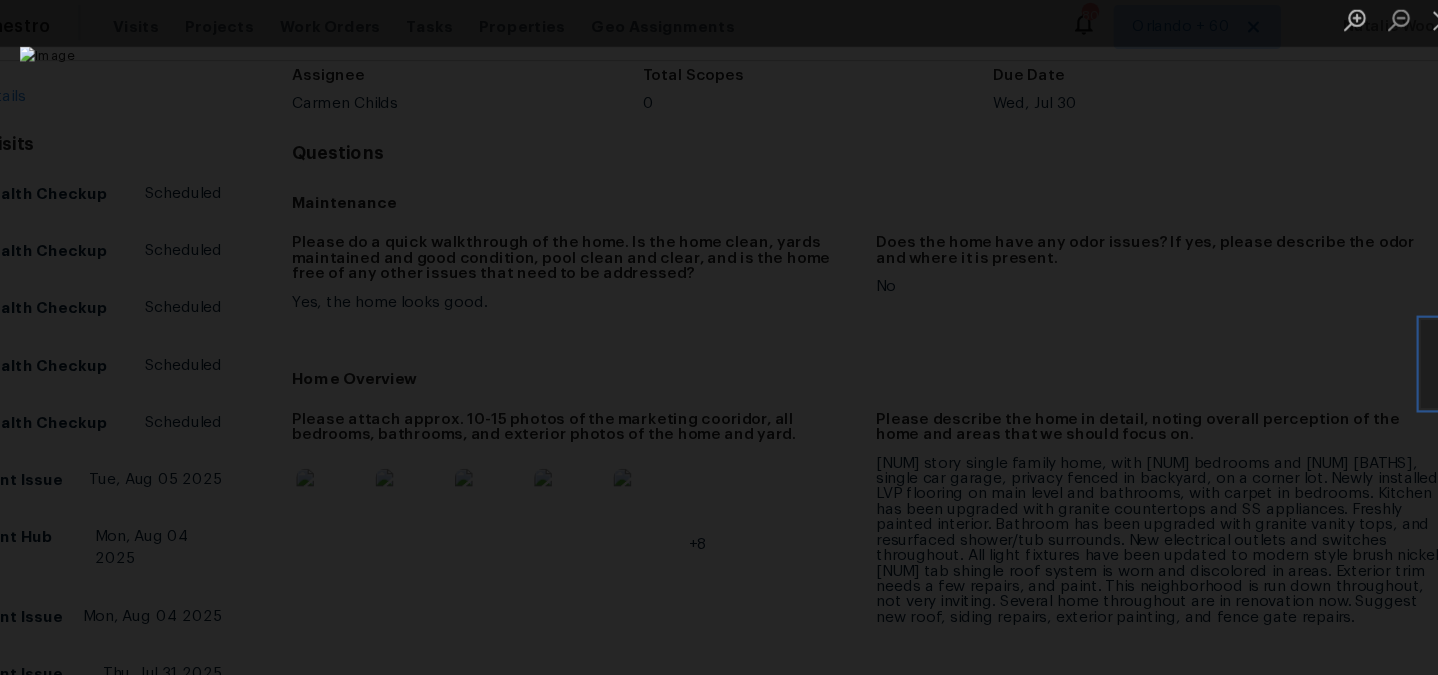 click at bounding box center (1408, 338) 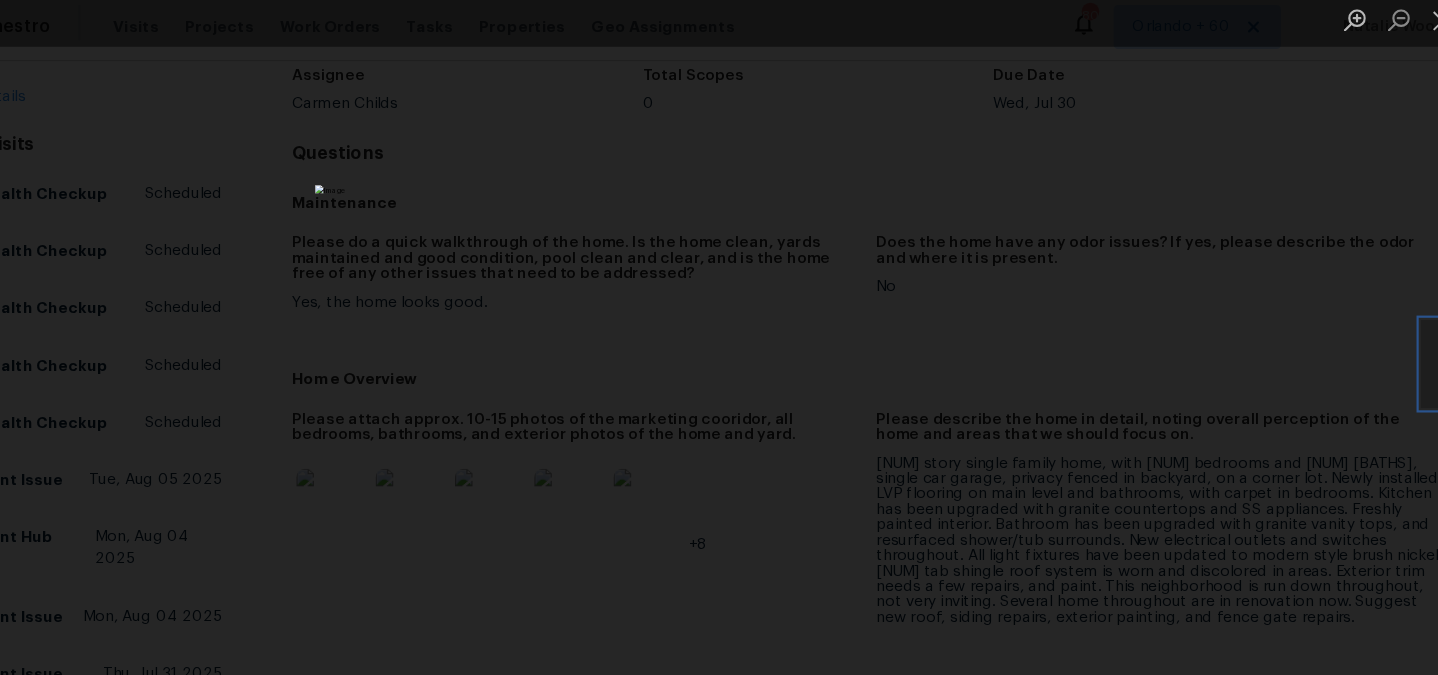 click at bounding box center [1408, 338] 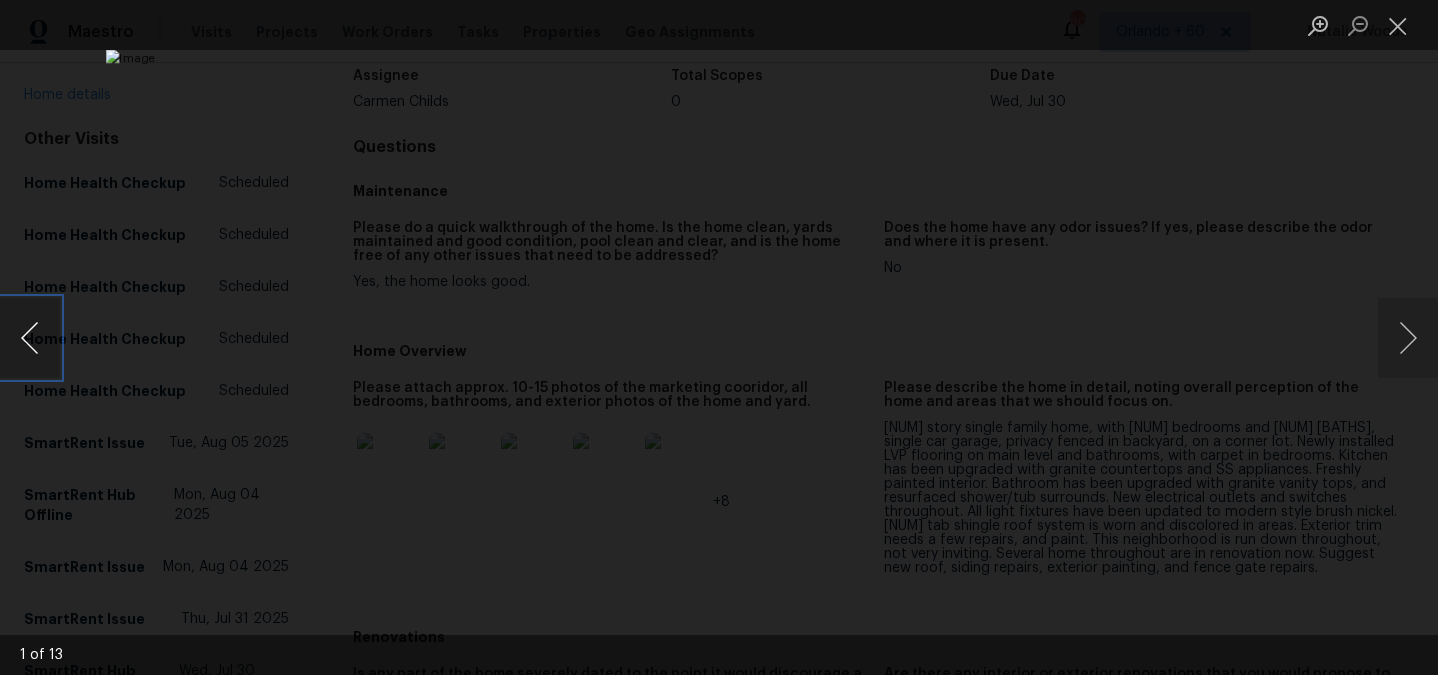 click at bounding box center (30, 338) 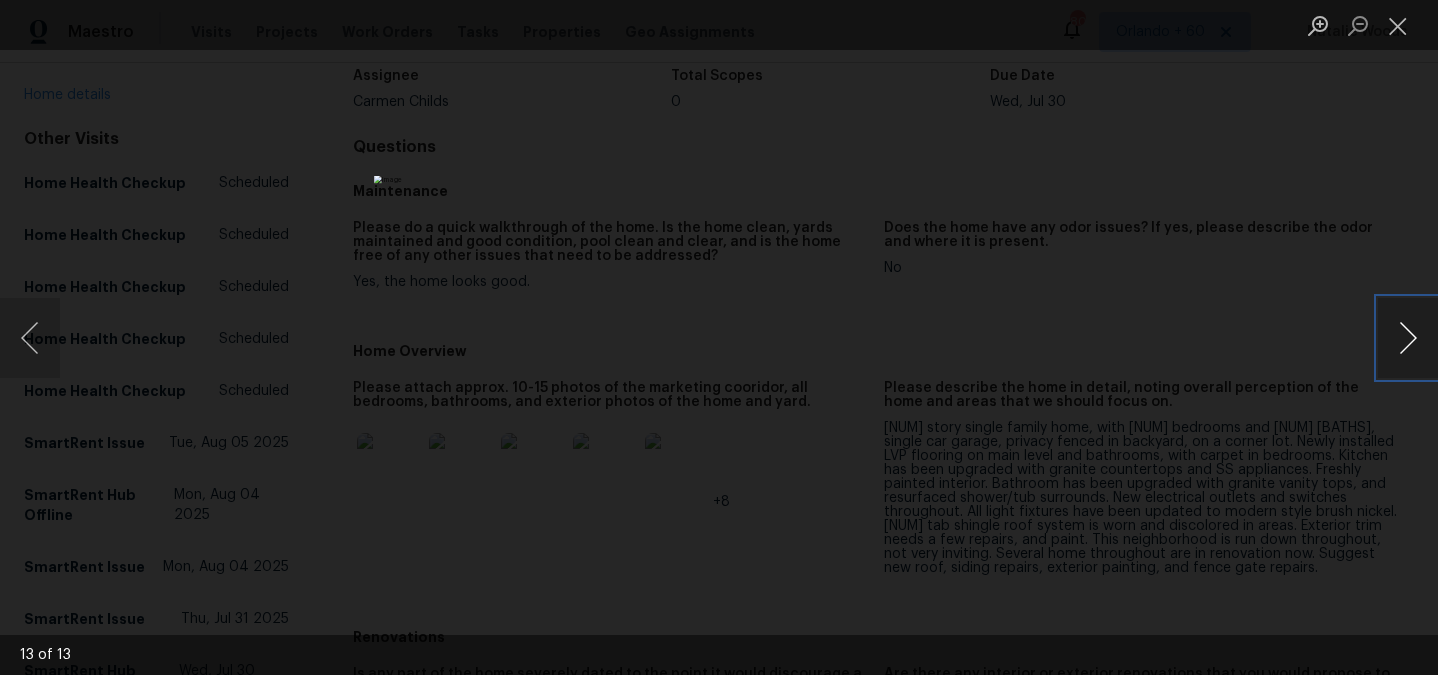 click at bounding box center (1408, 338) 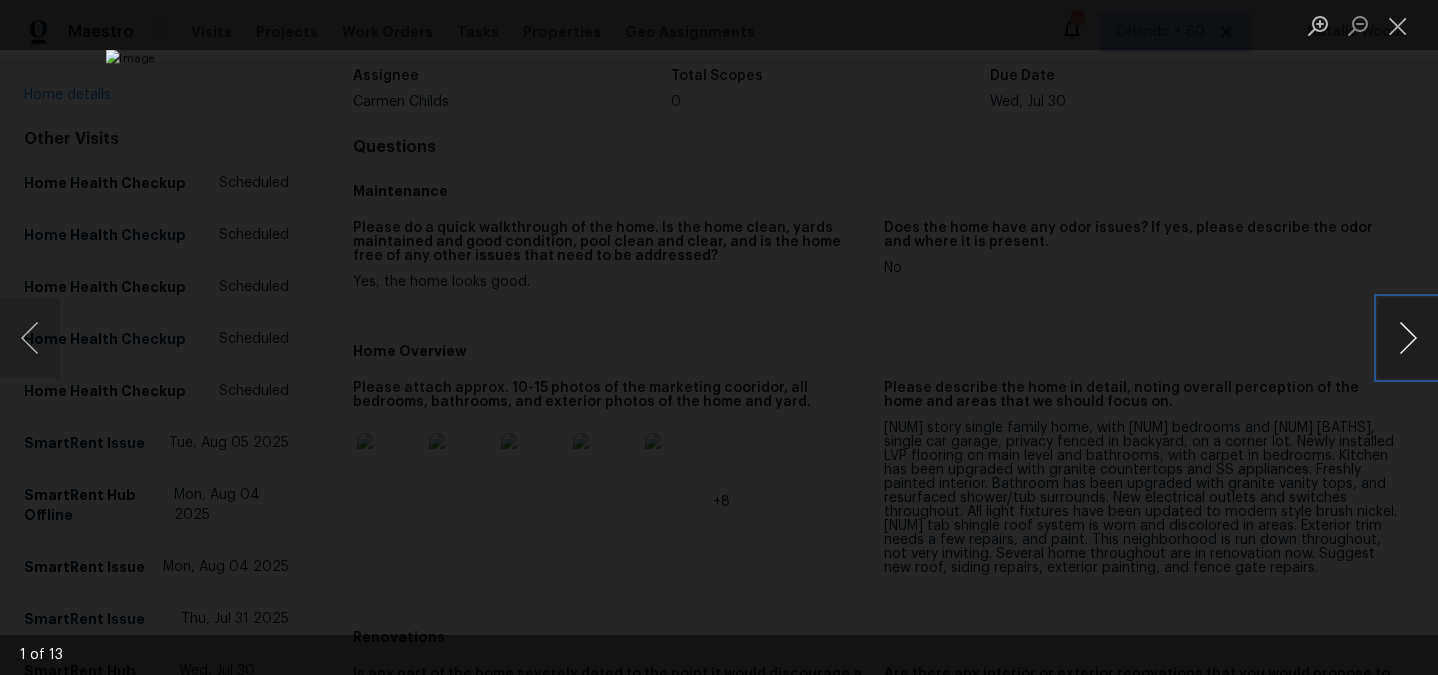 click at bounding box center [1408, 338] 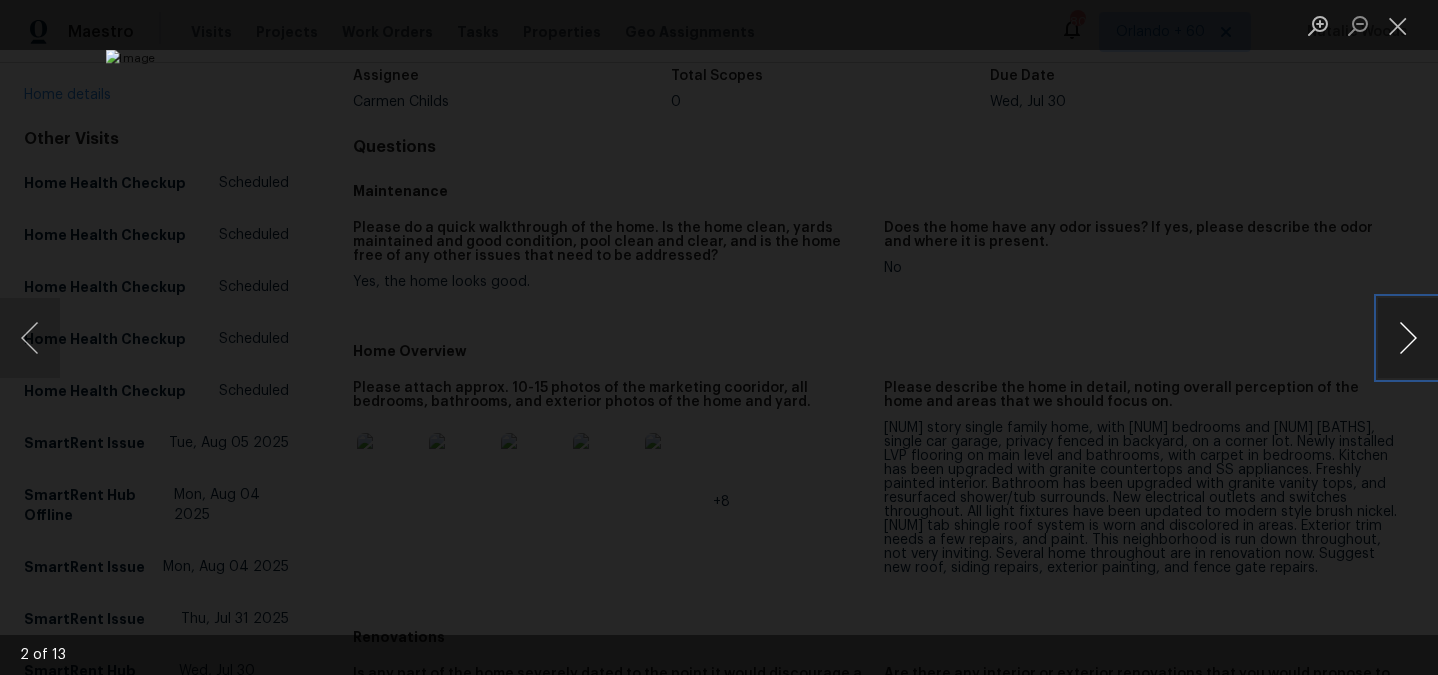 click at bounding box center (1408, 338) 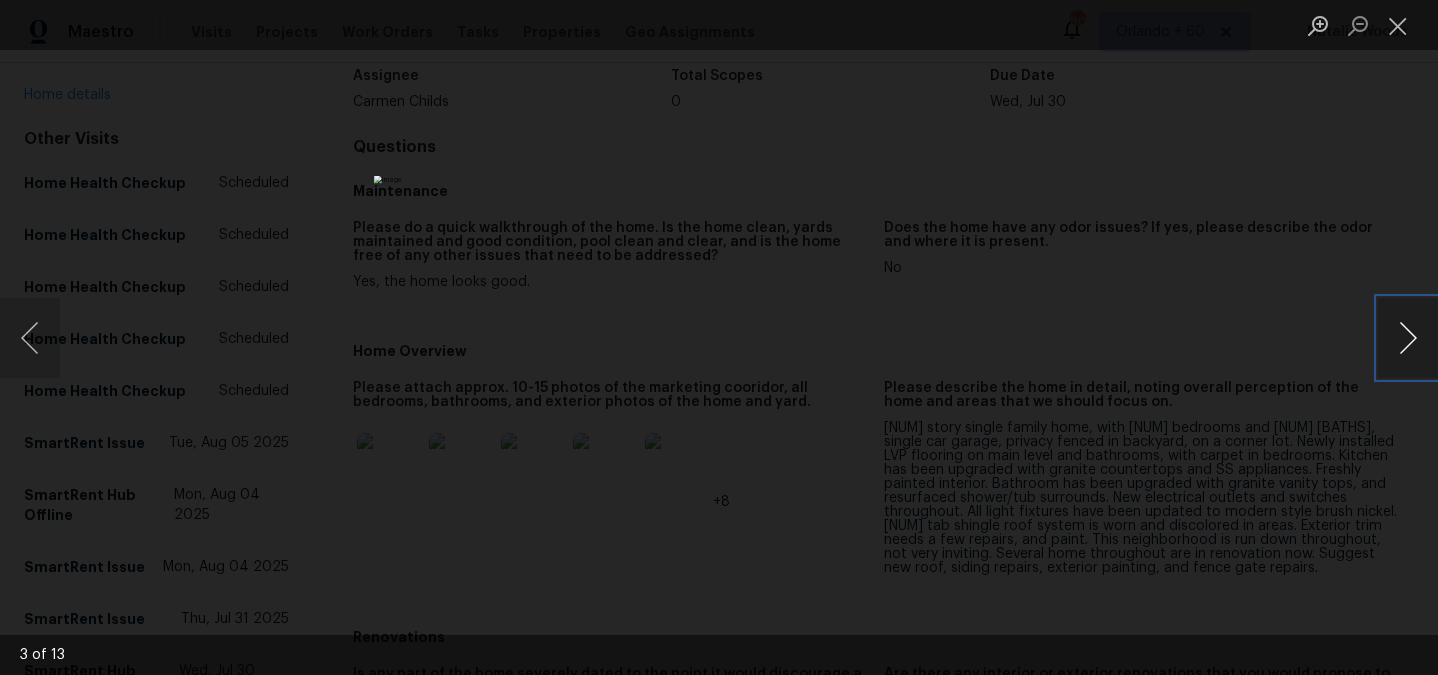 click at bounding box center (1408, 338) 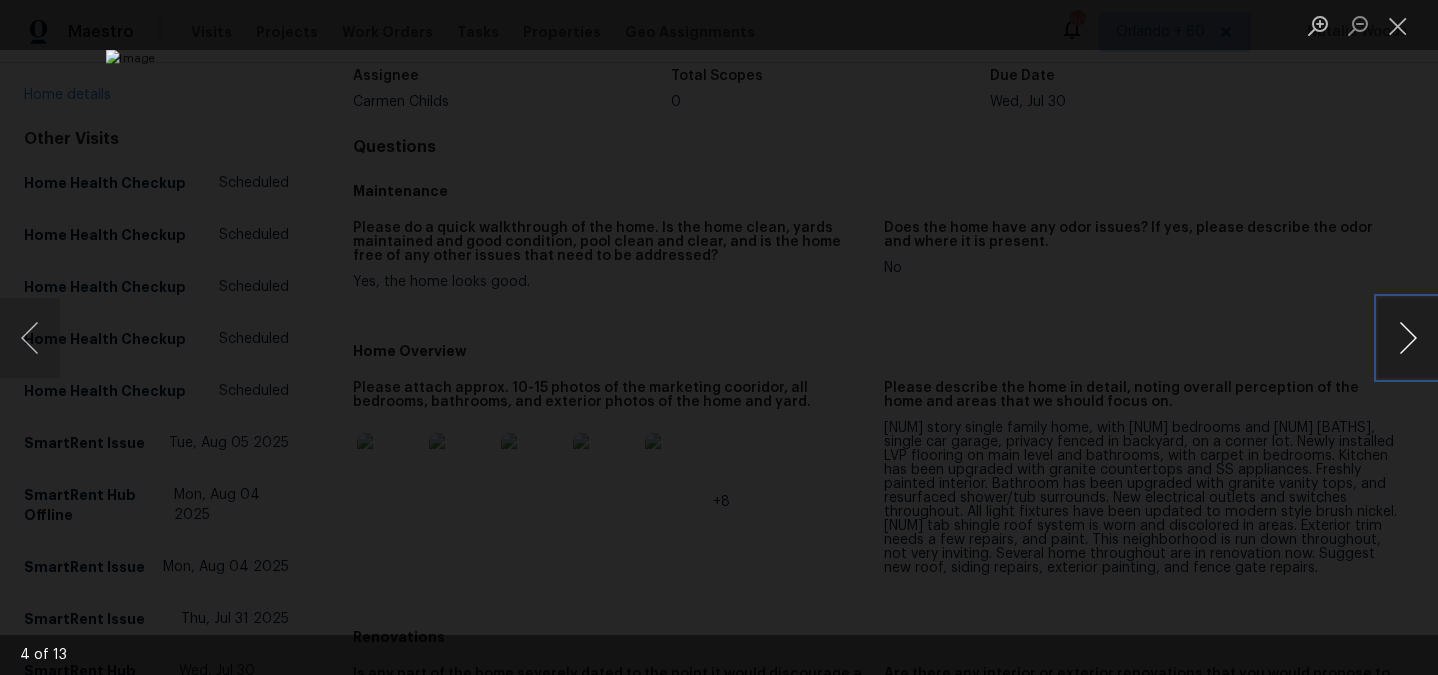 click at bounding box center [1408, 338] 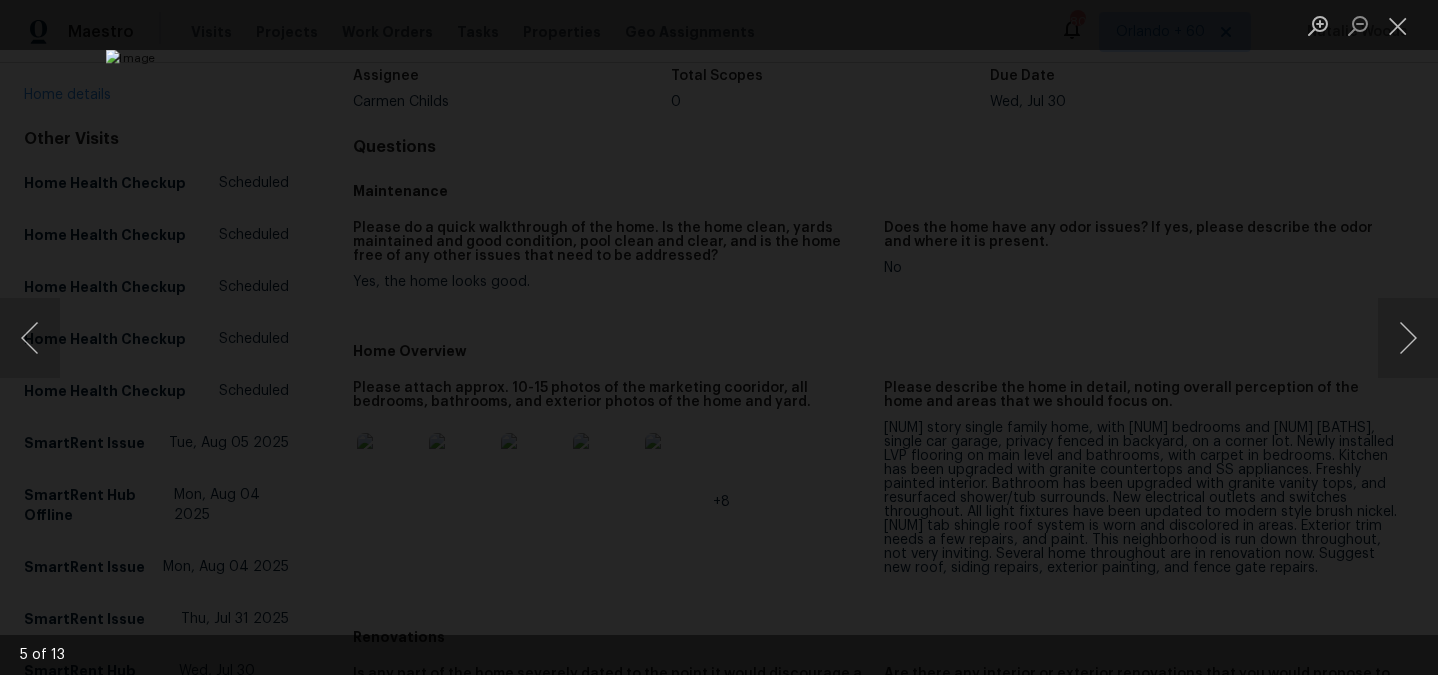 click at bounding box center (719, 337) 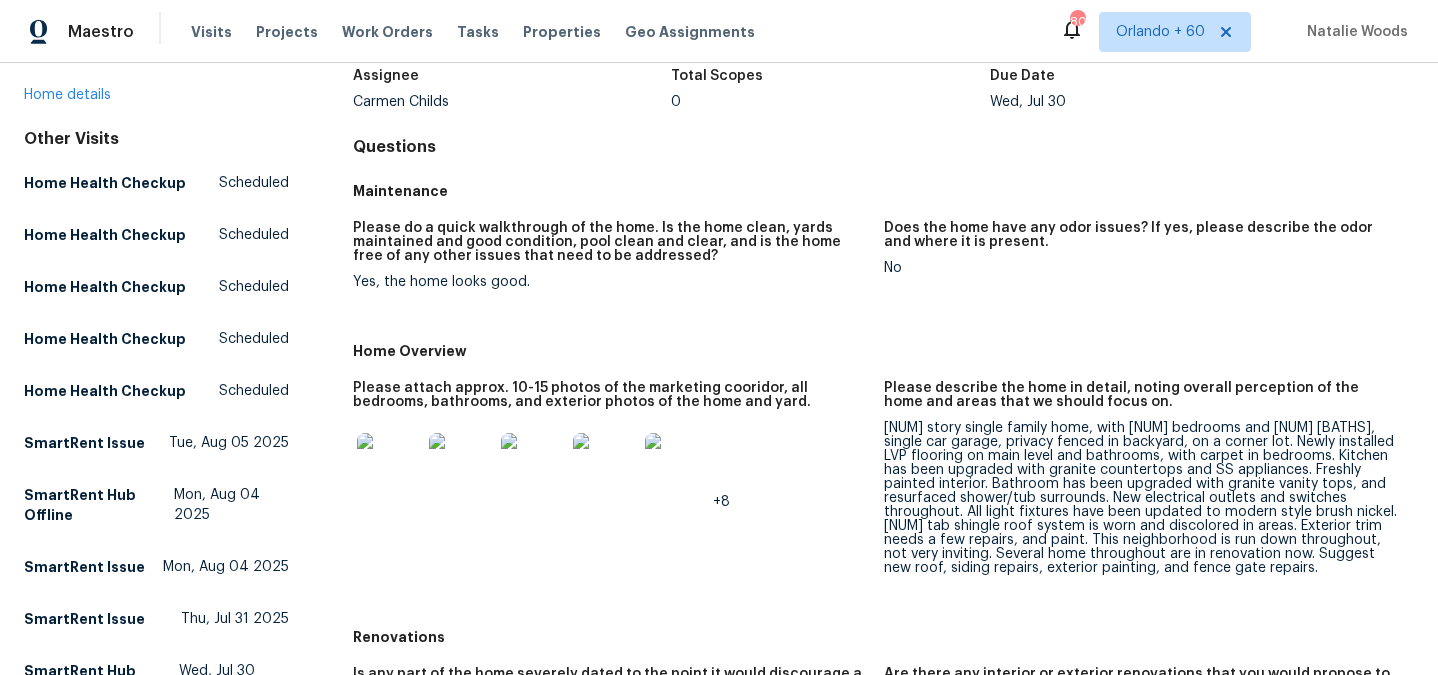 scroll, scrollTop: 0, scrollLeft: 0, axis: both 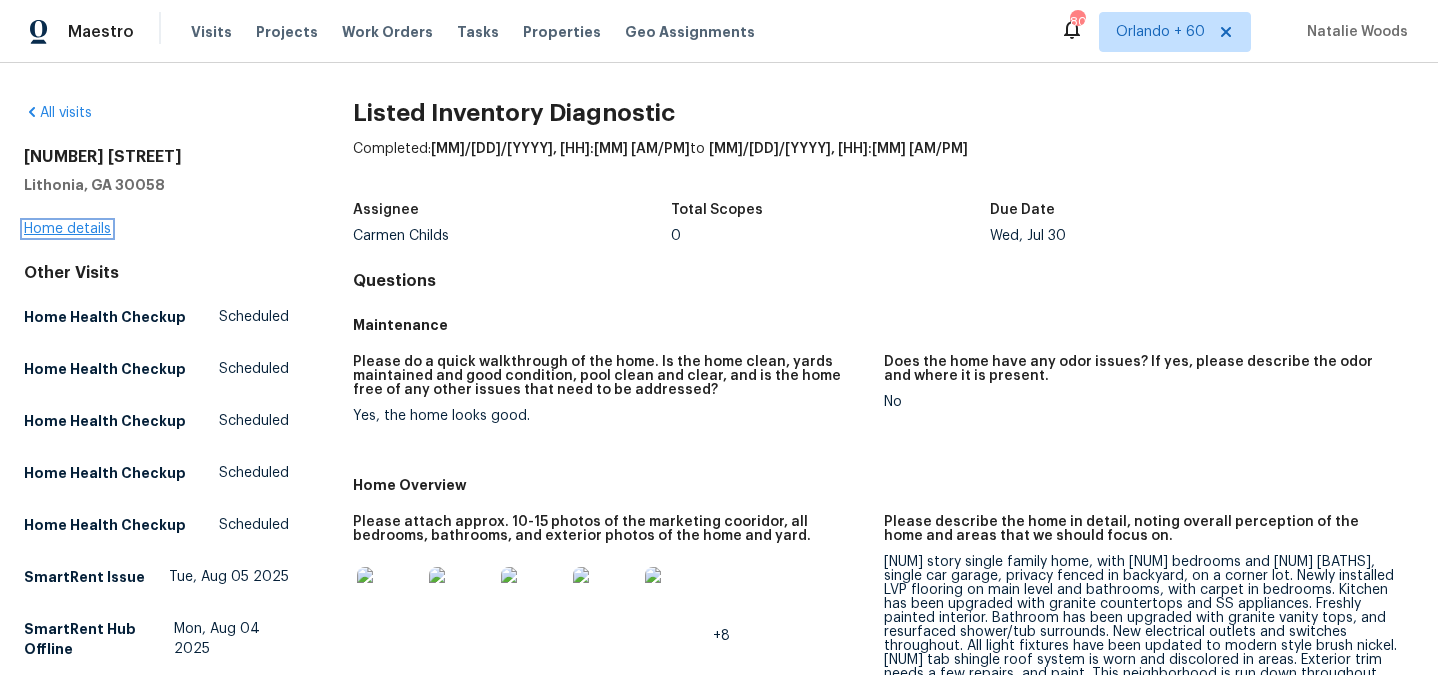 click on "Home details" at bounding box center (67, 229) 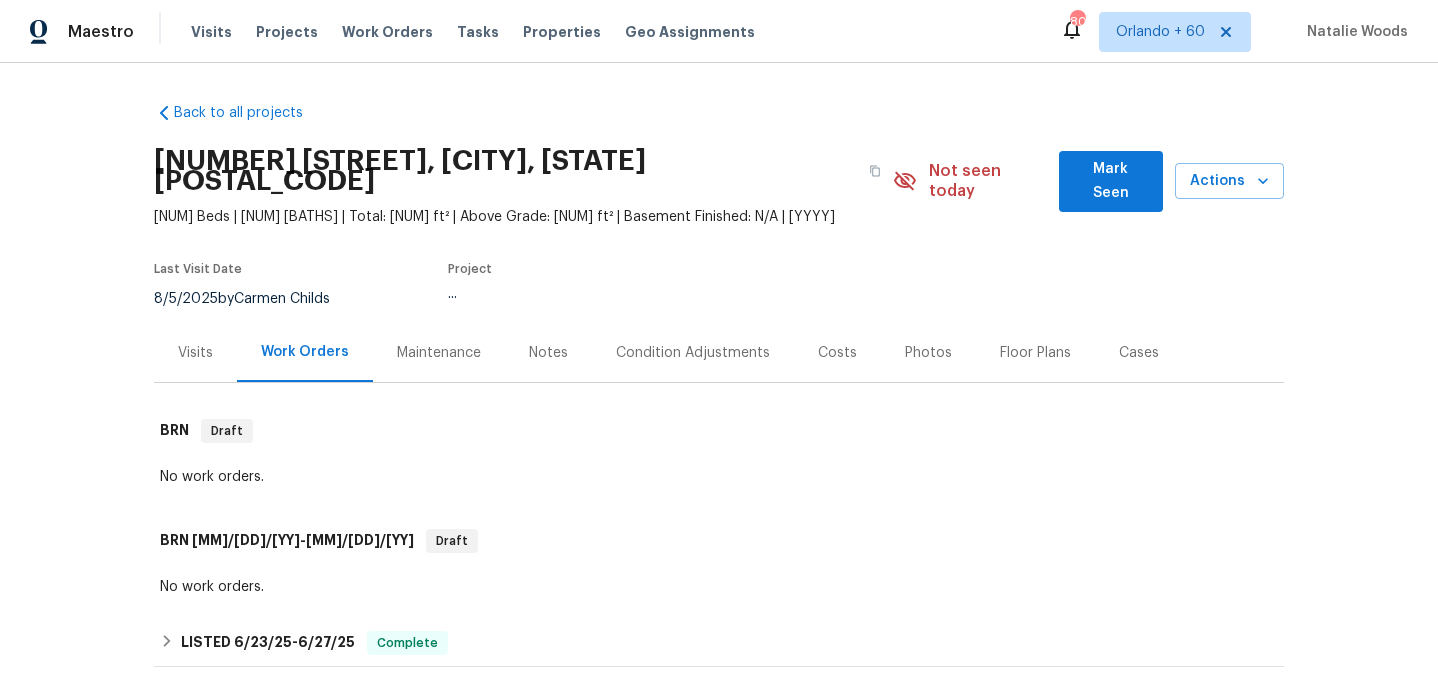 click on "Visits" at bounding box center [195, 352] 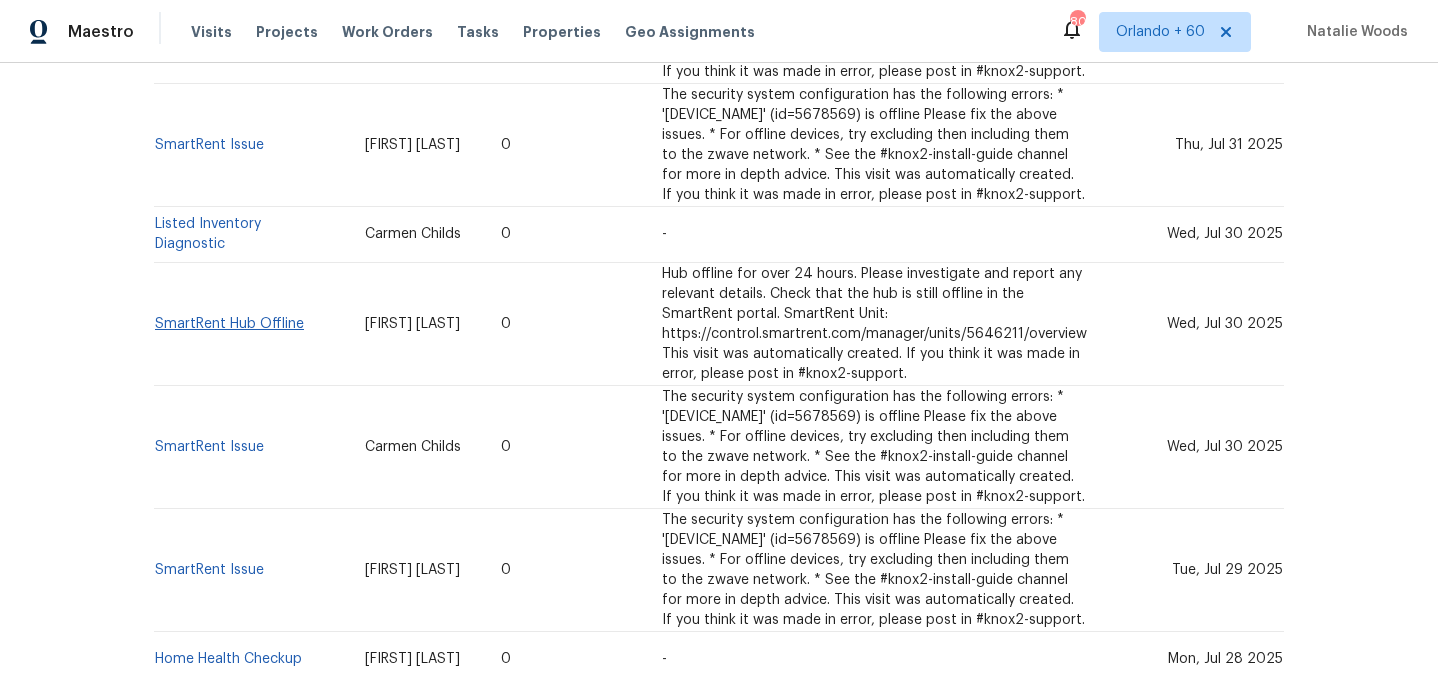scroll, scrollTop: 1286, scrollLeft: 0, axis: vertical 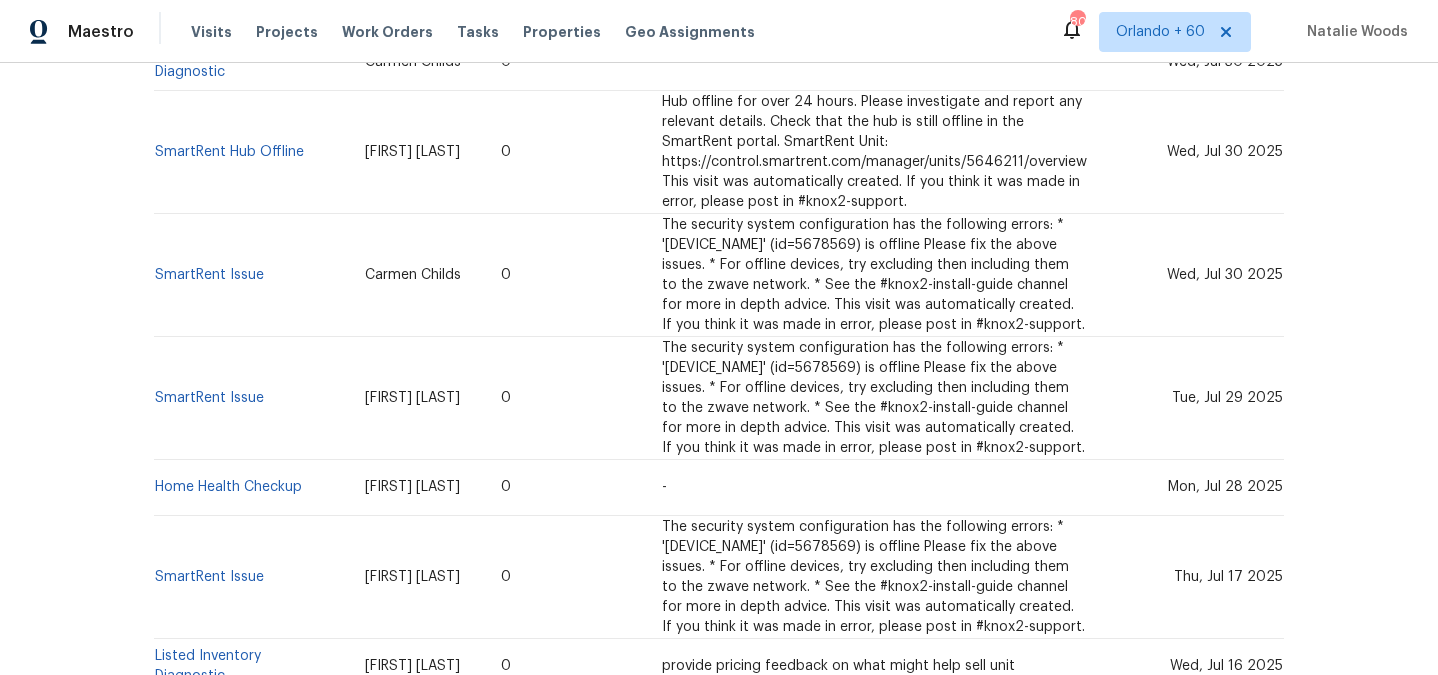 click on "Home Health Checkup" at bounding box center [251, 487] 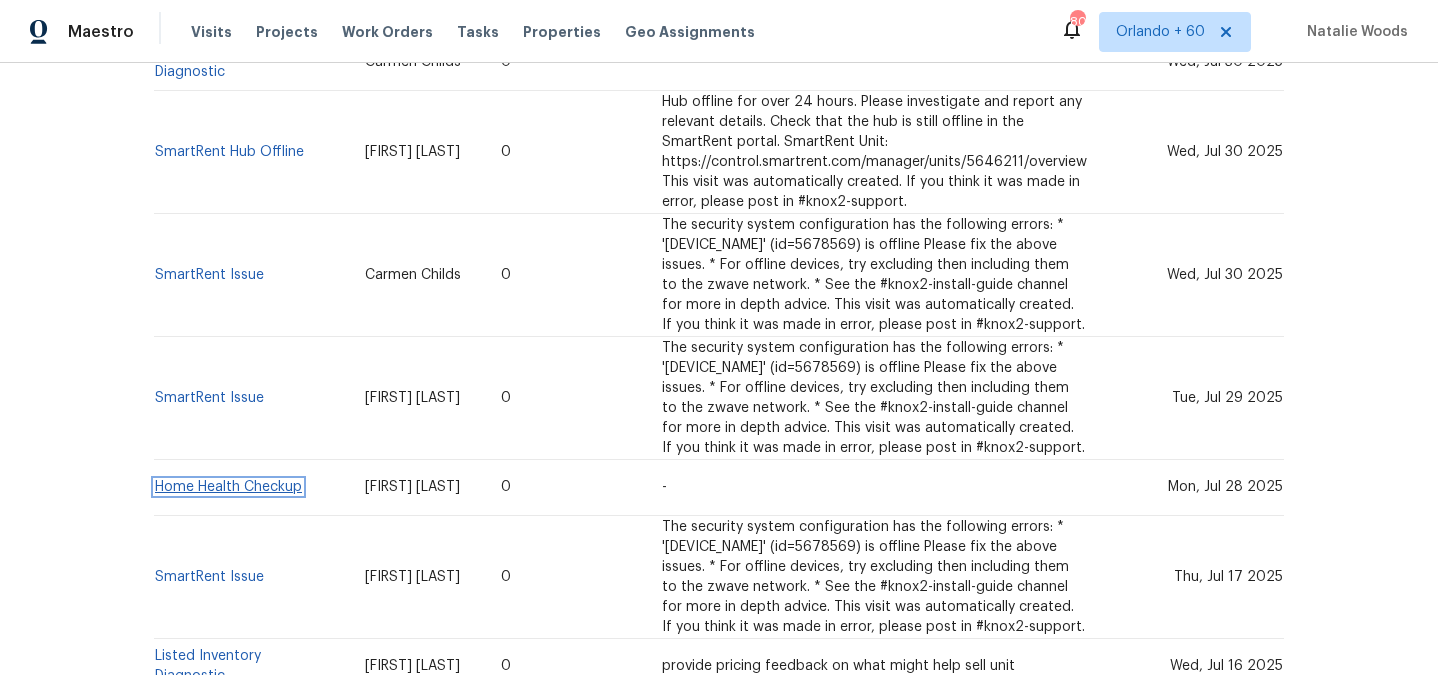 click on "Home Health Checkup" at bounding box center [228, 487] 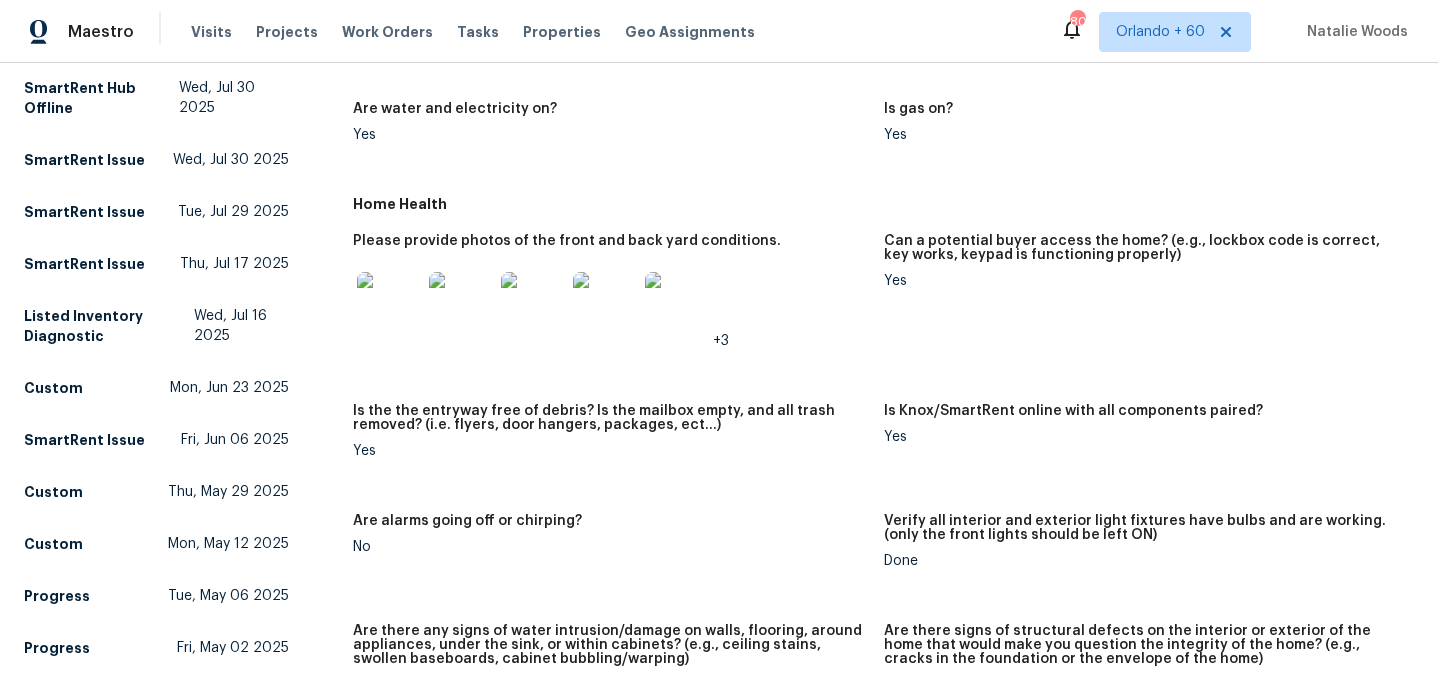 scroll, scrollTop: 816, scrollLeft: 0, axis: vertical 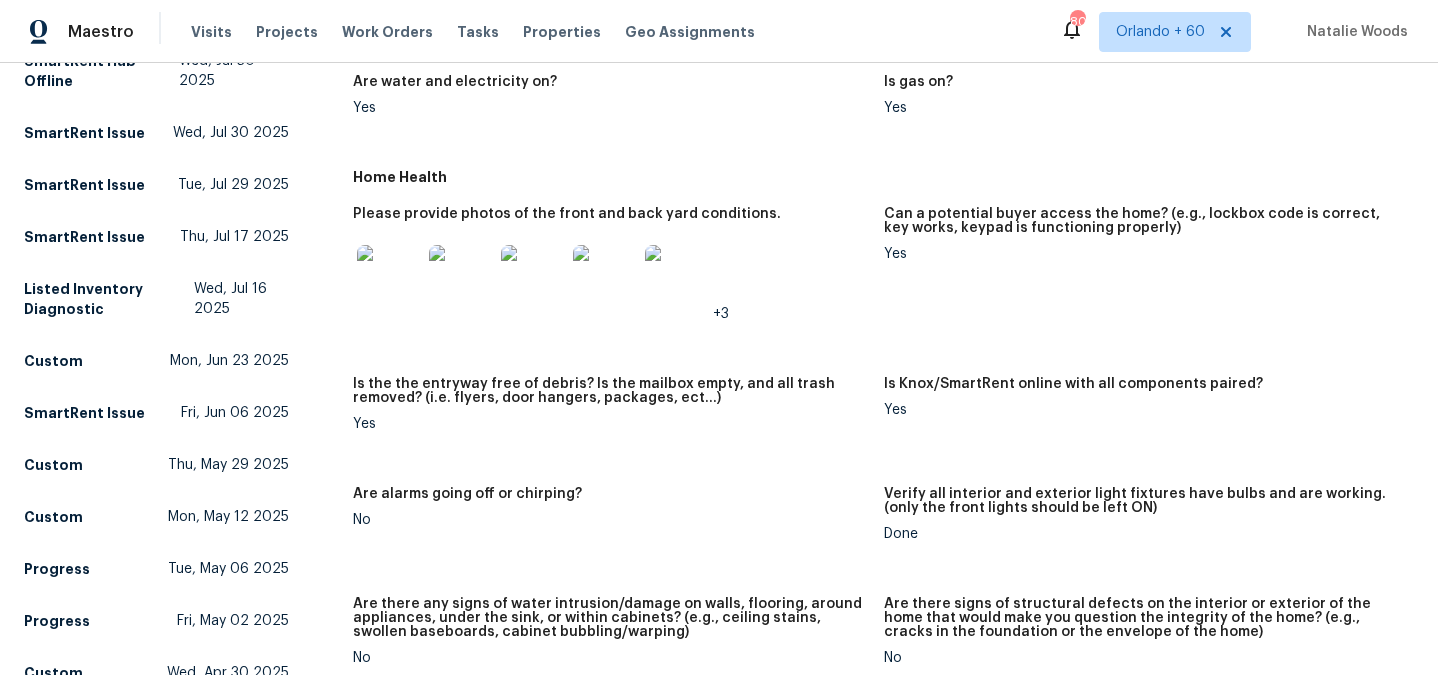 click at bounding box center [389, 277] 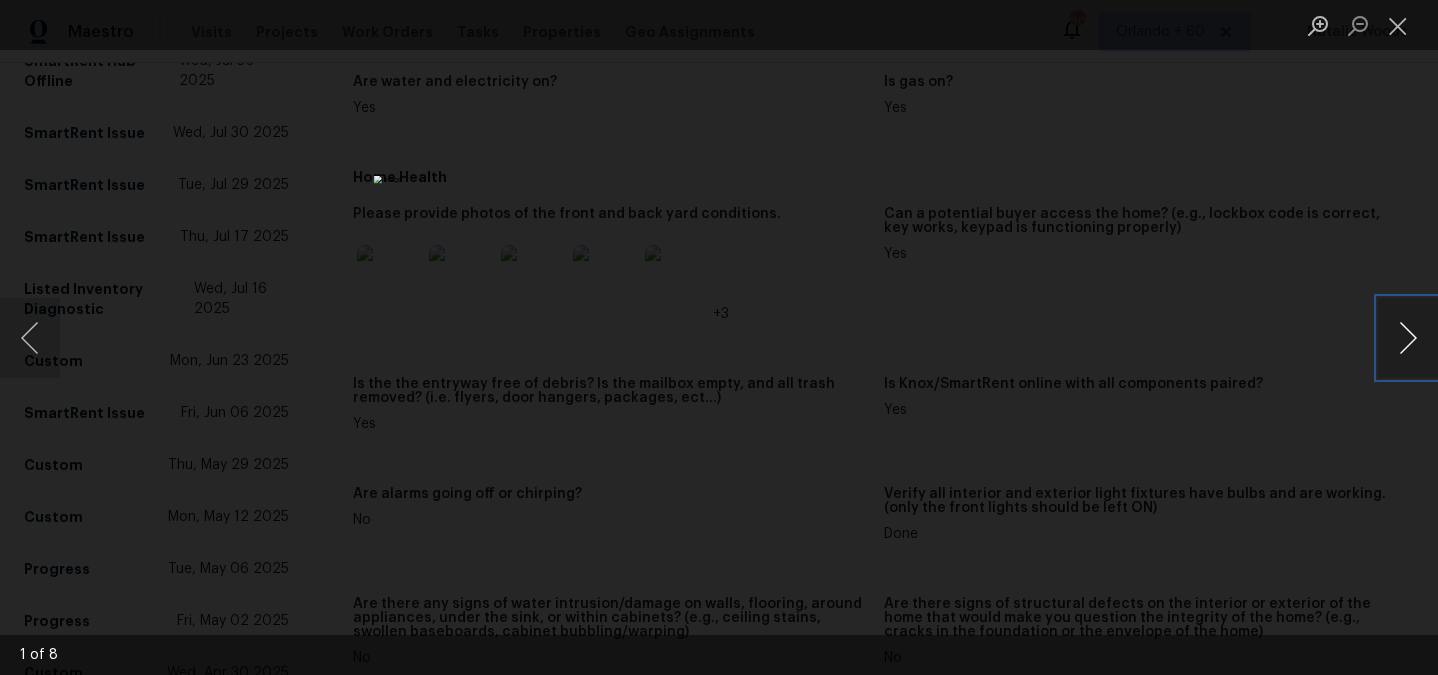 click at bounding box center (1408, 338) 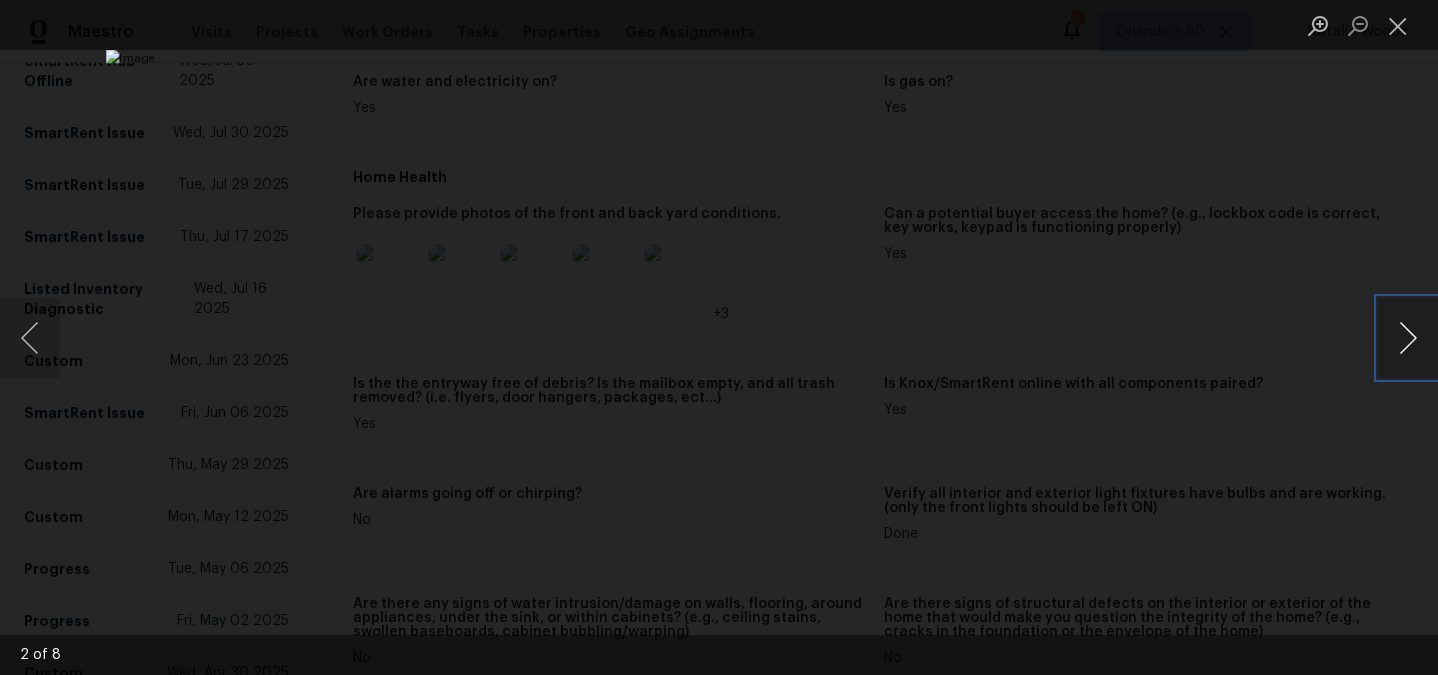 click at bounding box center [1408, 338] 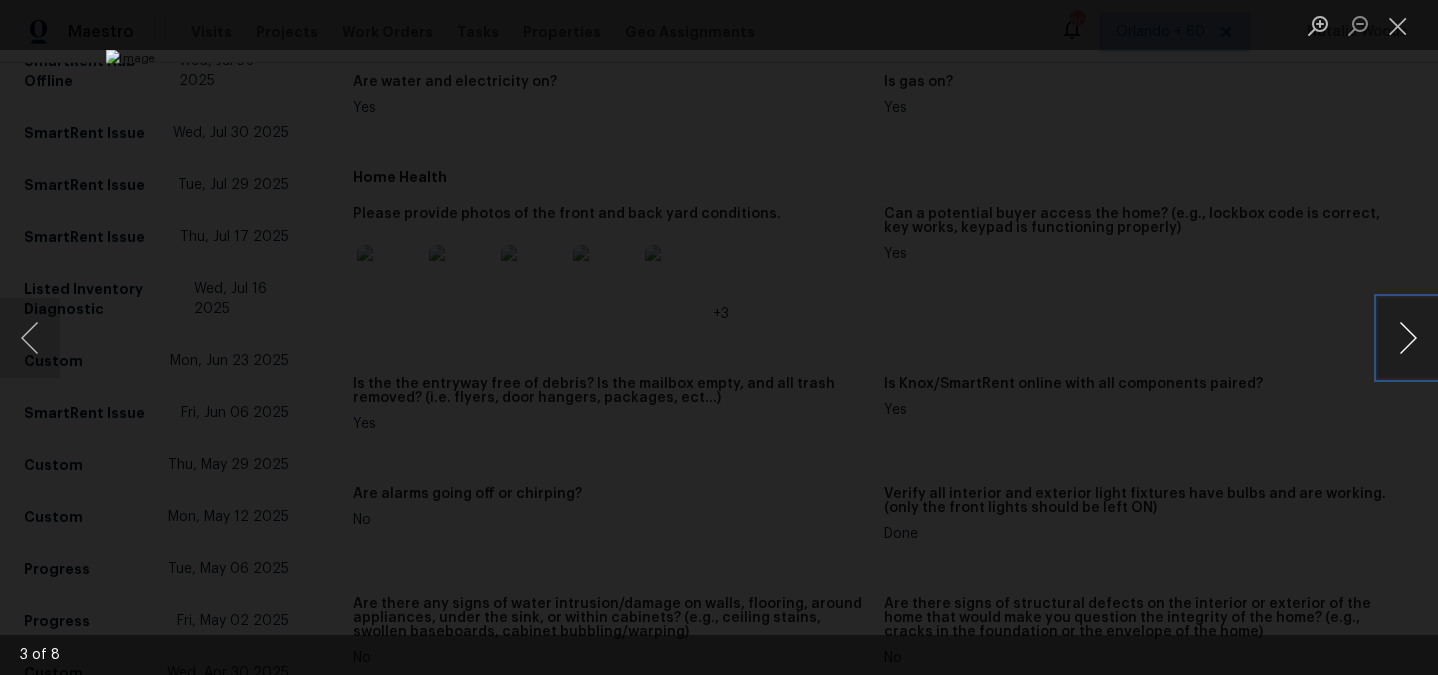 click at bounding box center [1408, 338] 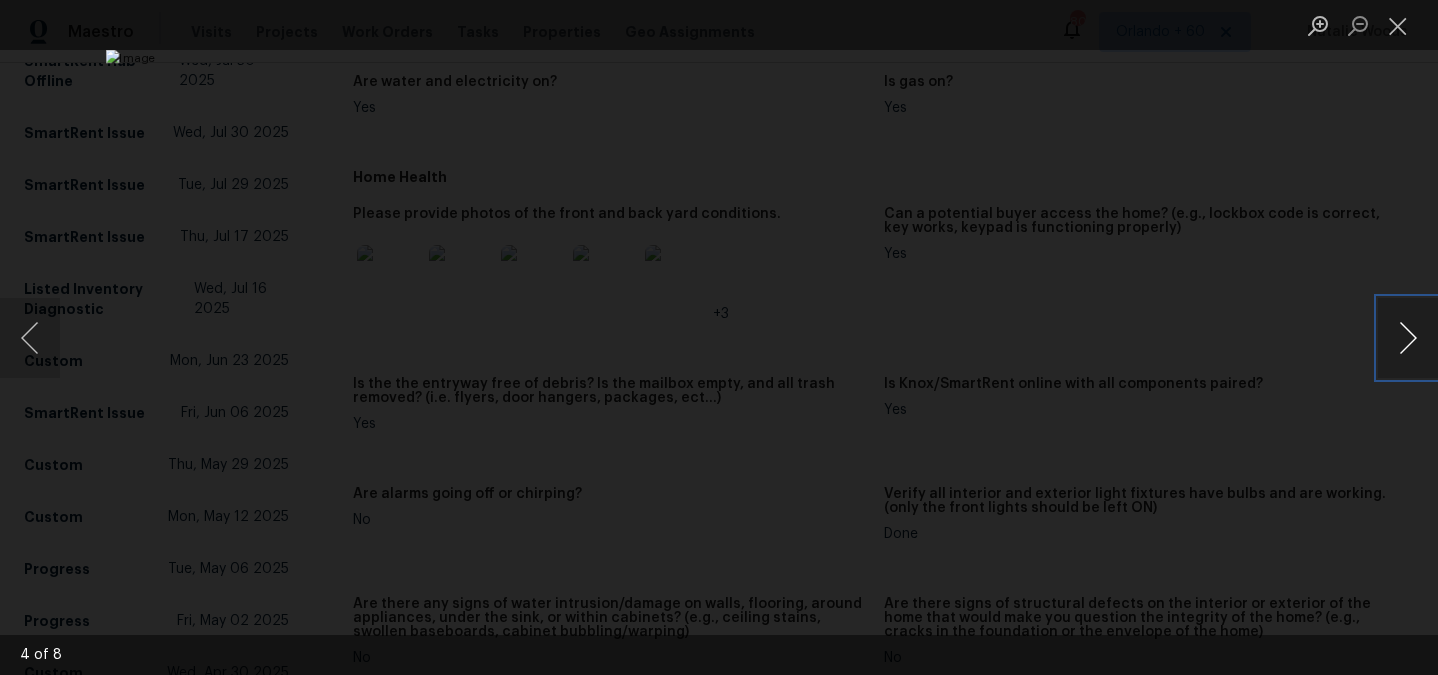click at bounding box center (1408, 338) 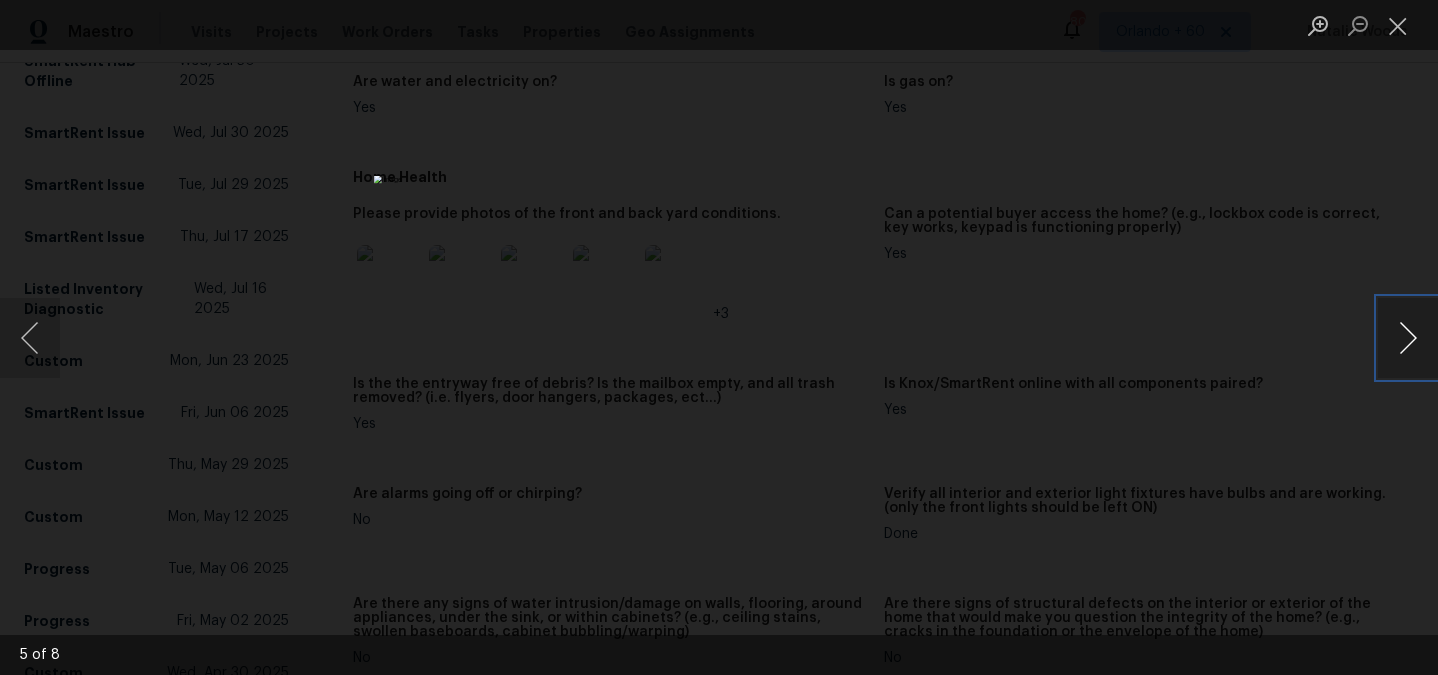 click at bounding box center (1408, 338) 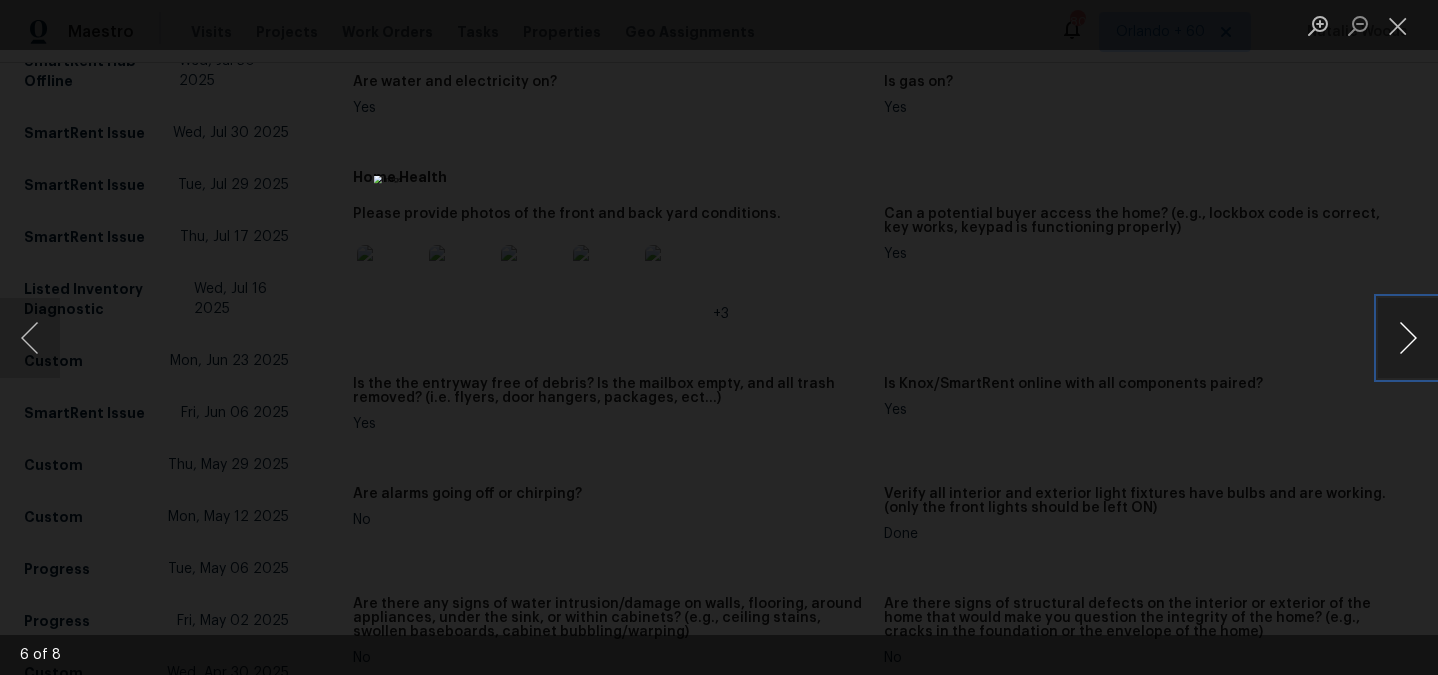 click at bounding box center [1408, 338] 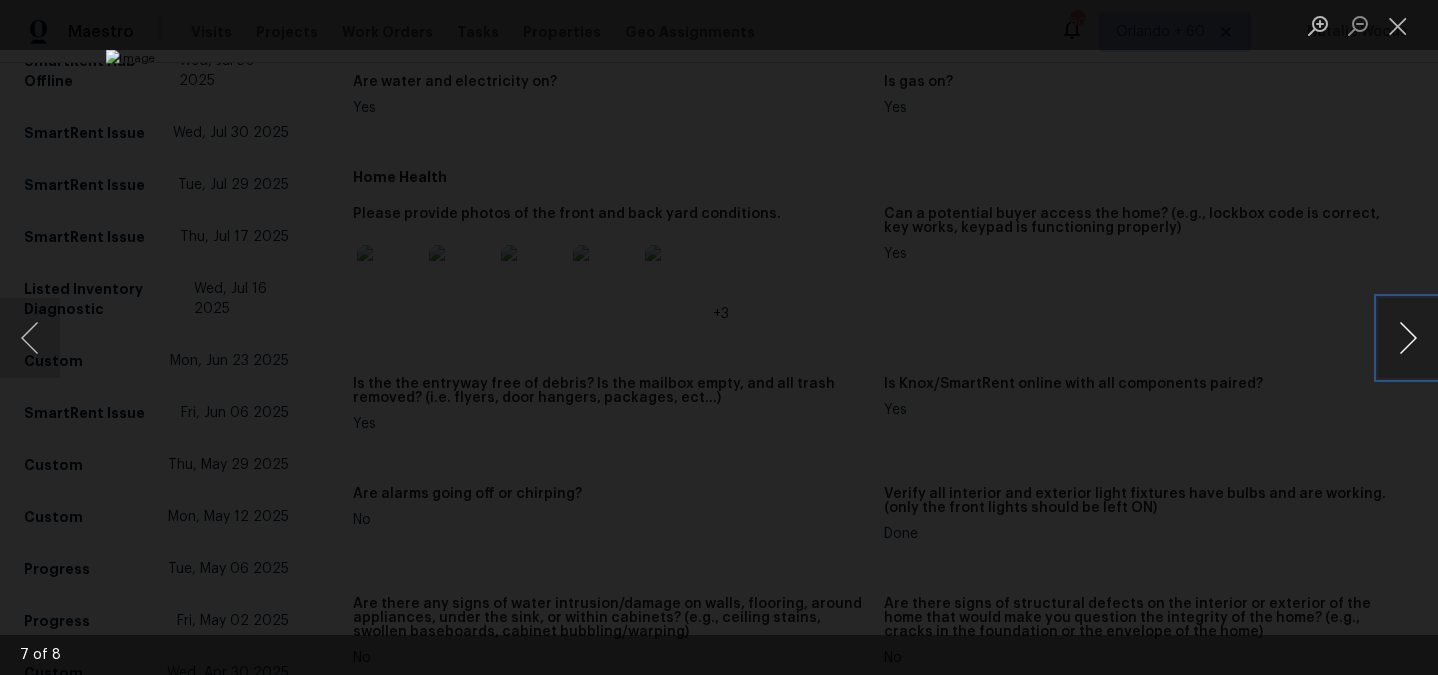 click at bounding box center (1408, 338) 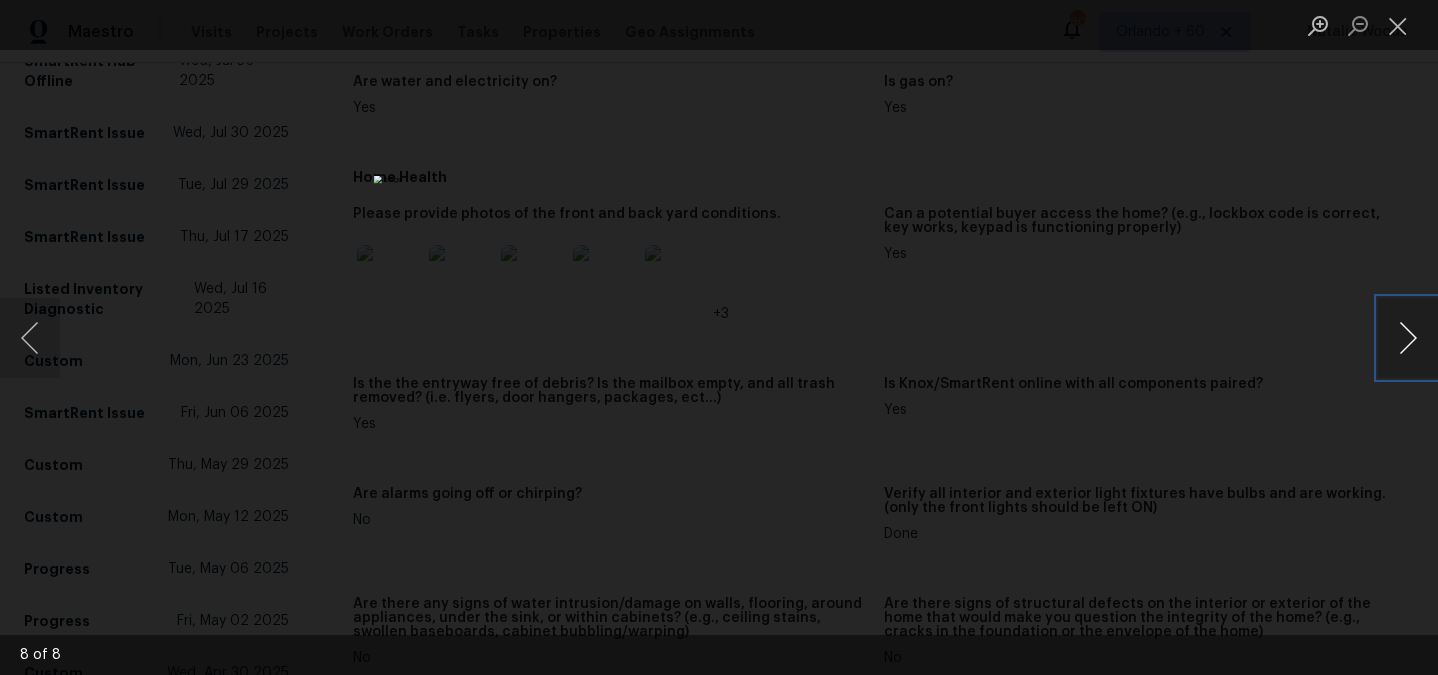click at bounding box center (1408, 338) 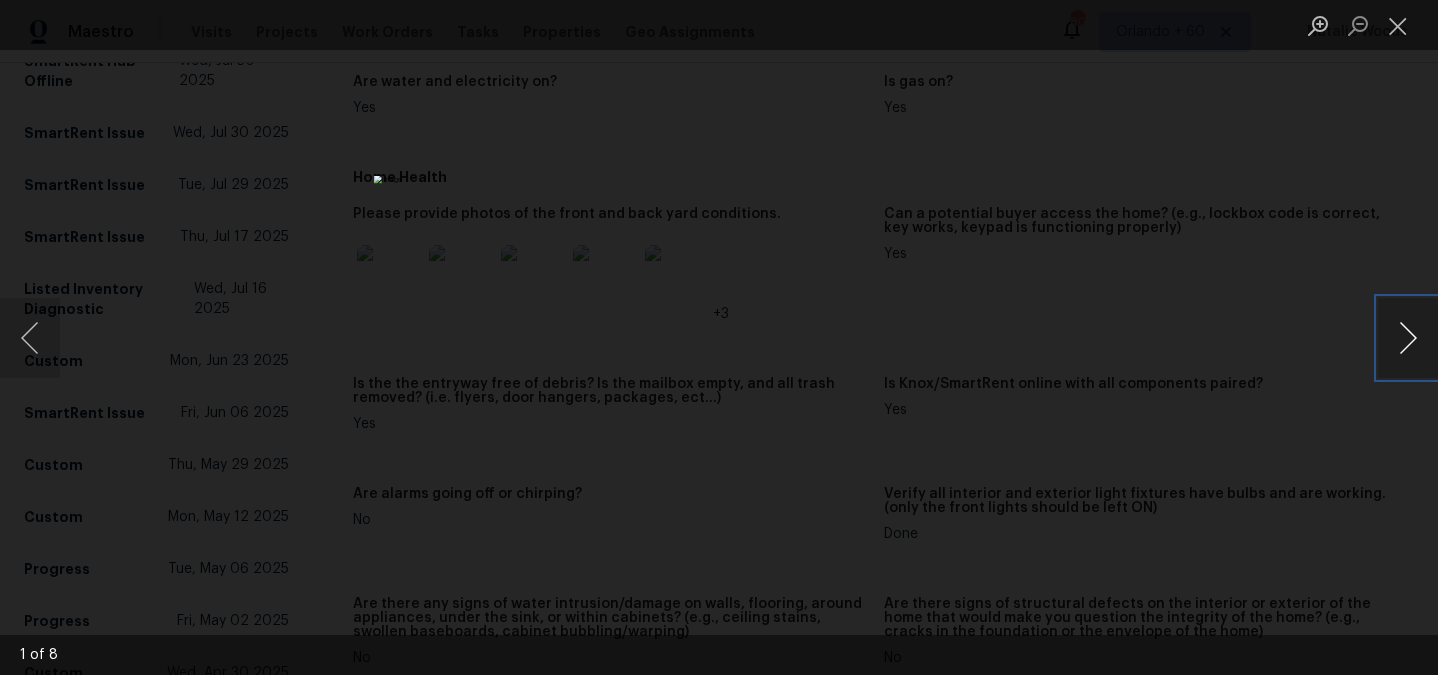 click at bounding box center (1408, 338) 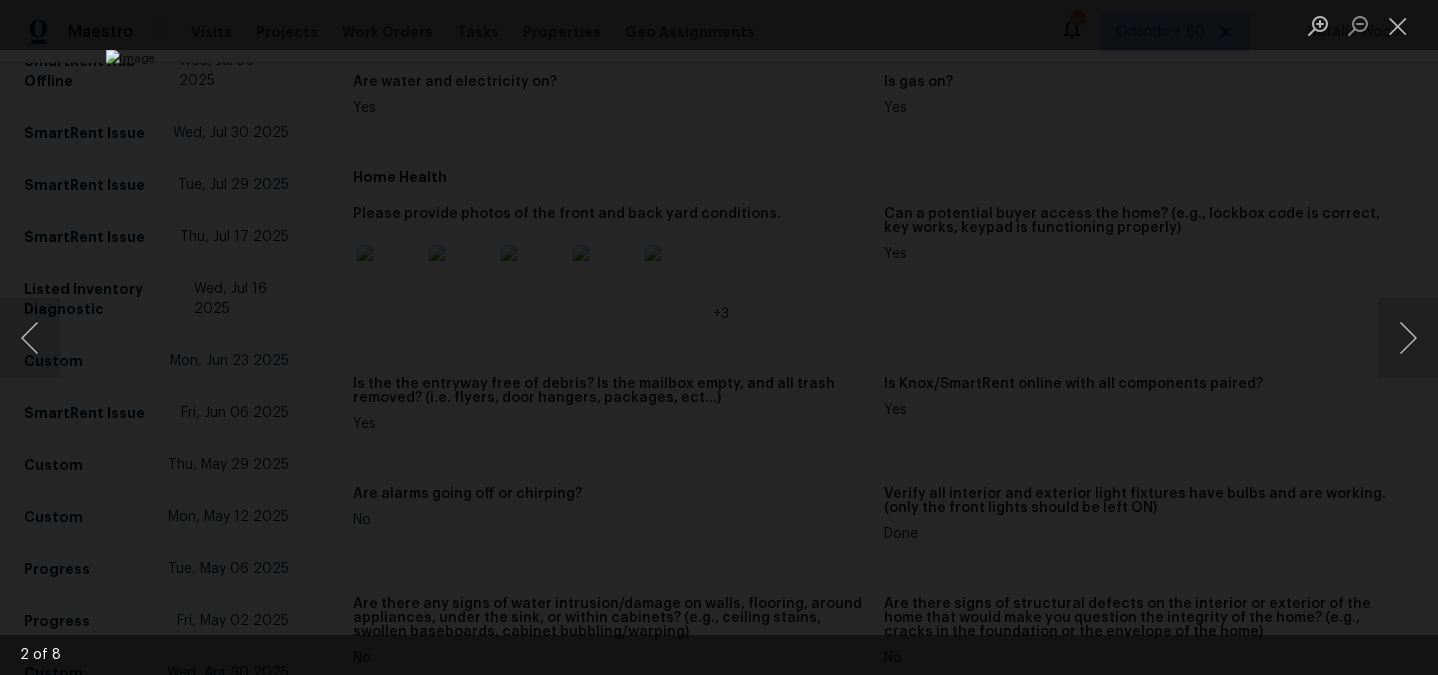 click at bounding box center [719, 337] 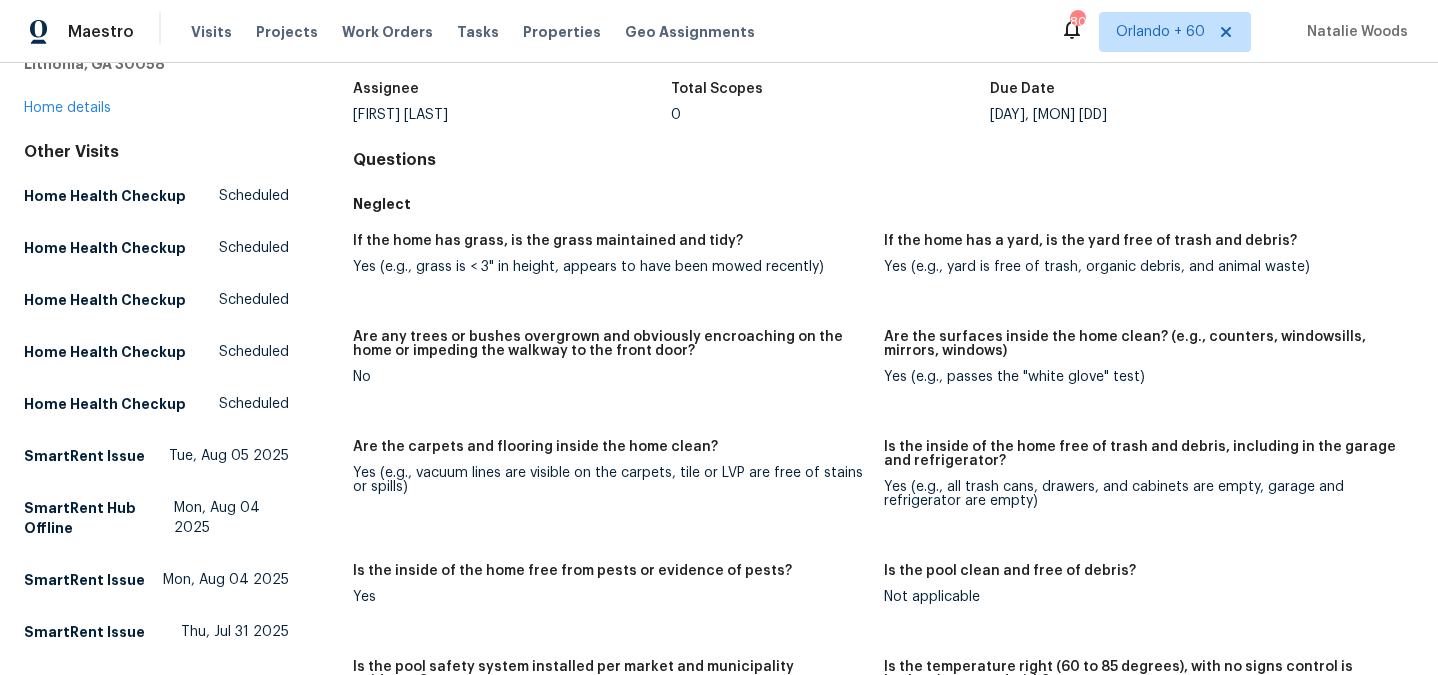 scroll, scrollTop: 0, scrollLeft: 0, axis: both 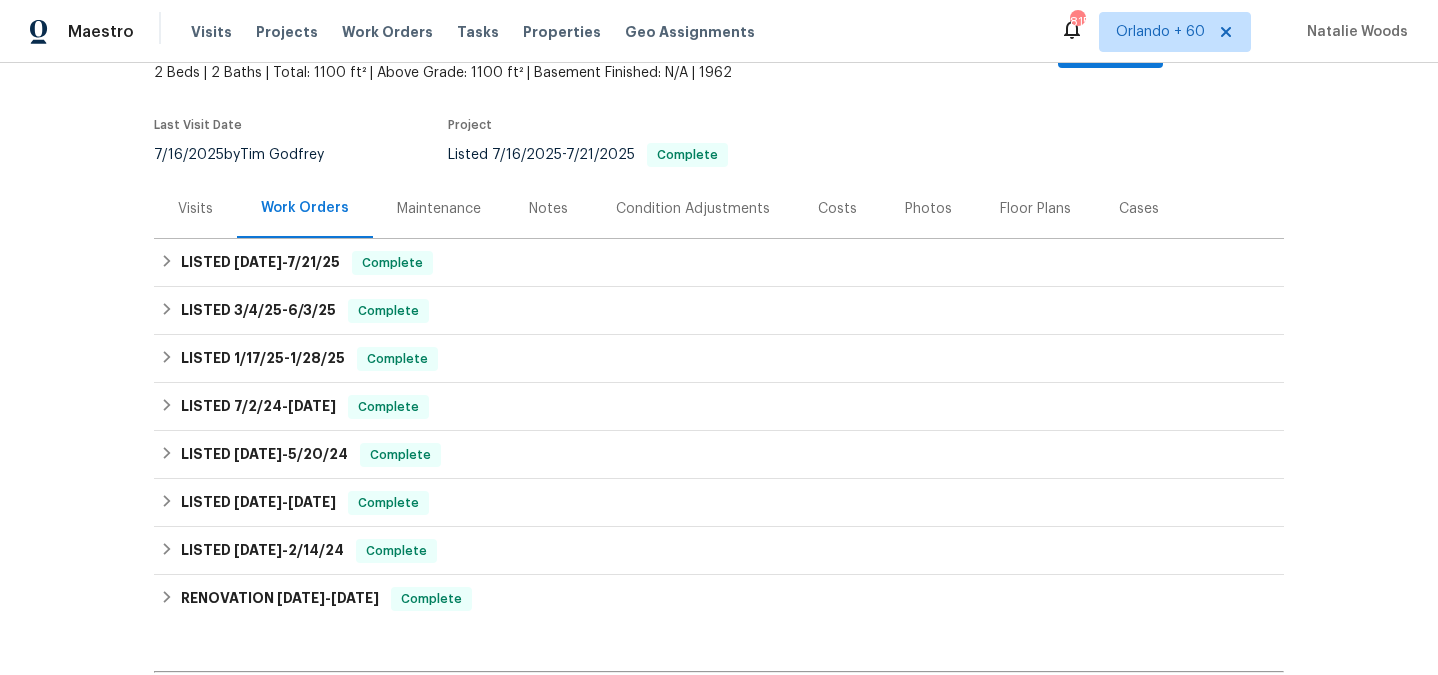 click on "Visits" at bounding box center (195, 208) 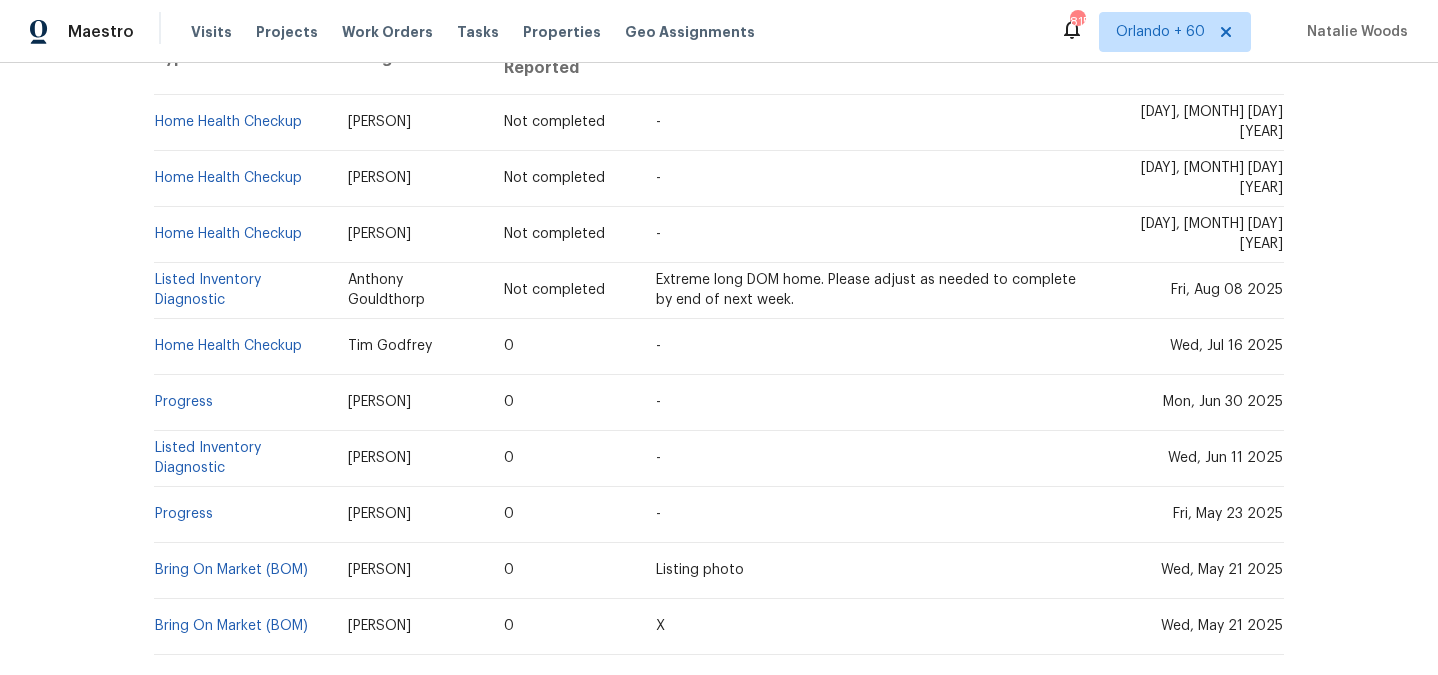 scroll, scrollTop: 443, scrollLeft: 0, axis: vertical 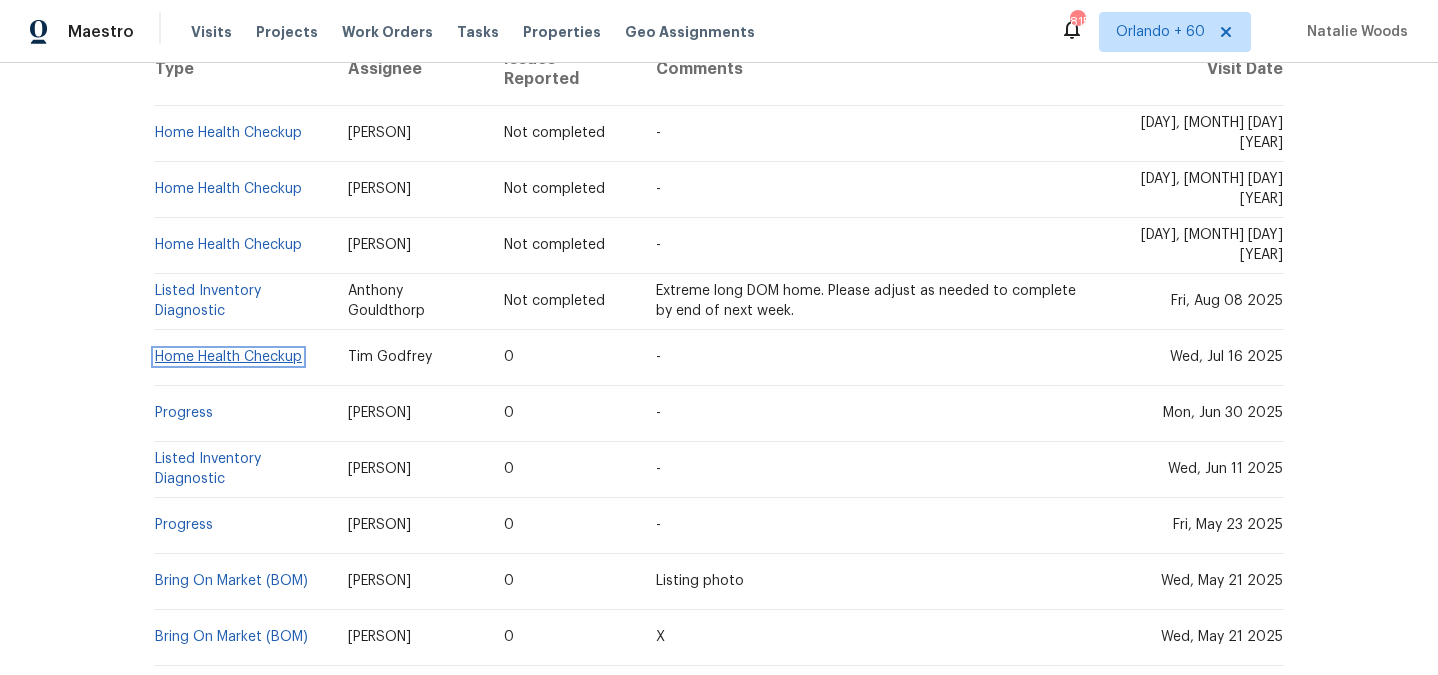 click on "Home Health Checkup" at bounding box center [228, 357] 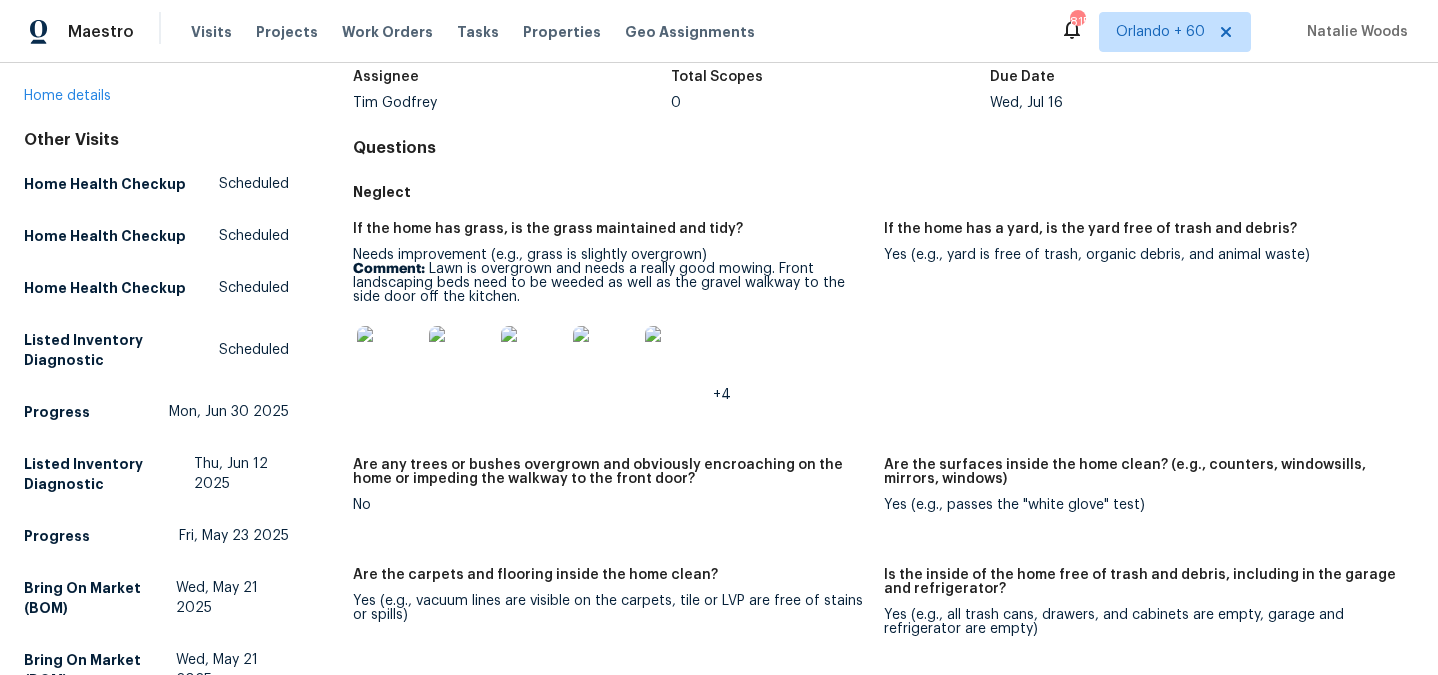 scroll, scrollTop: 141, scrollLeft: 0, axis: vertical 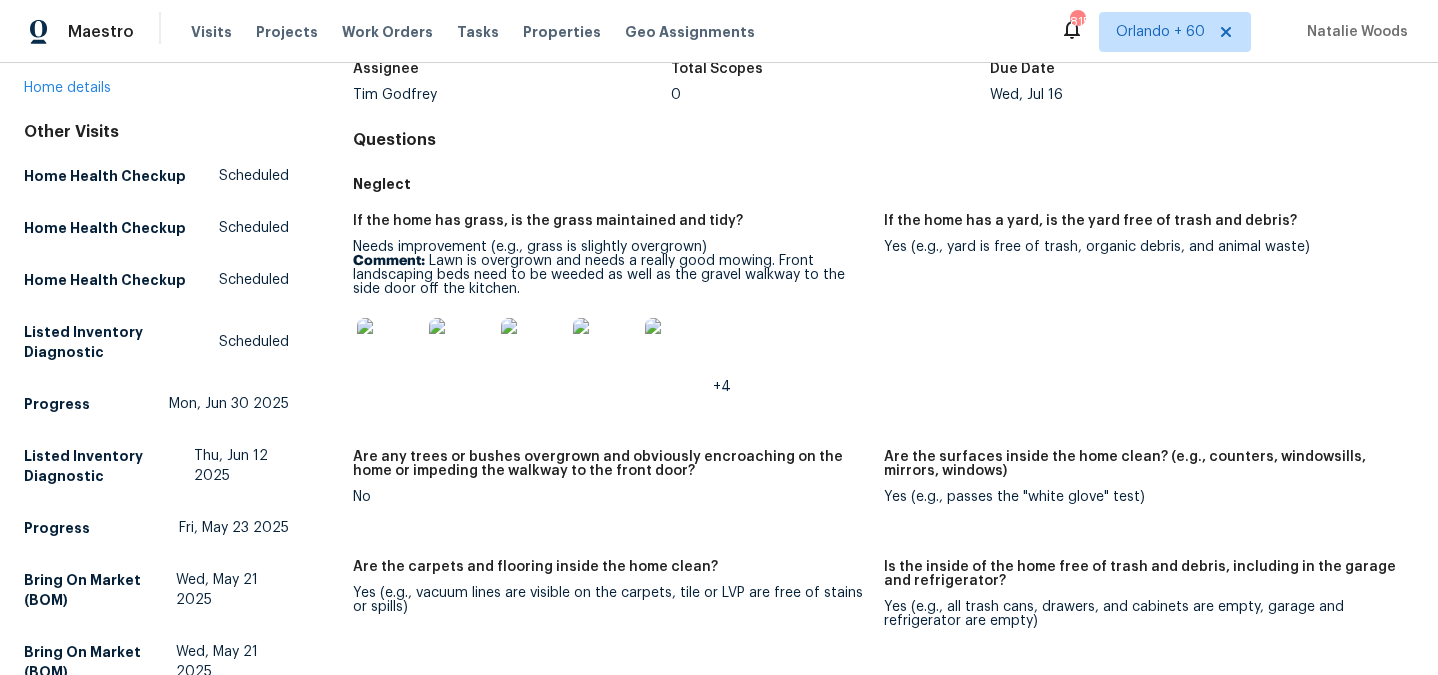 click at bounding box center [389, 350] 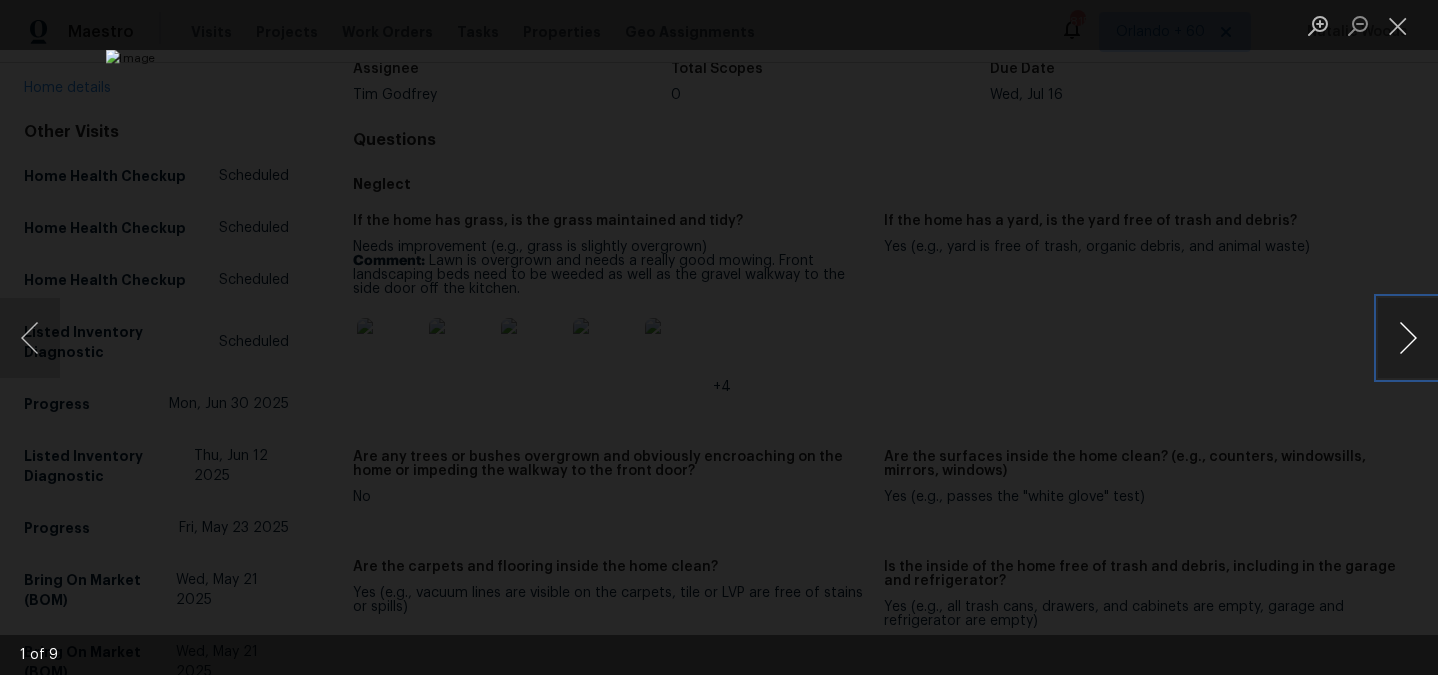 click at bounding box center (1408, 338) 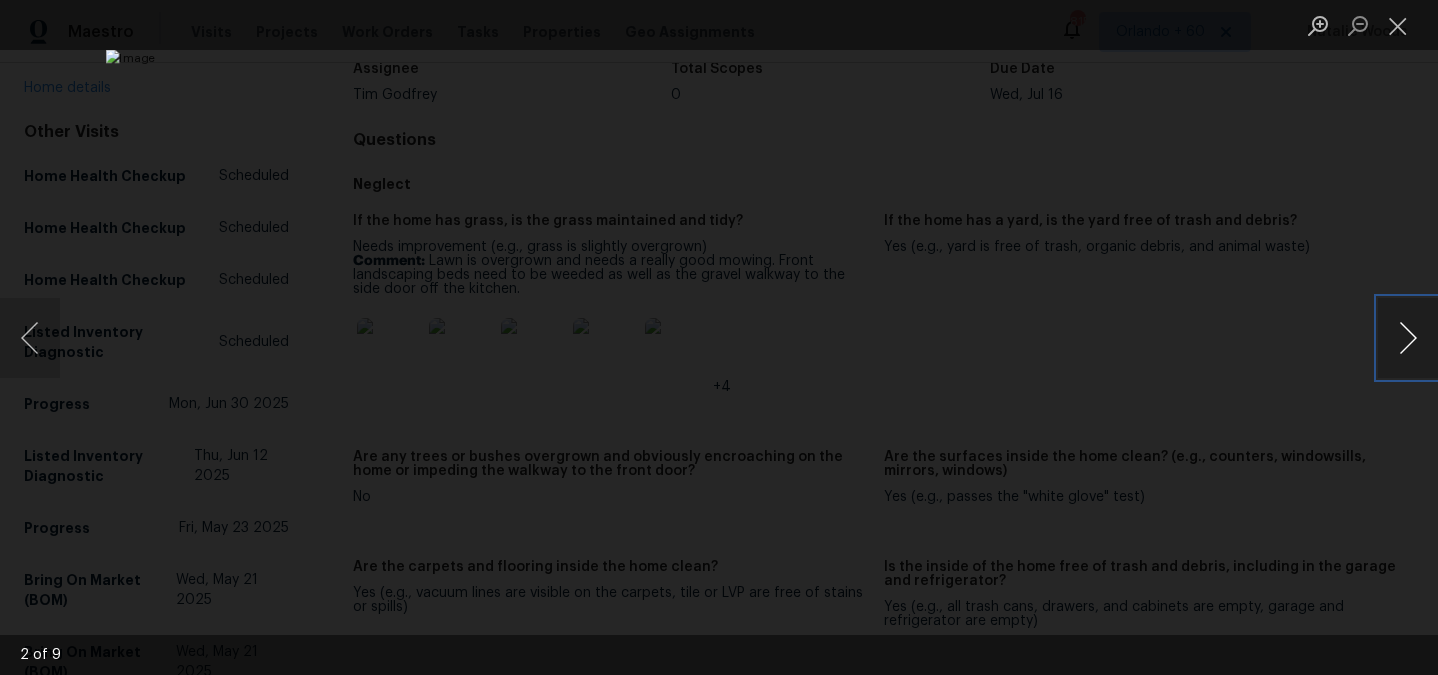 click at bounding box center [1408, 338] 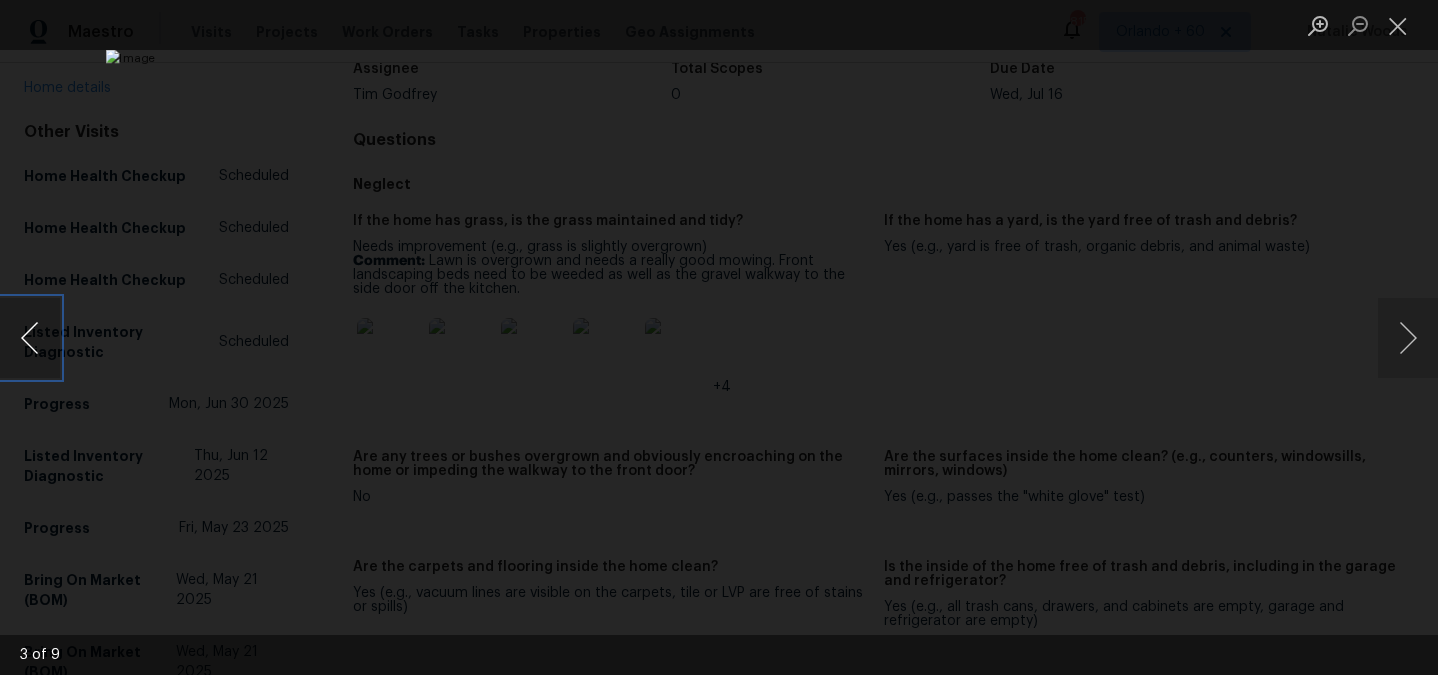 click at bounding box center (30, 338) 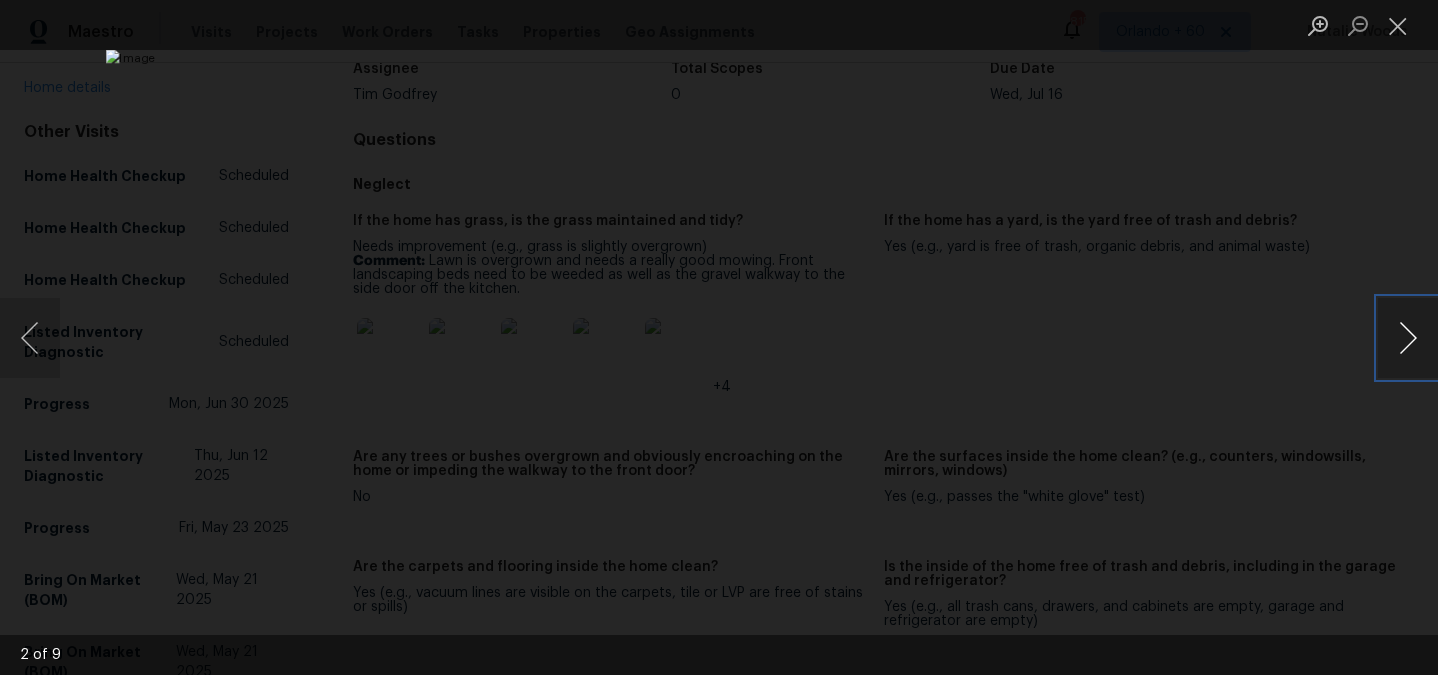 click at bounding box center (1408, 338) 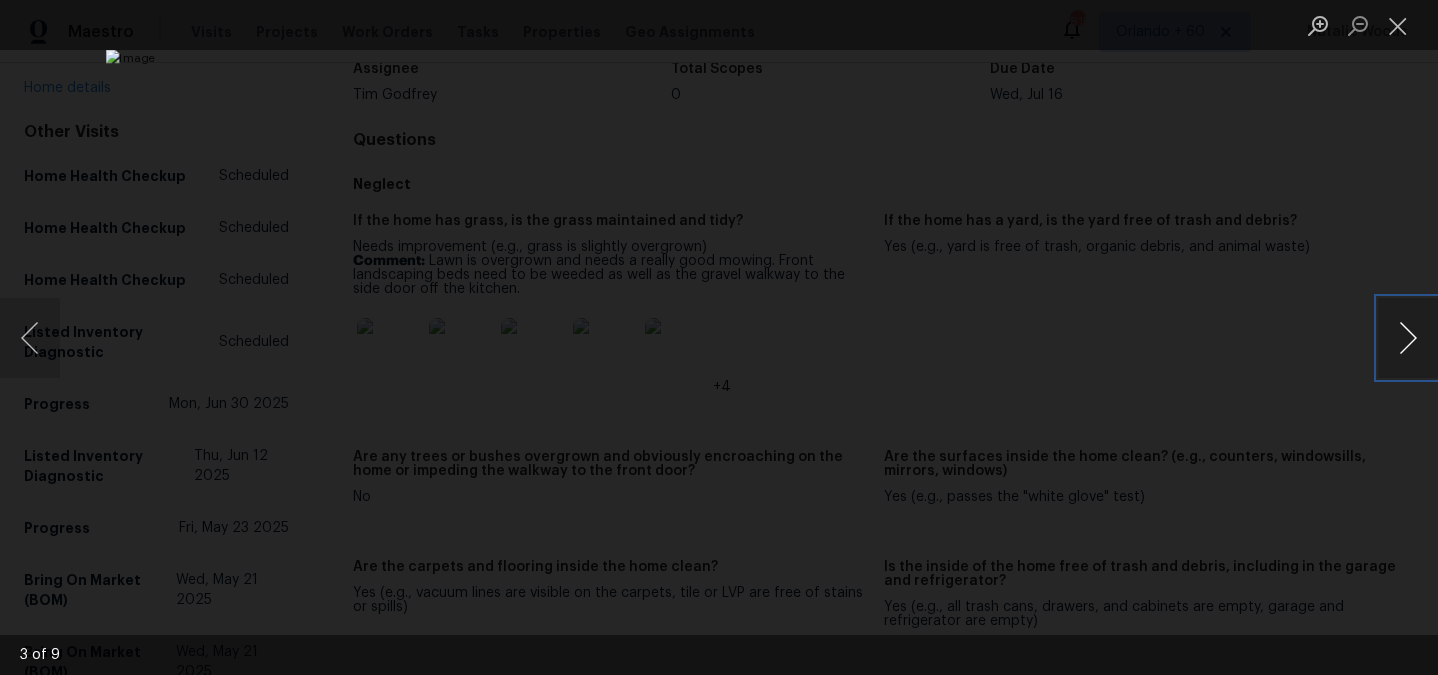 click at bounding box center [1408, 338] 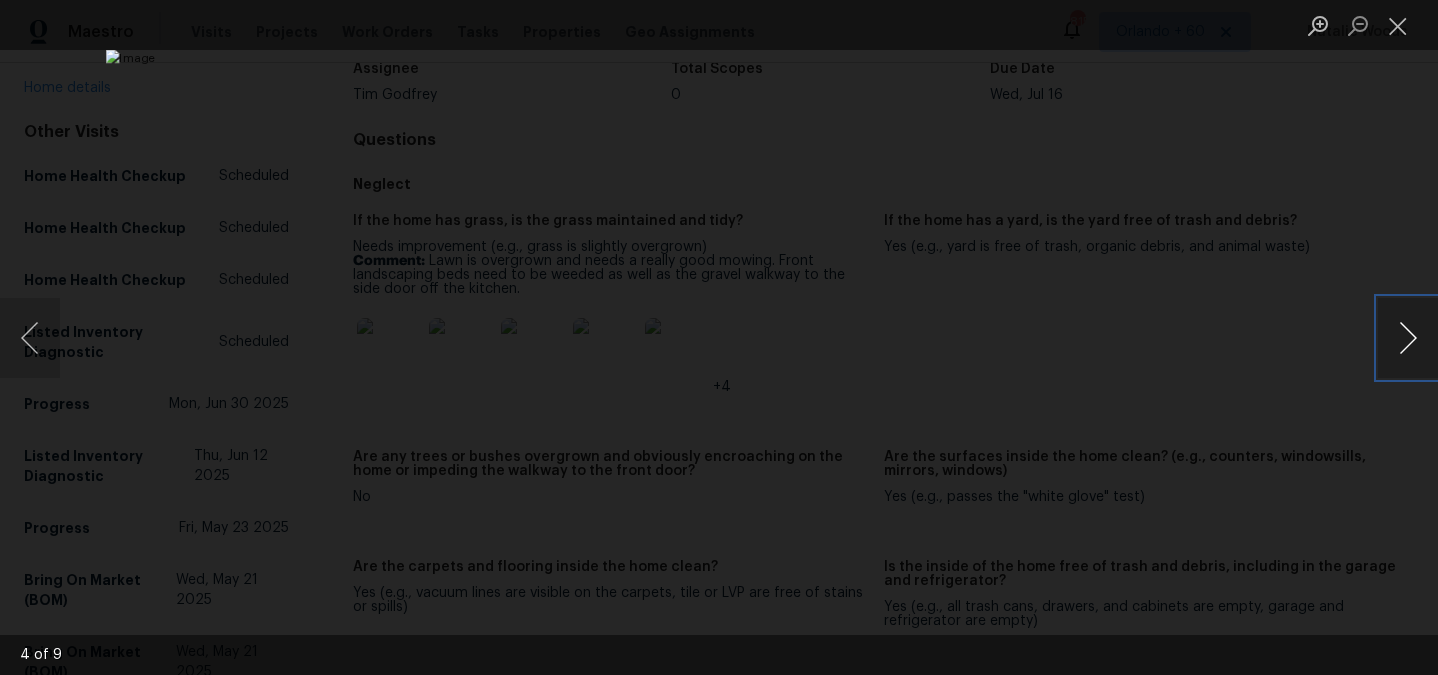 click at bounding box center [1408, 338] 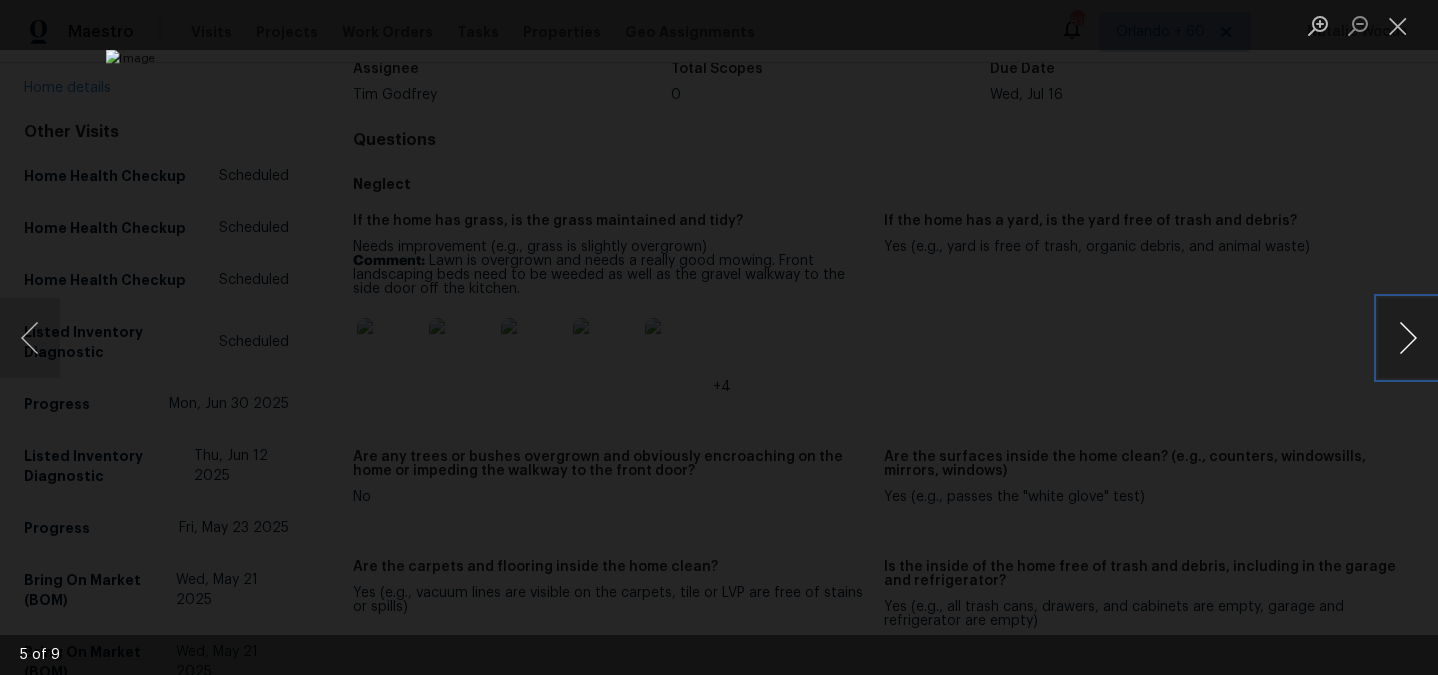 click at bounding box center (1408, 338) 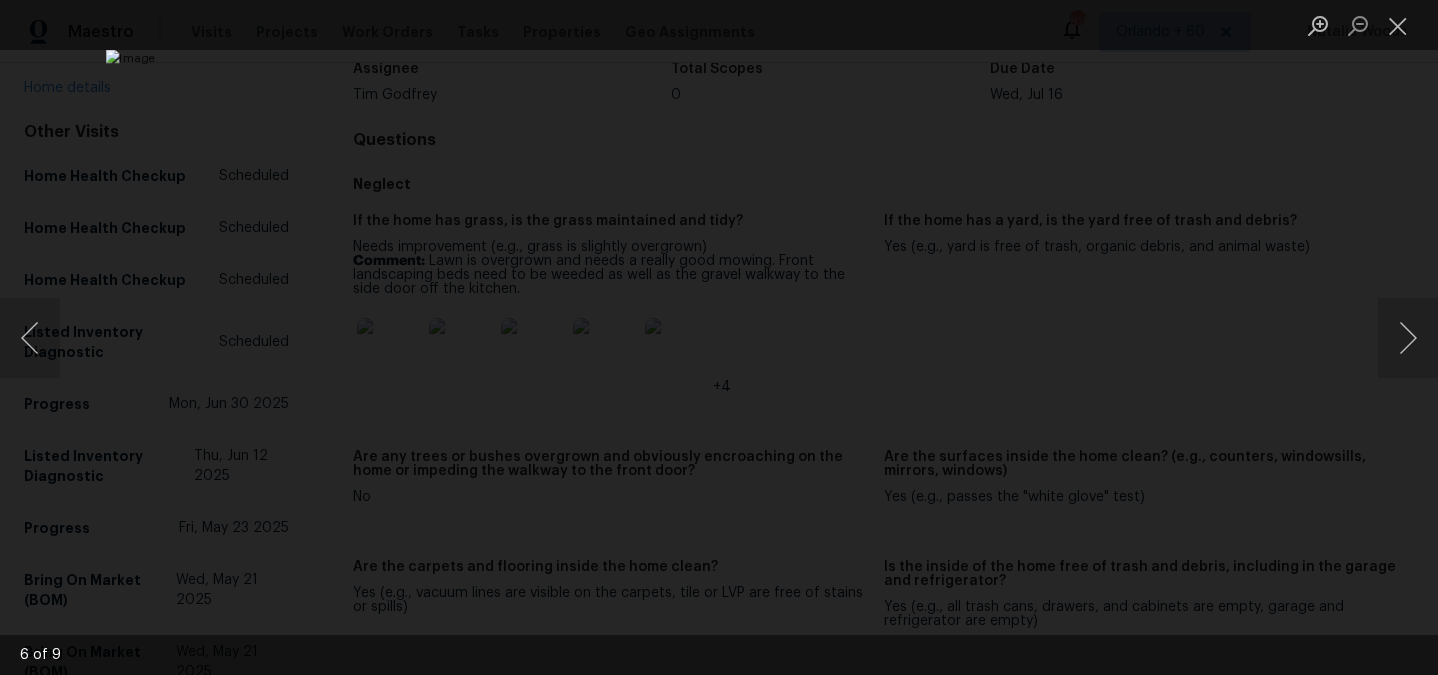 click at bounding box center [719, 337] 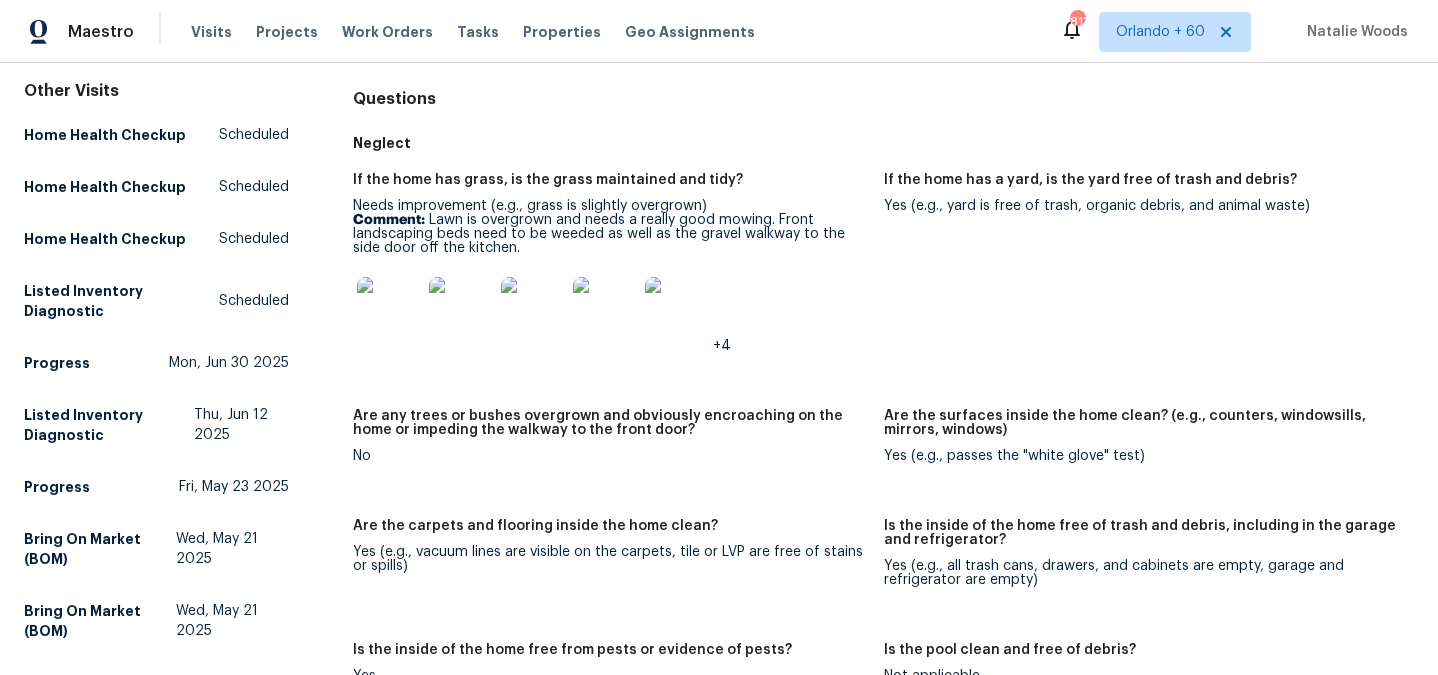 scroll, scrollTop: 198, scrollLeft: 0, axis: vertical 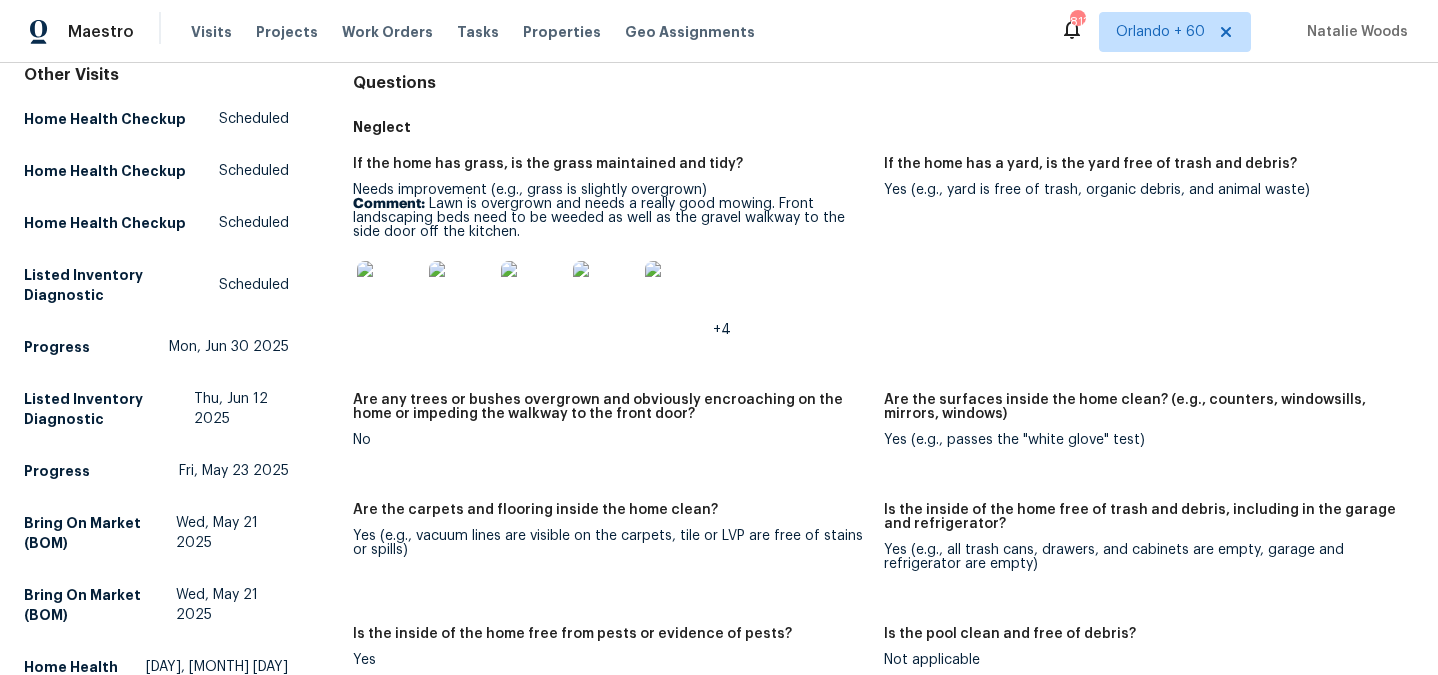 click at bounding box center (533, 293) 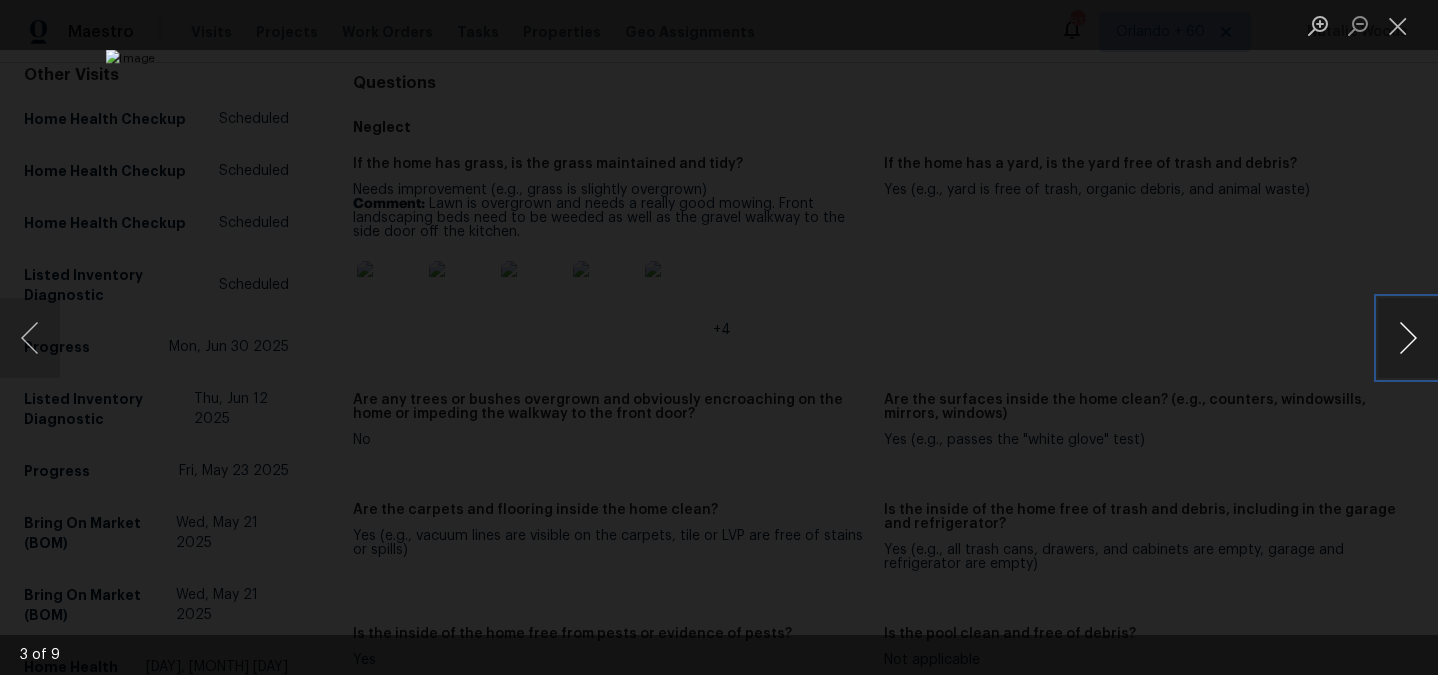 click at bounding box center (1408, 338) 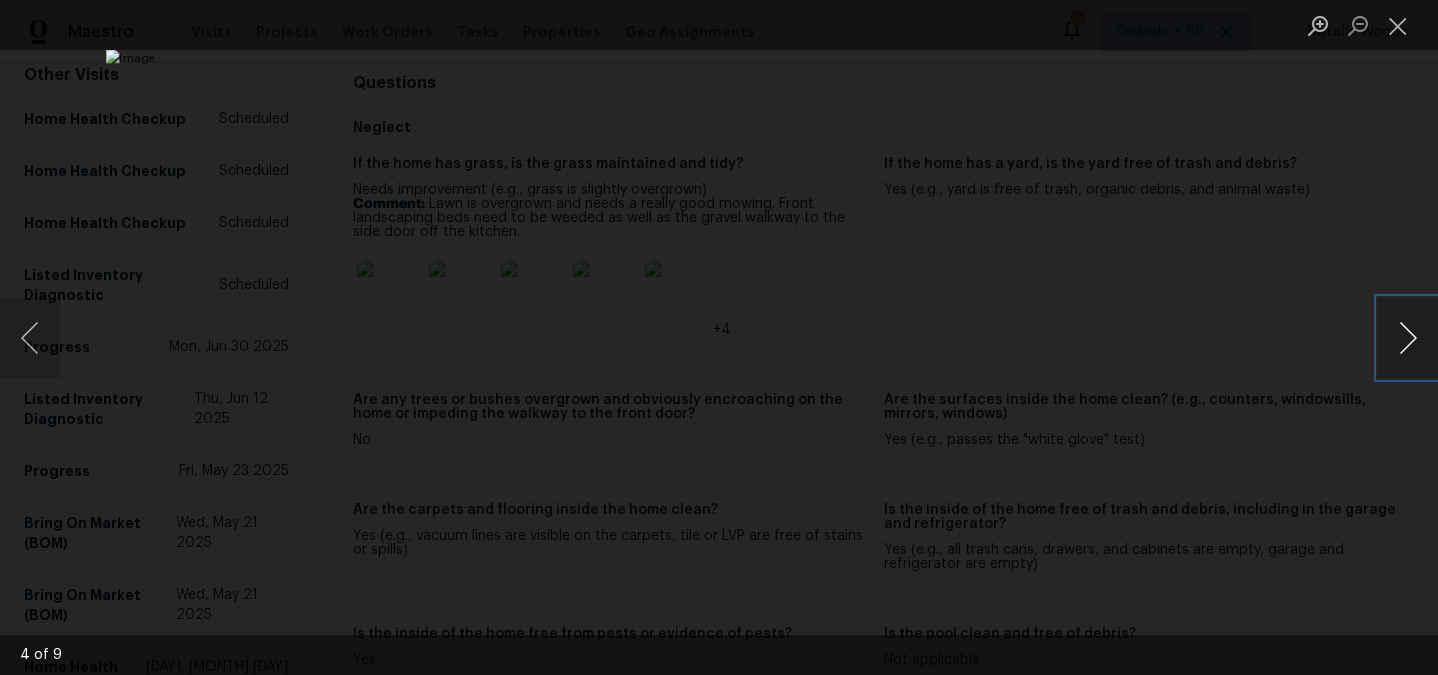 click at bounding box center (1408, 338) 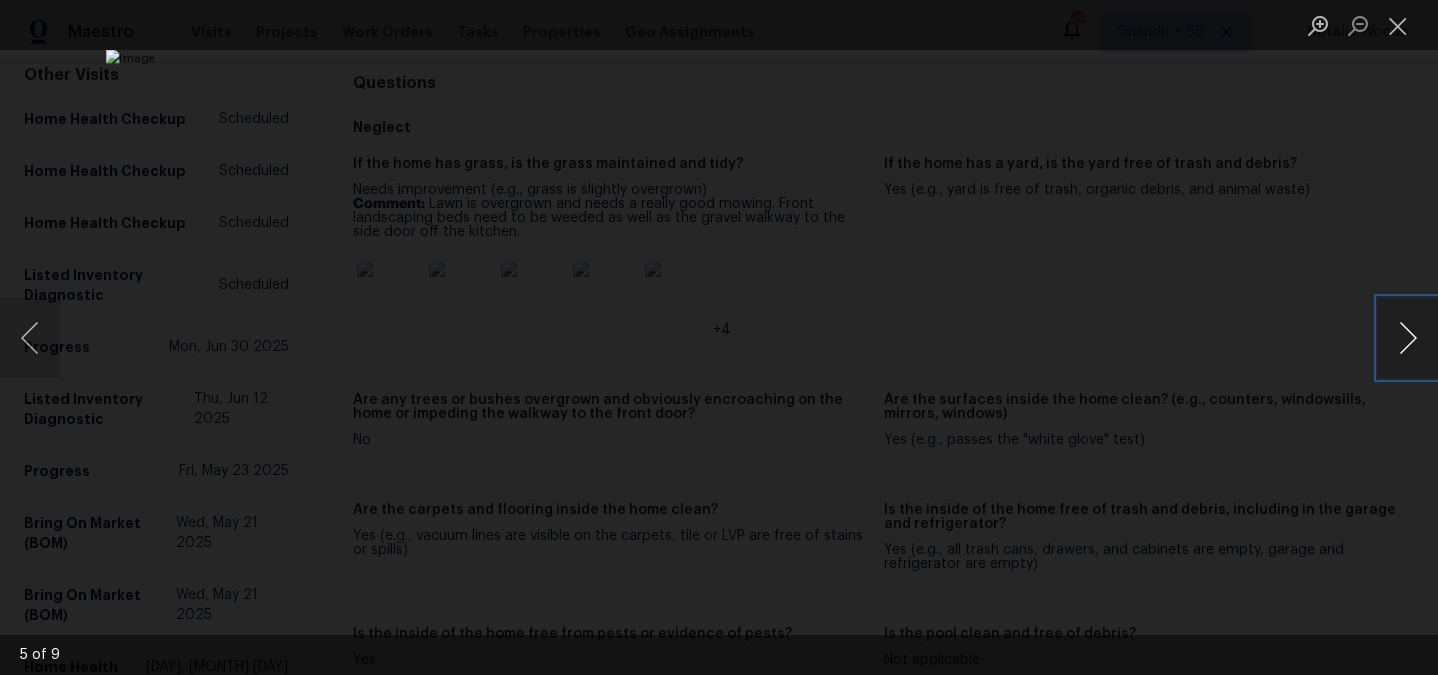 click at bounding box center (1408, 338) 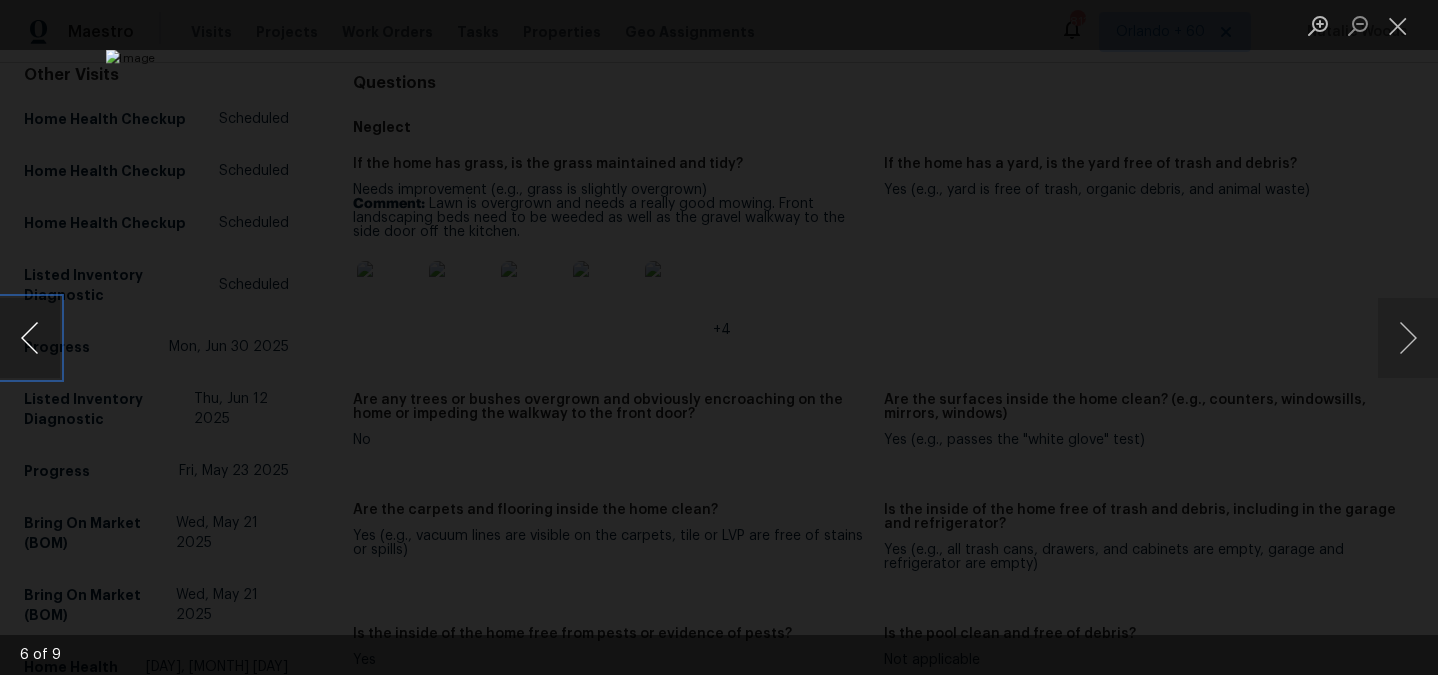click at bounding box center [30, 338] 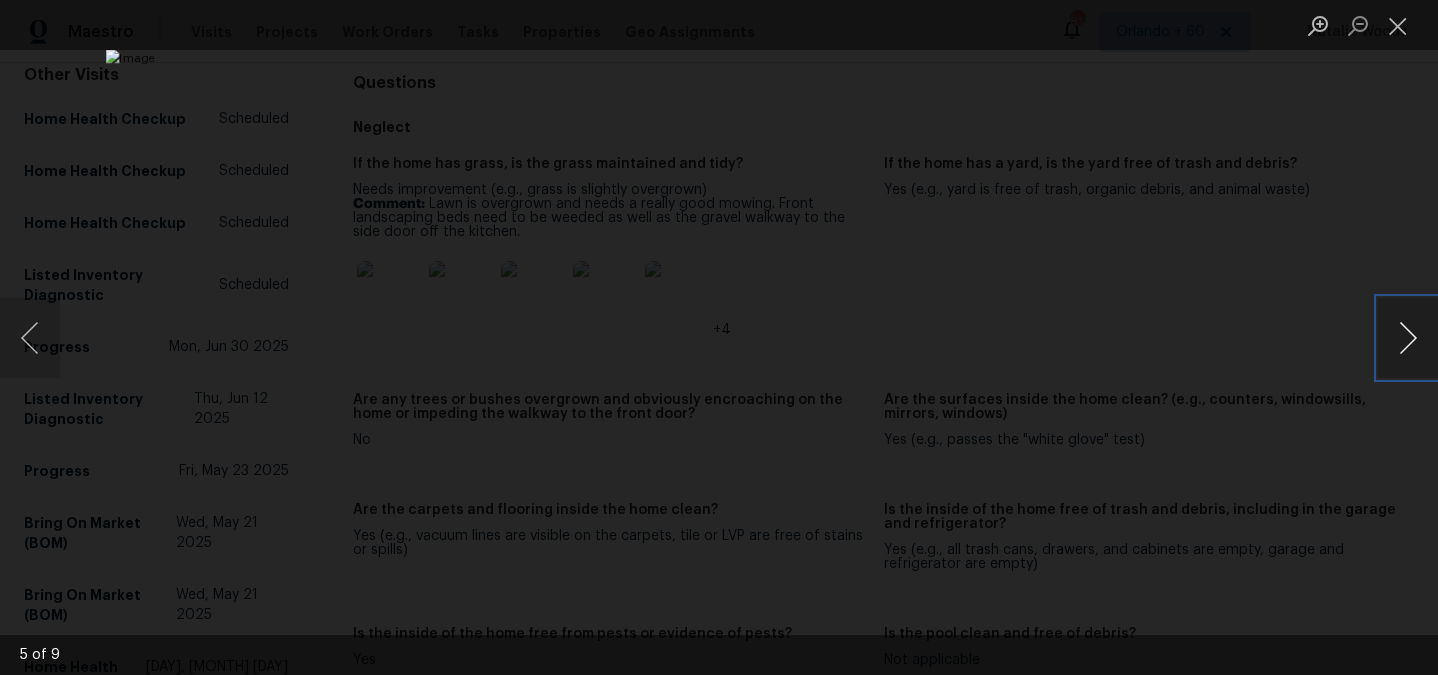 click at bounding box center [1408, 338] 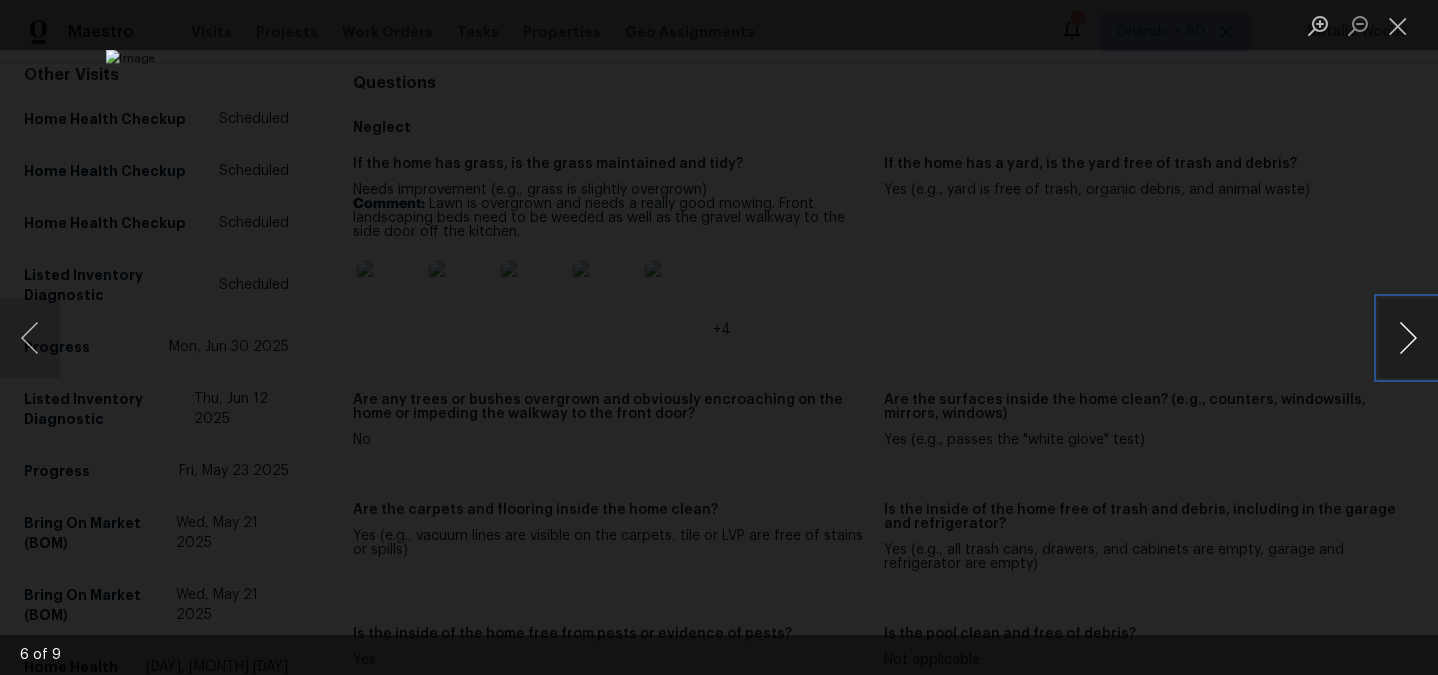 click at bounding box center [1408, 338] 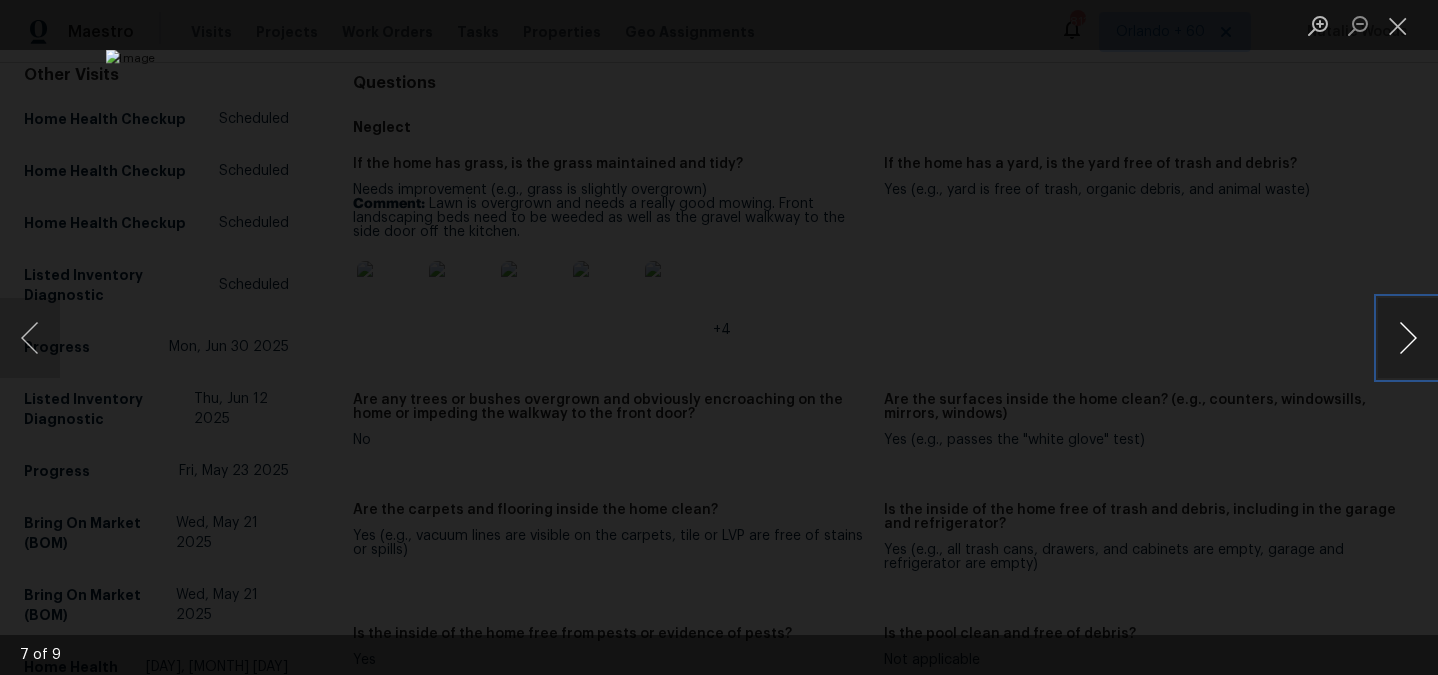 click at bounding box center (1408, 338) 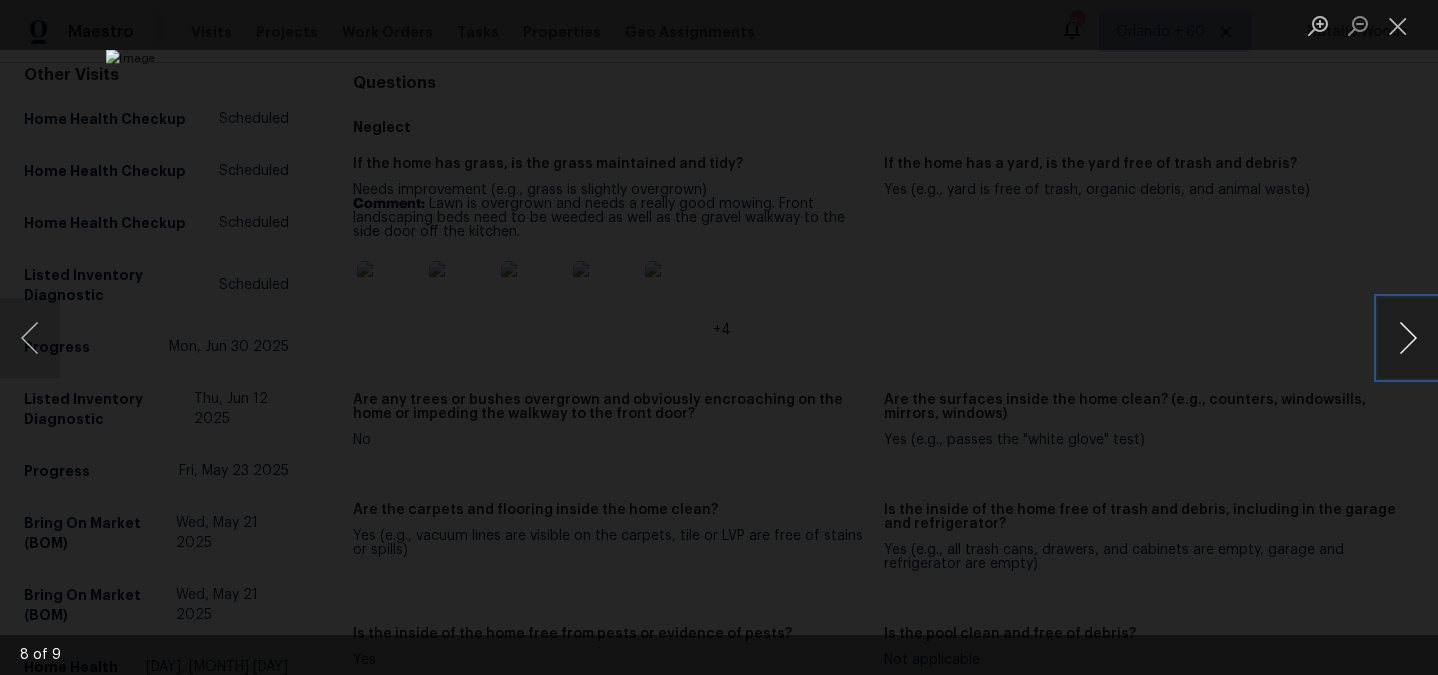 click at bounding box center (1408, 338) 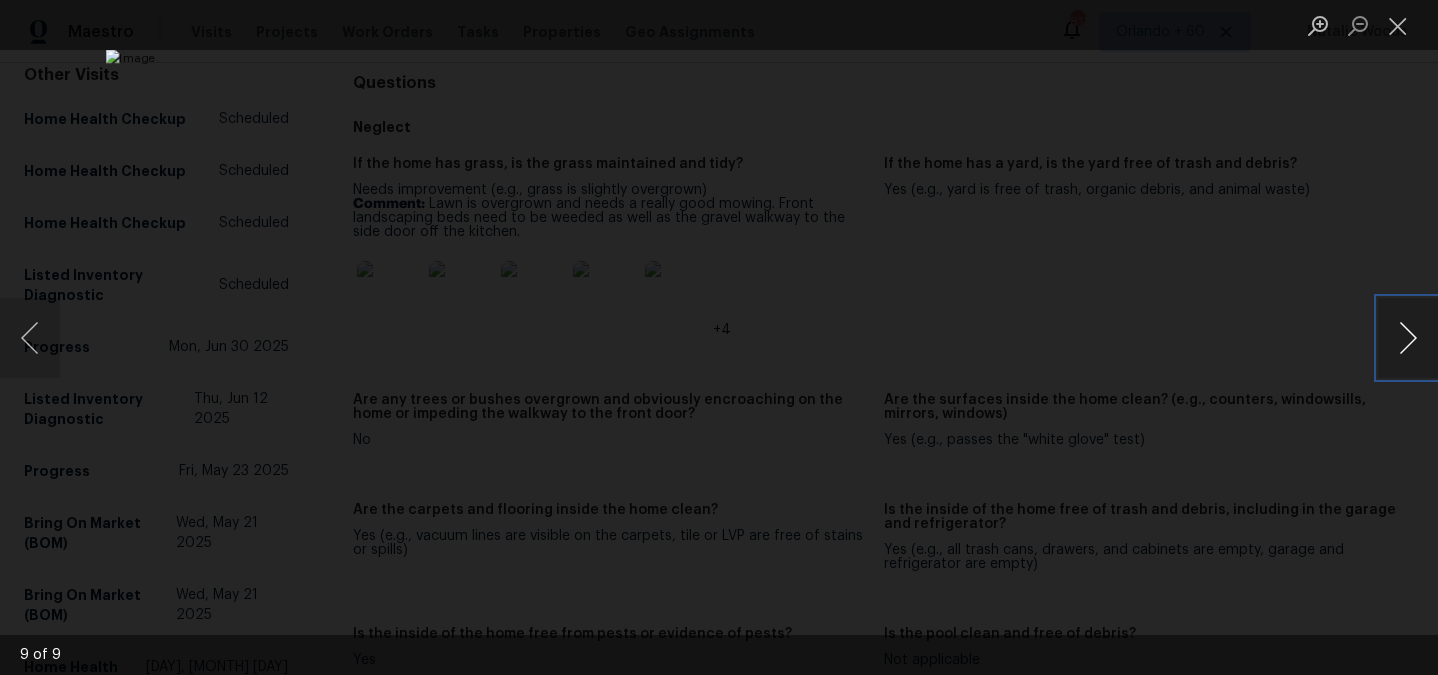 click at bounding box center (1408, 338) 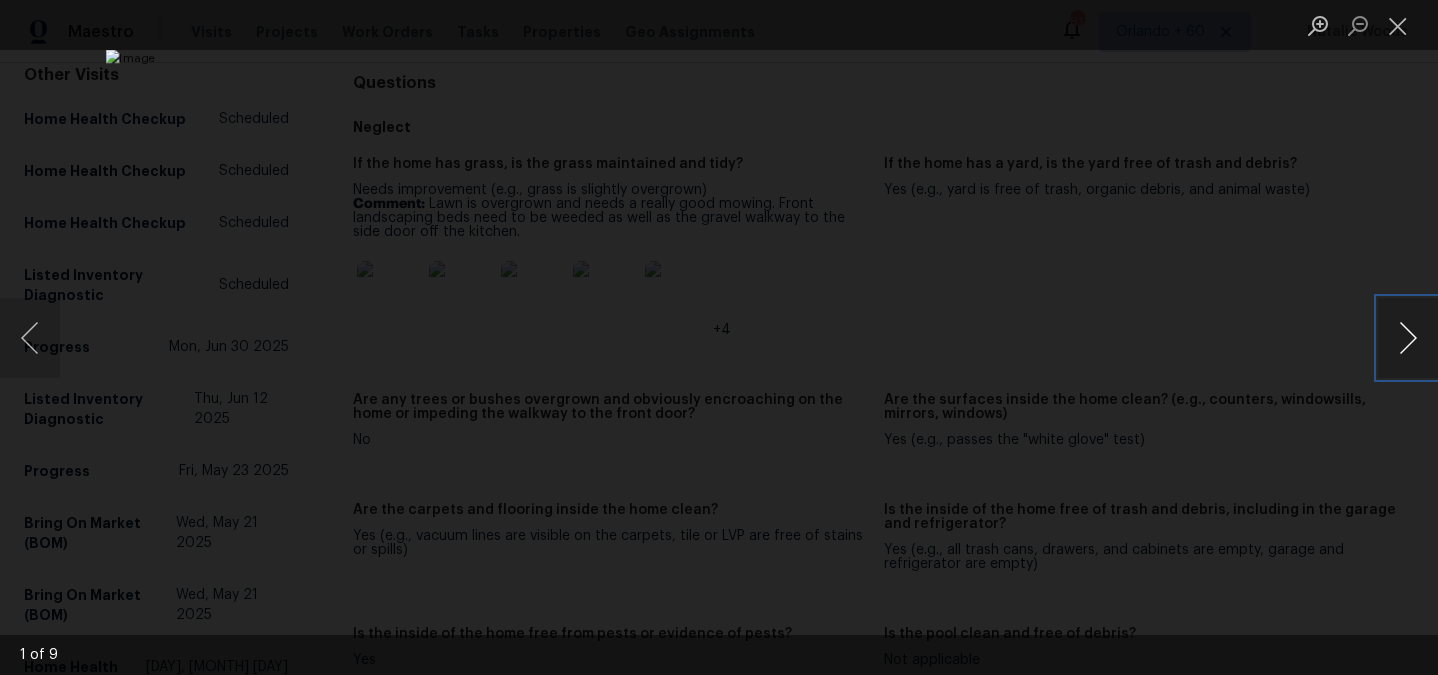 click at bounding box center [1408, 338] 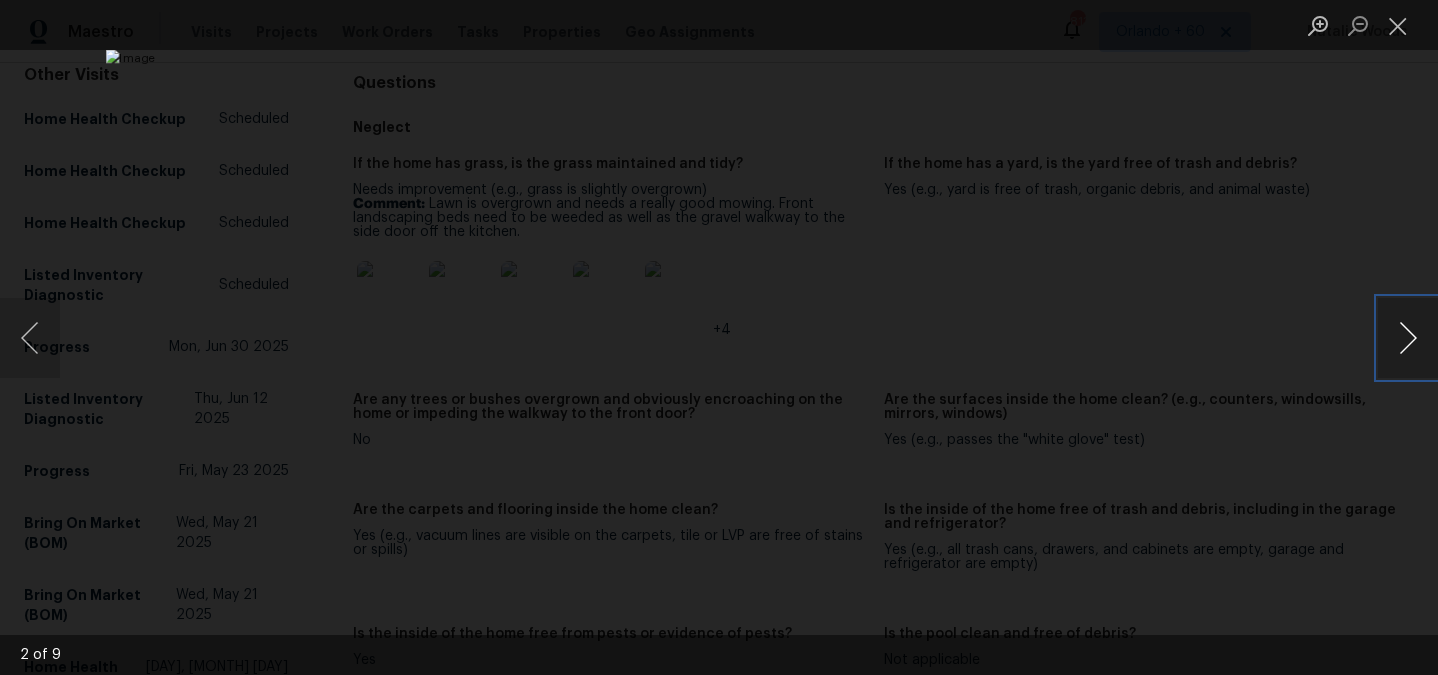click at bounding box center (1408, 338) 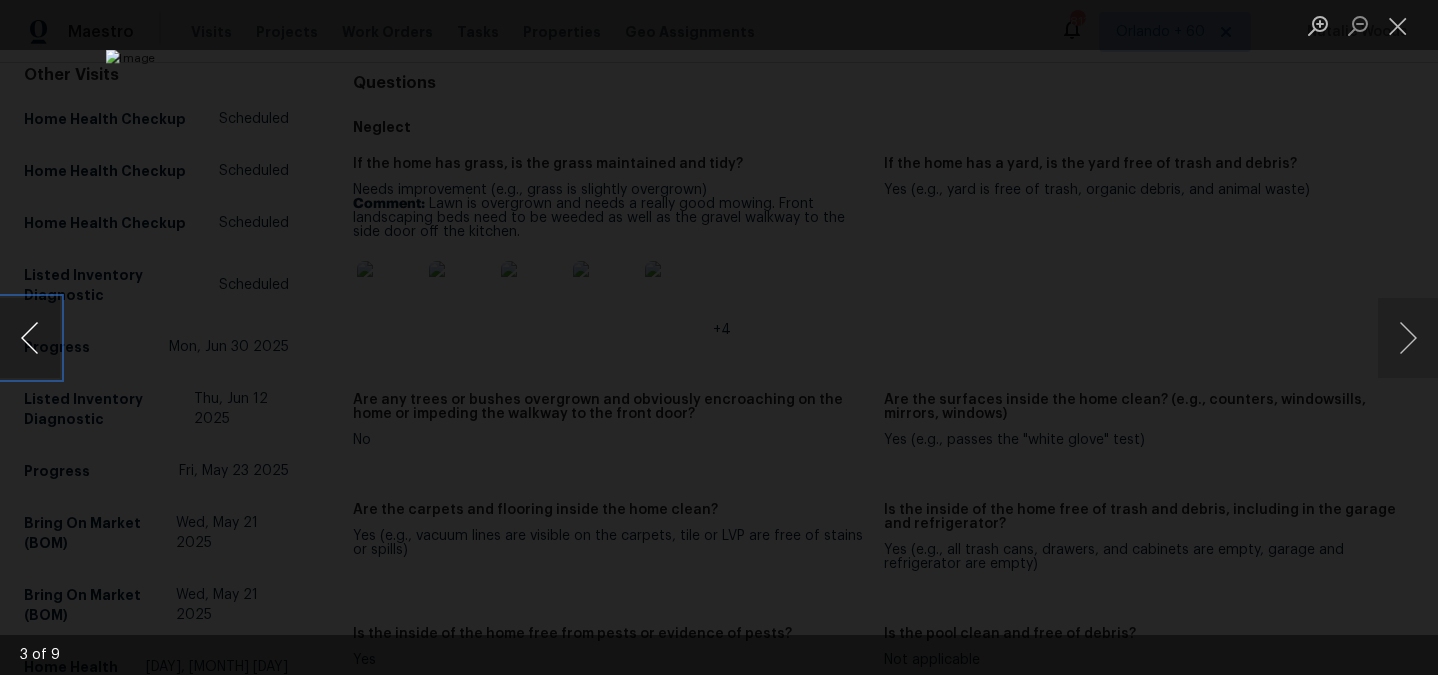 click at bounding box center (30, 338) 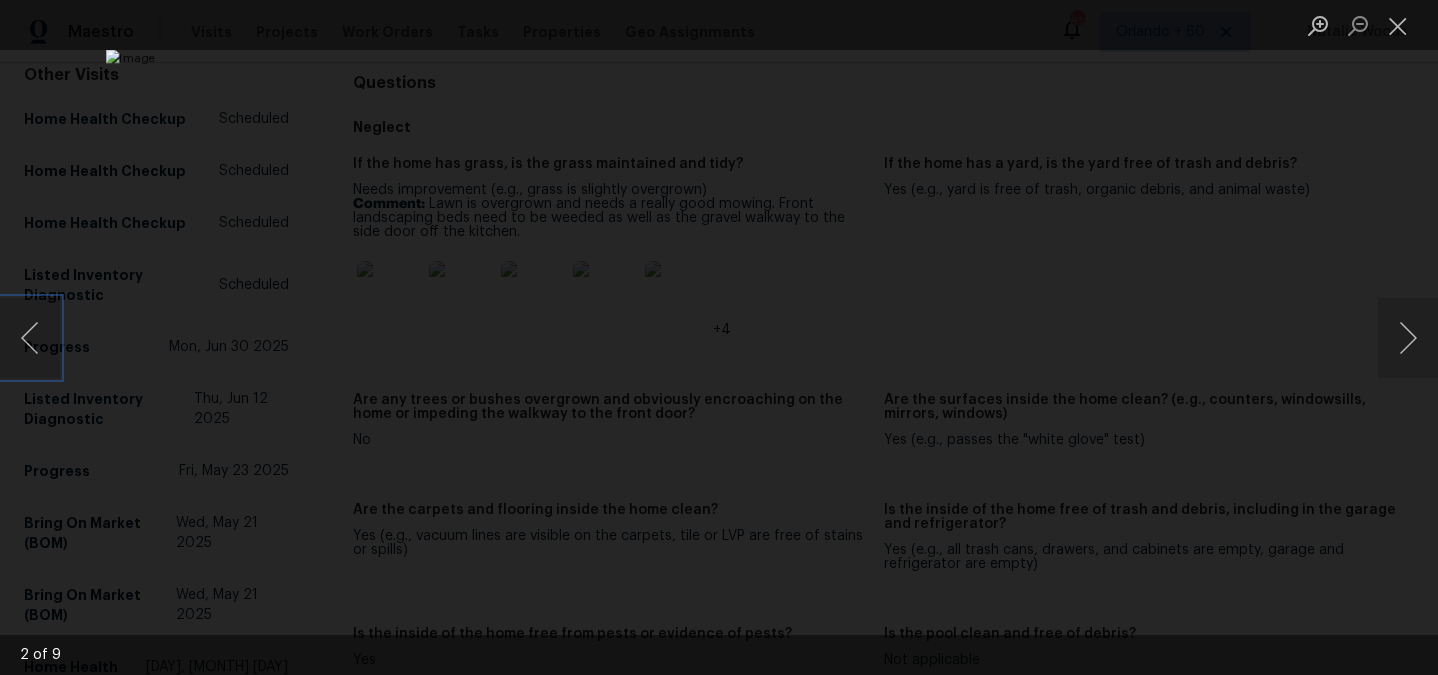 type 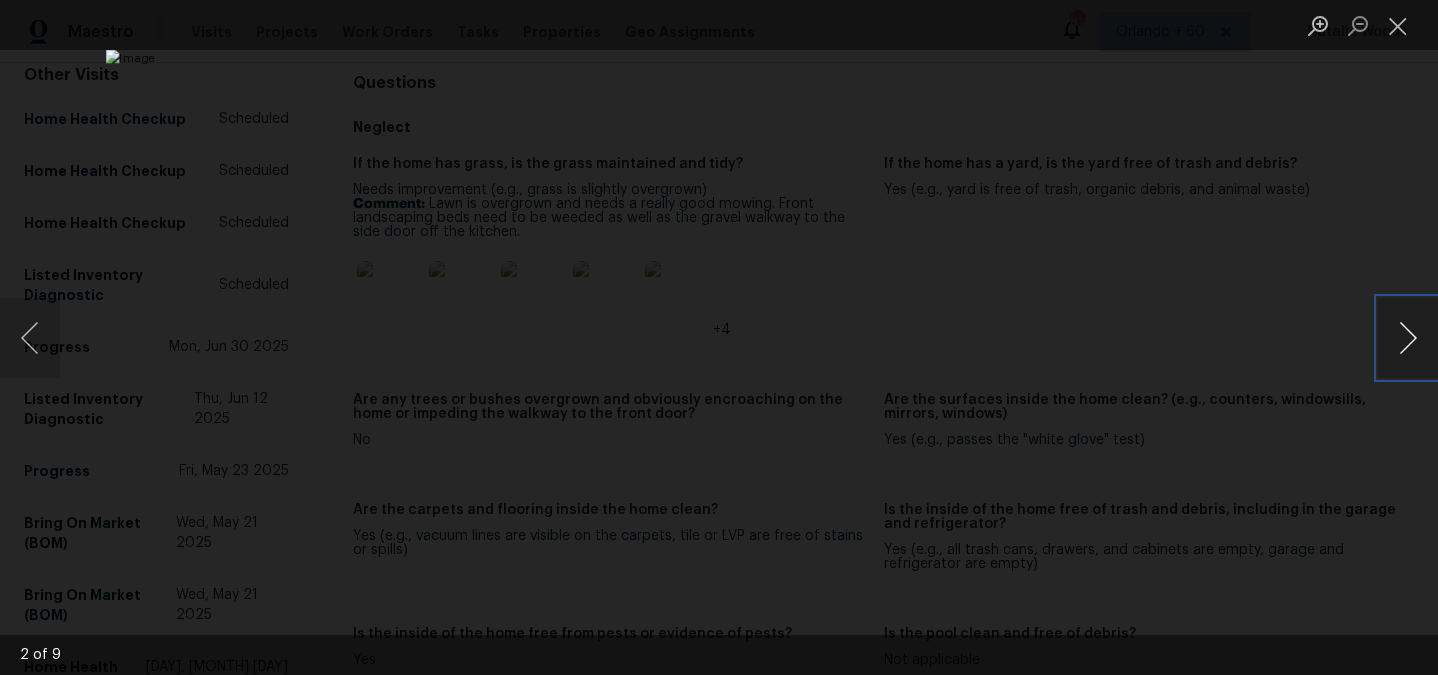 click at bounding box center (1408, 338) 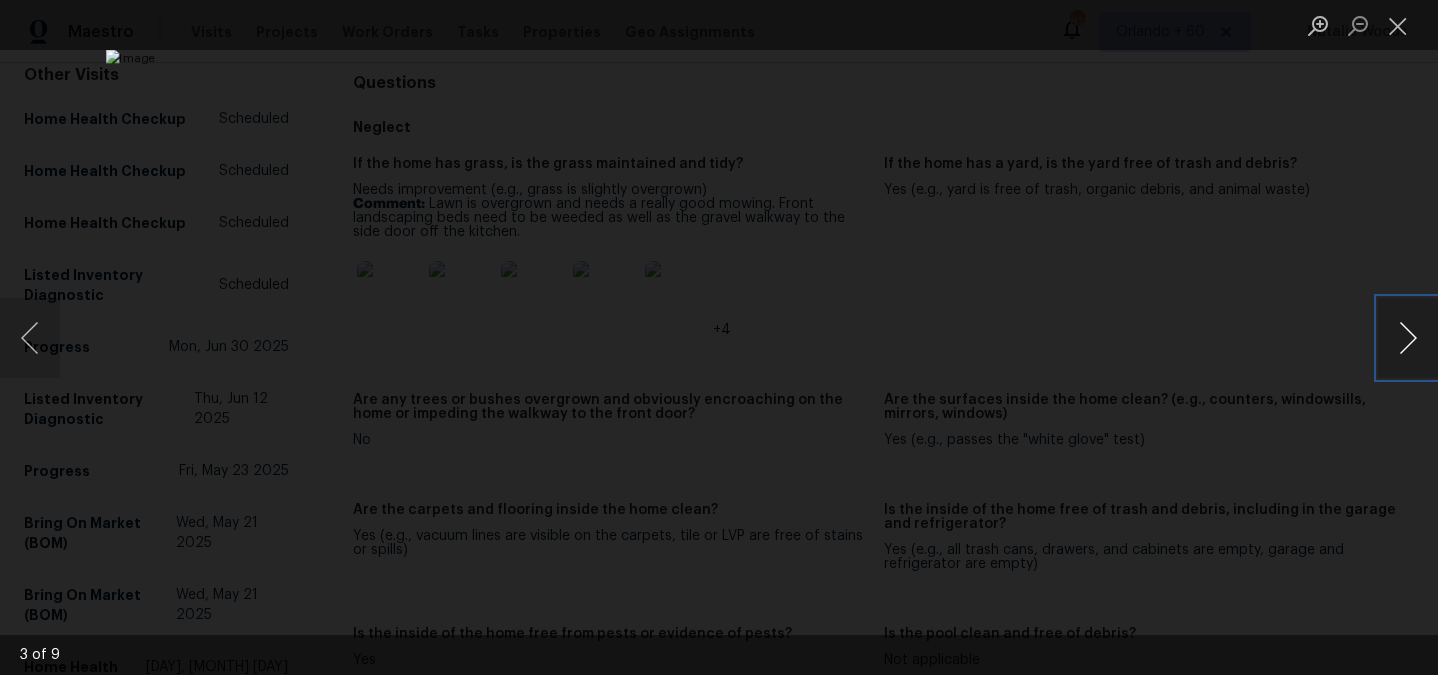 click at bounding box center [1408, 338] 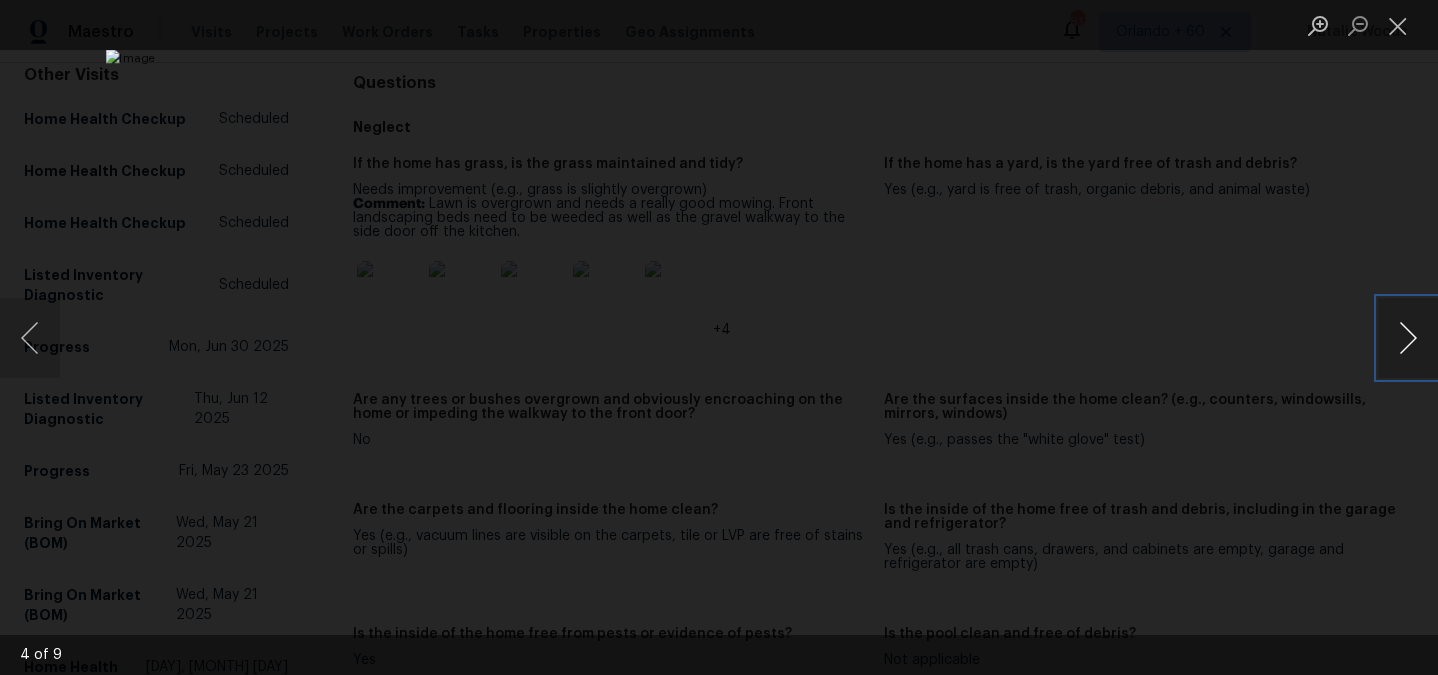 click at bounding box center [1408, 338] 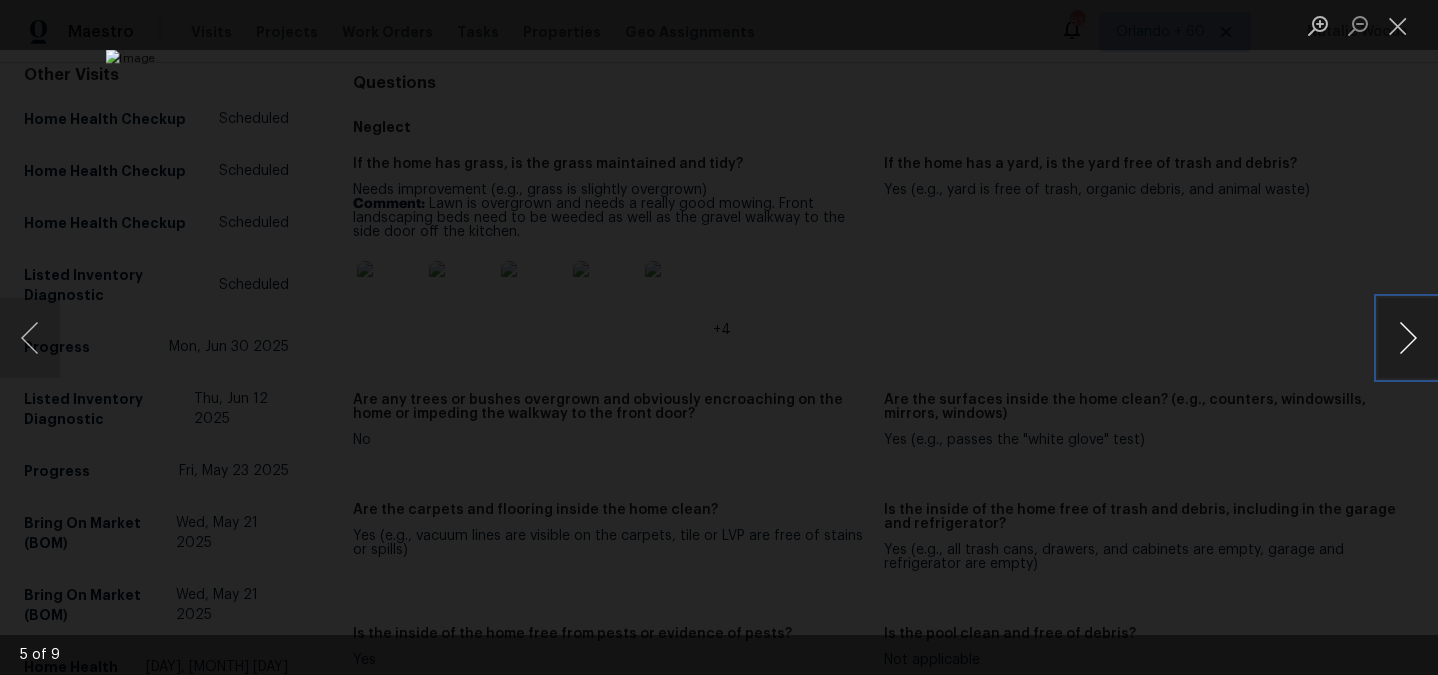 click at bounding box center [1408, 338] 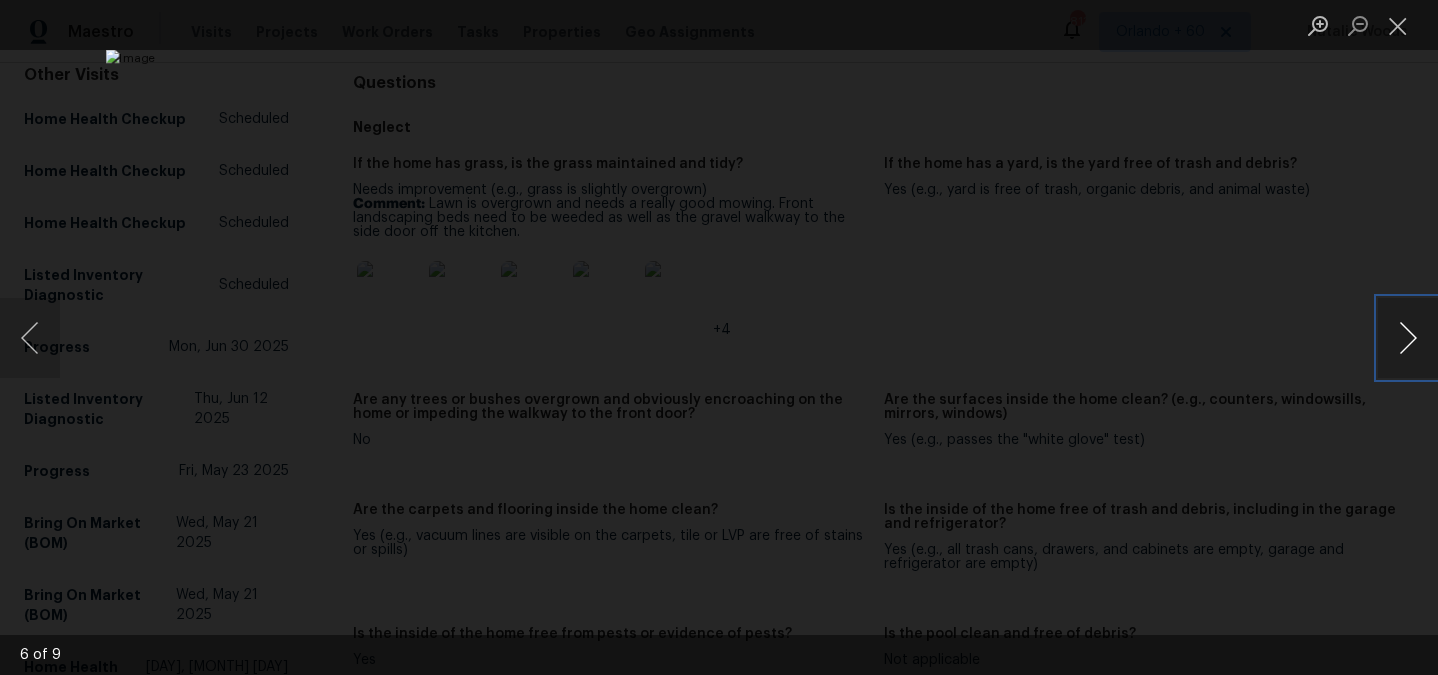 type 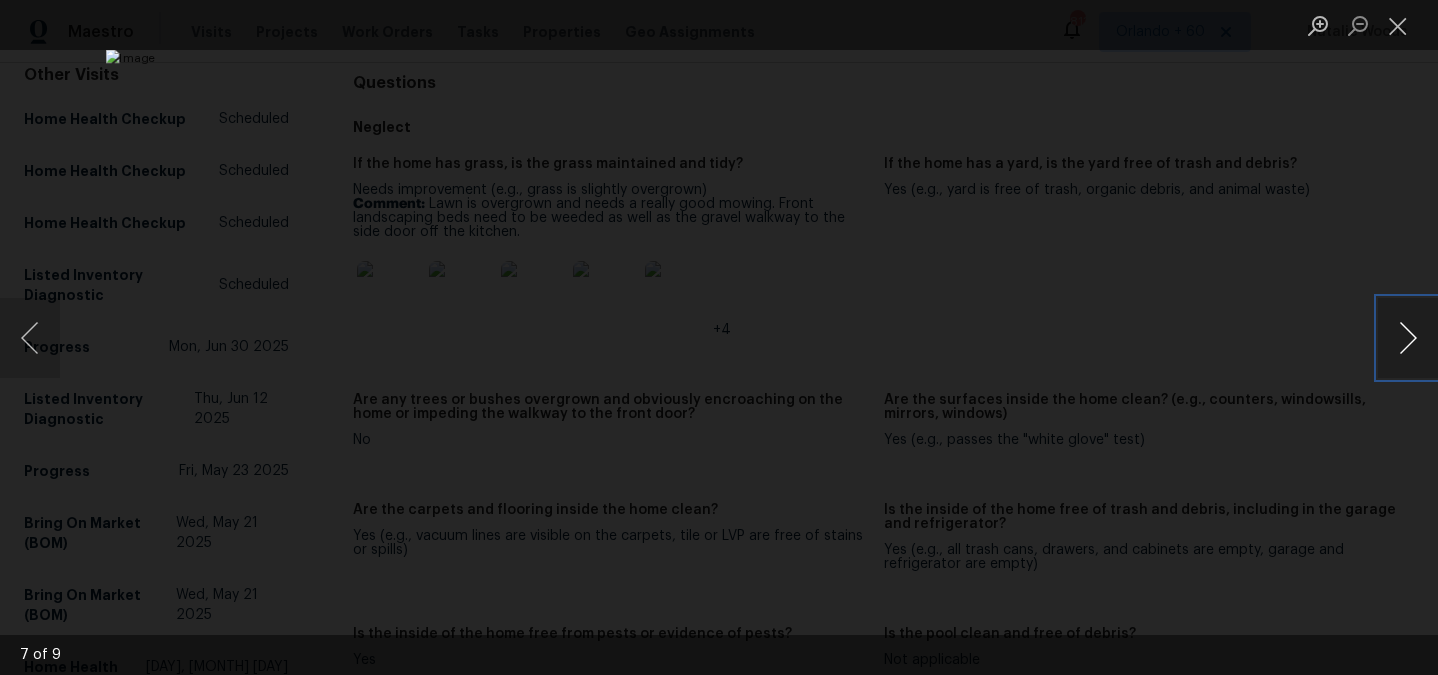 click at bounding box center (1408, 338) 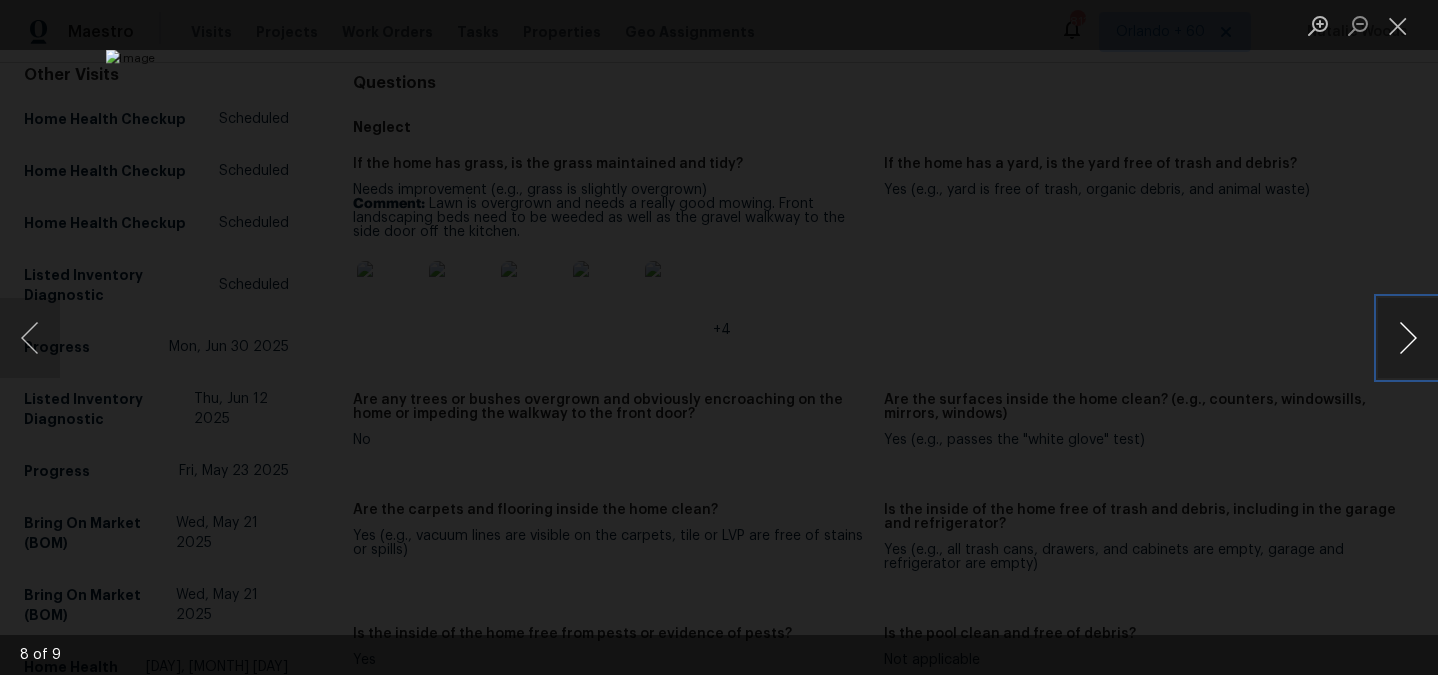 click at bounding box center [1408, 338] 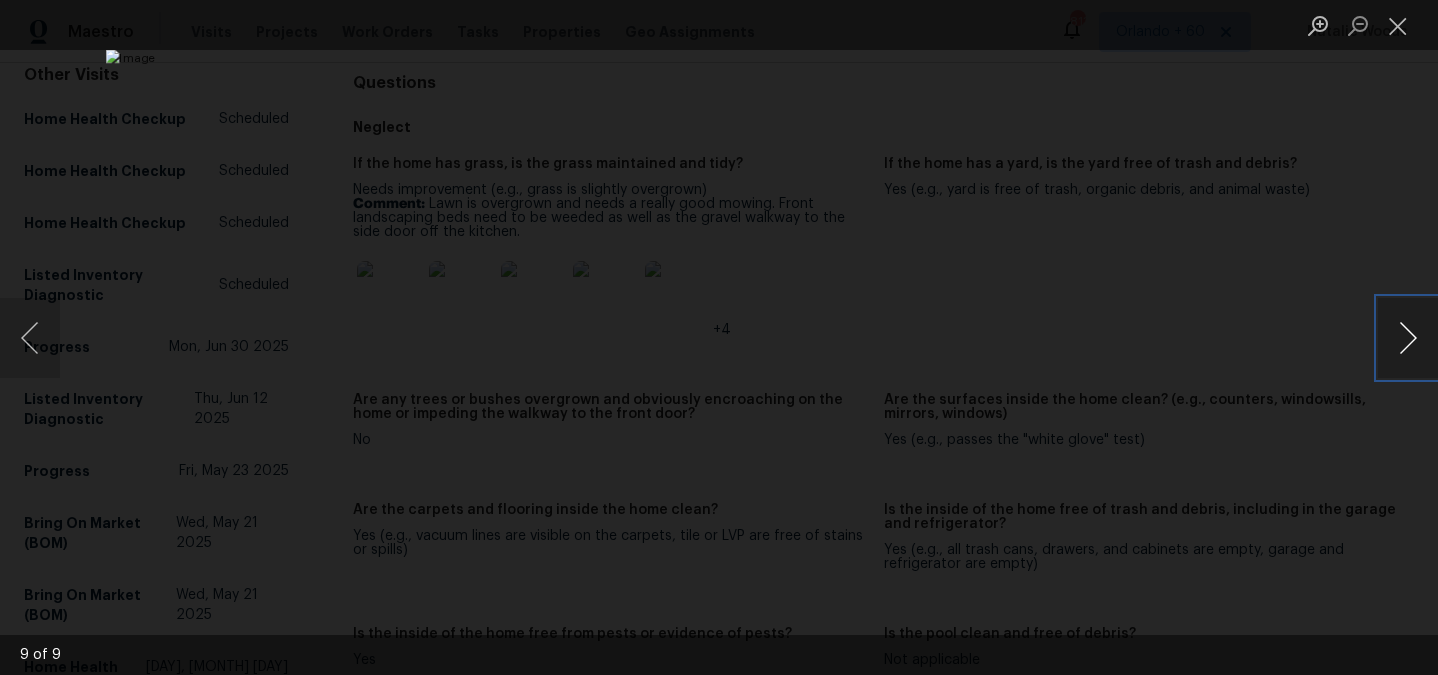 click at bounding box center [1408, 338] 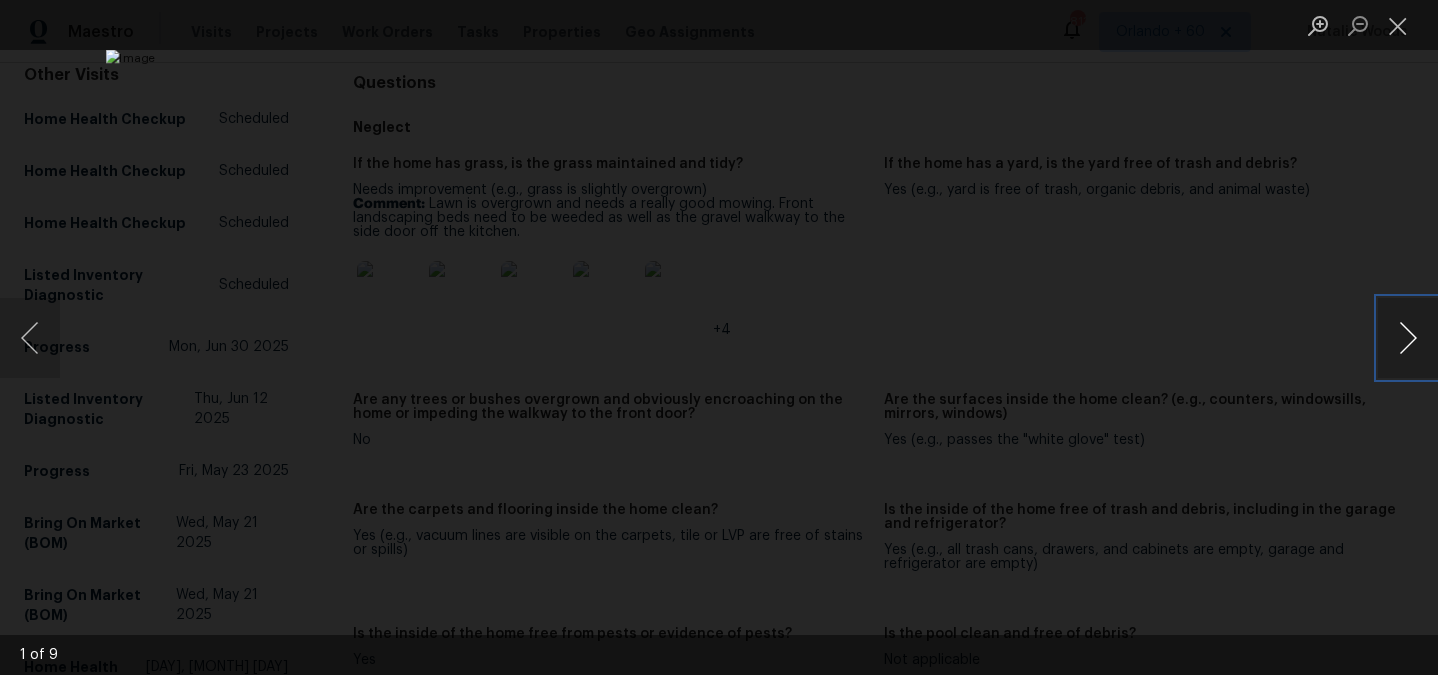 click at bounding box center (1408, 338) 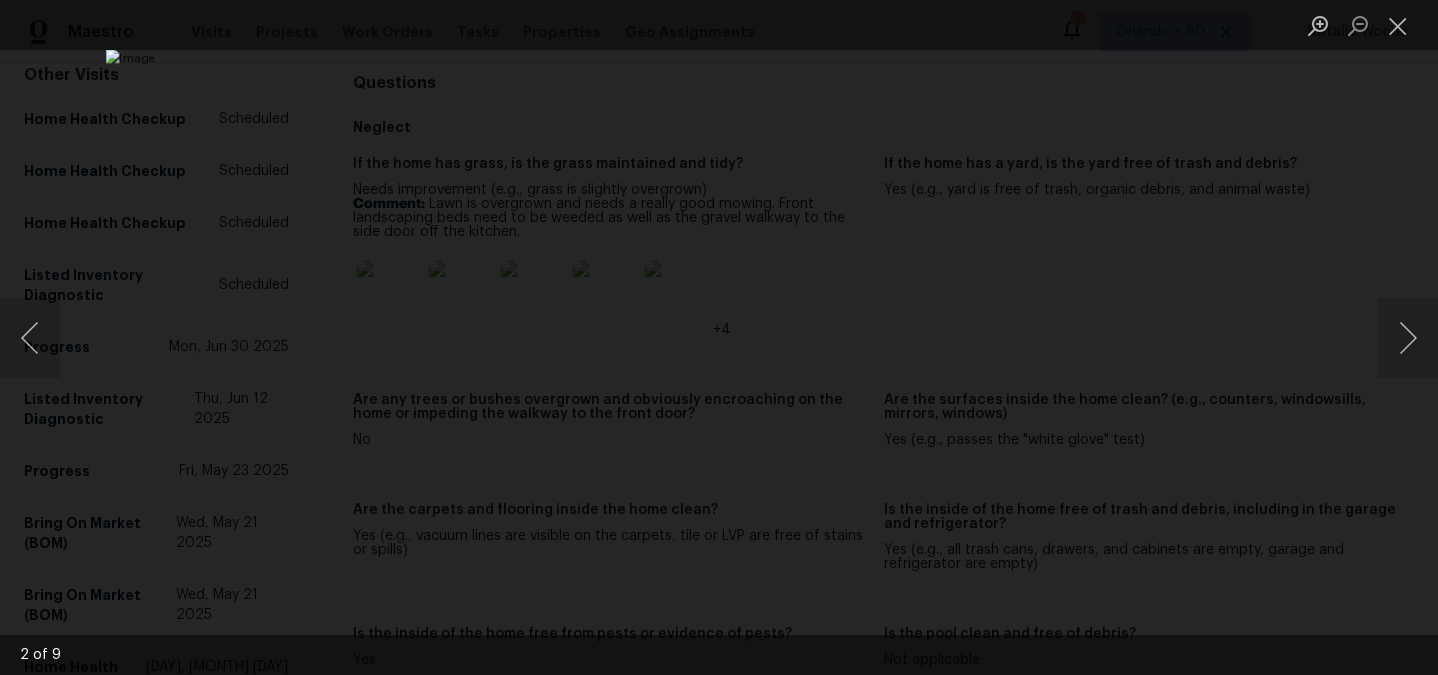 click at bounding box center (719, 337) 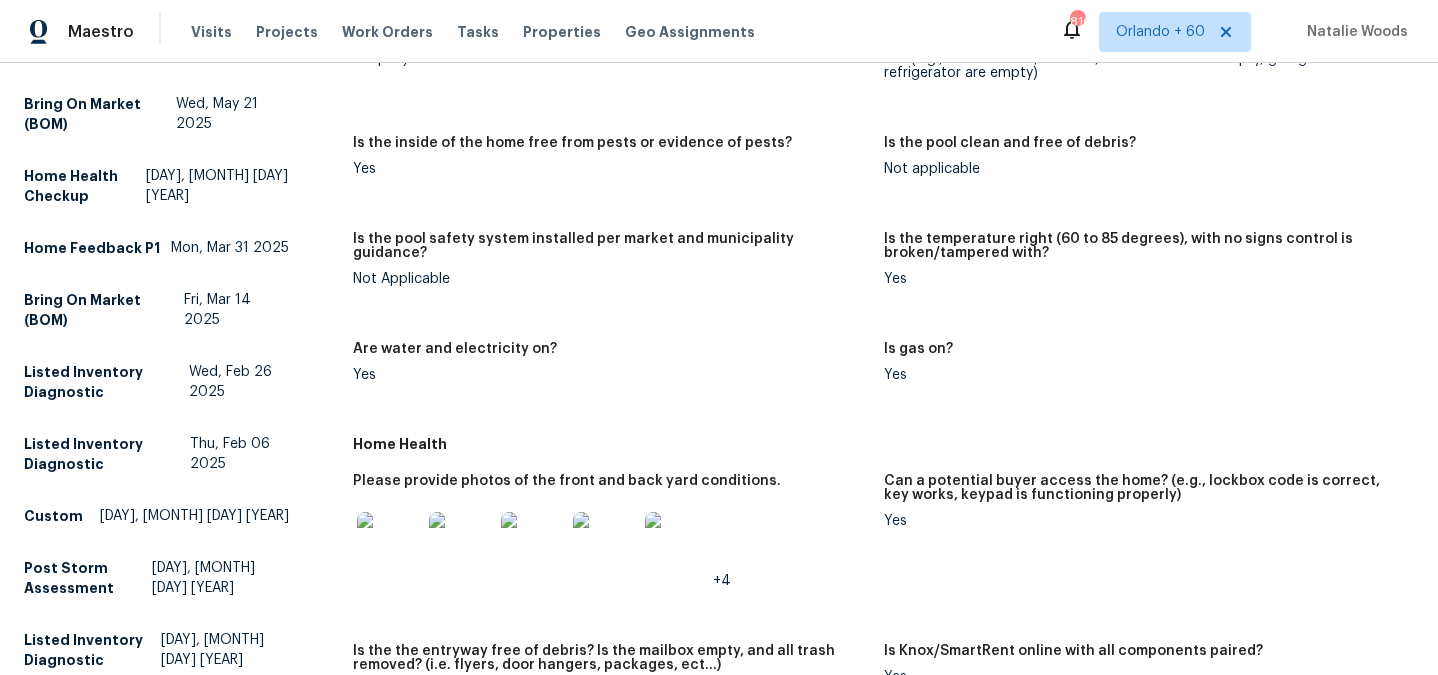 scroll, scrollTop: 0, scrollLeft: 0, axis: both 